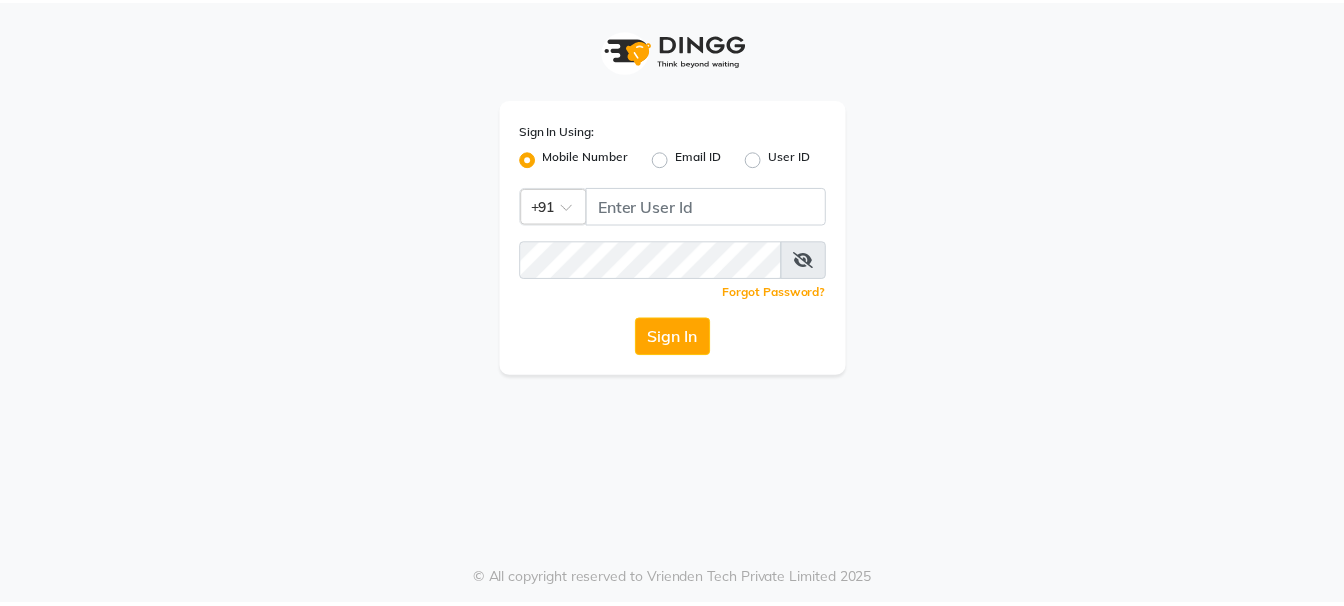 scroll, scrollTop: 0, scrollLeft: 0, axis: both 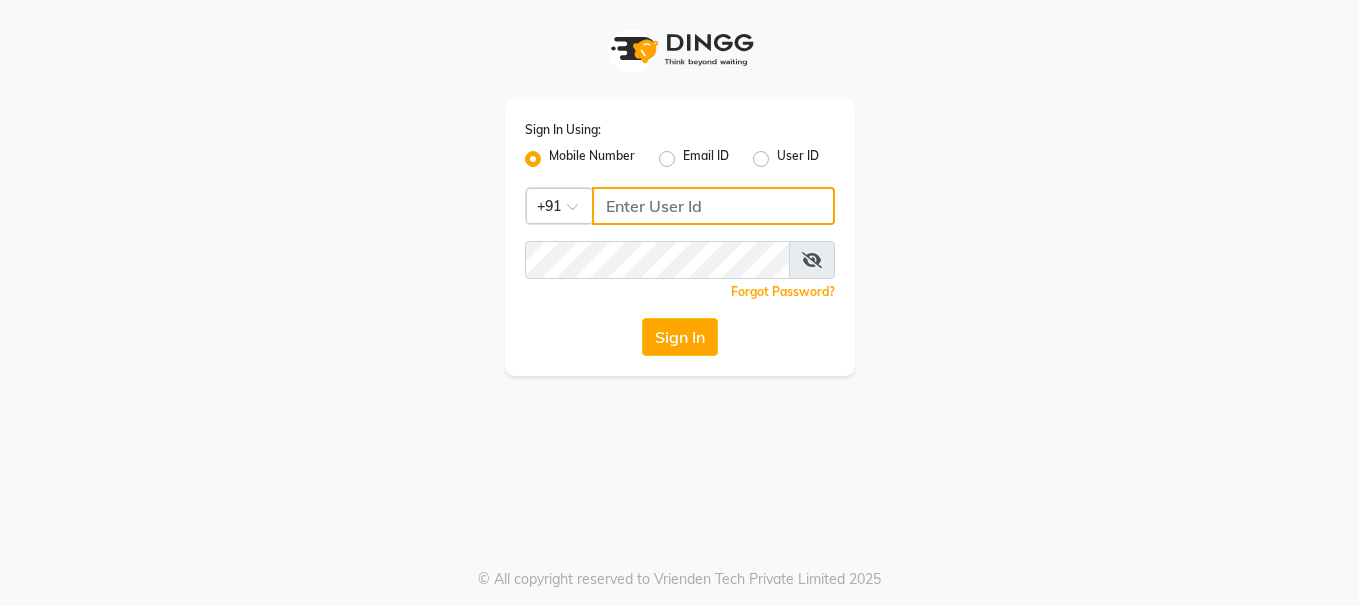 click 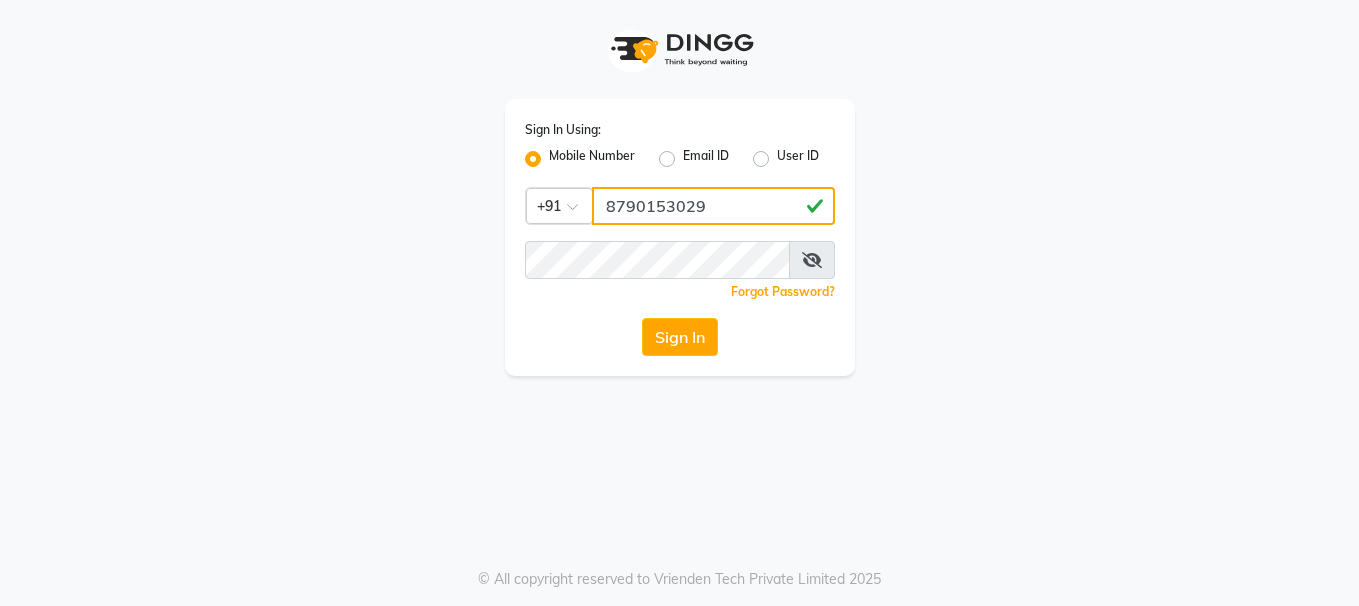 type on "8790153029" 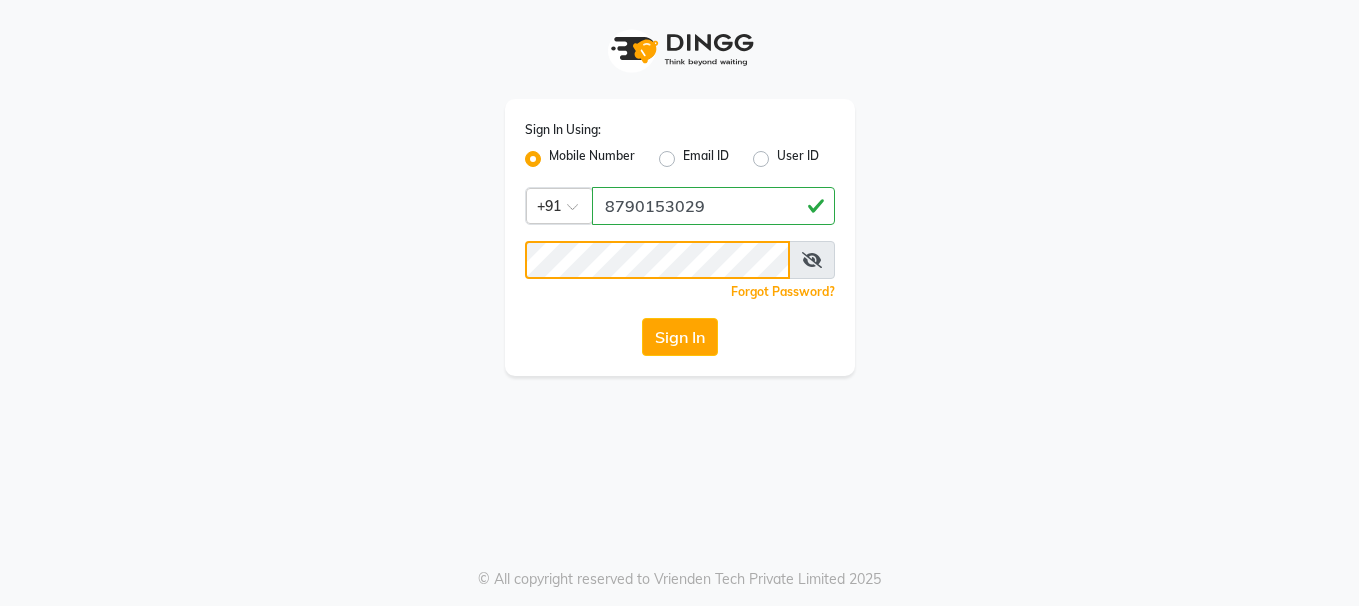 click on "Sign In" 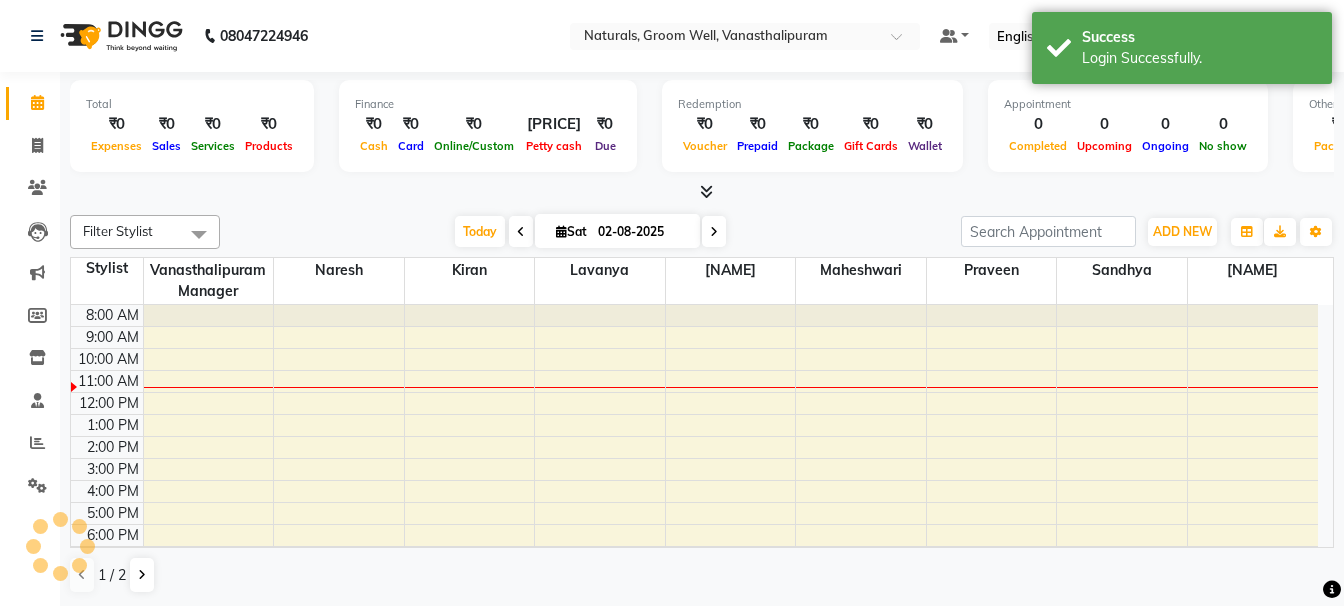 scroll, scrollTop: 0, scrollLeft: 0, axis: both 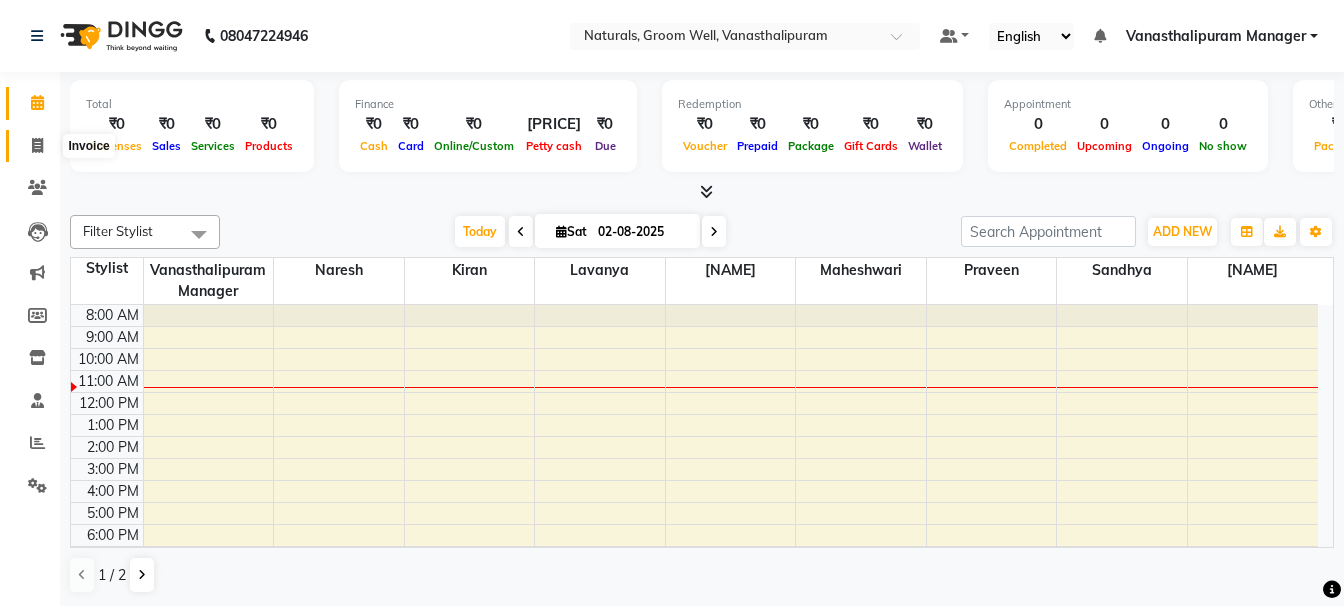 drag, startPoint x: 24, startPoint y: 143, endPoint x: 47, endPoint y: 163, distance: 30.479502 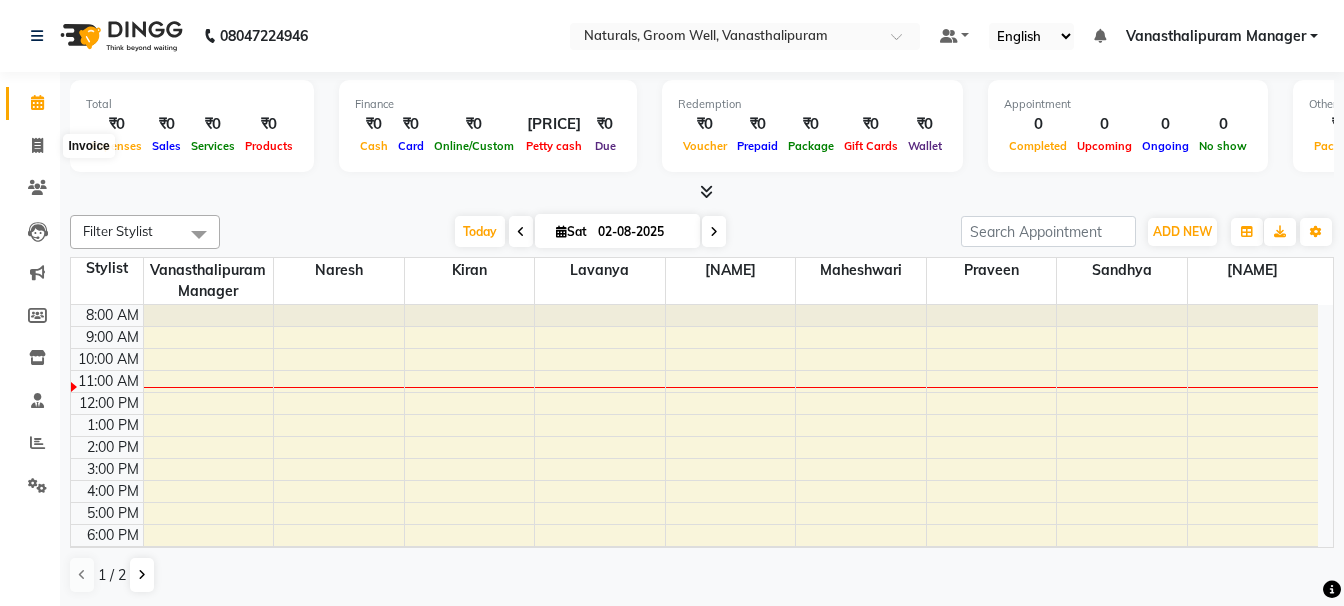 select on "service" 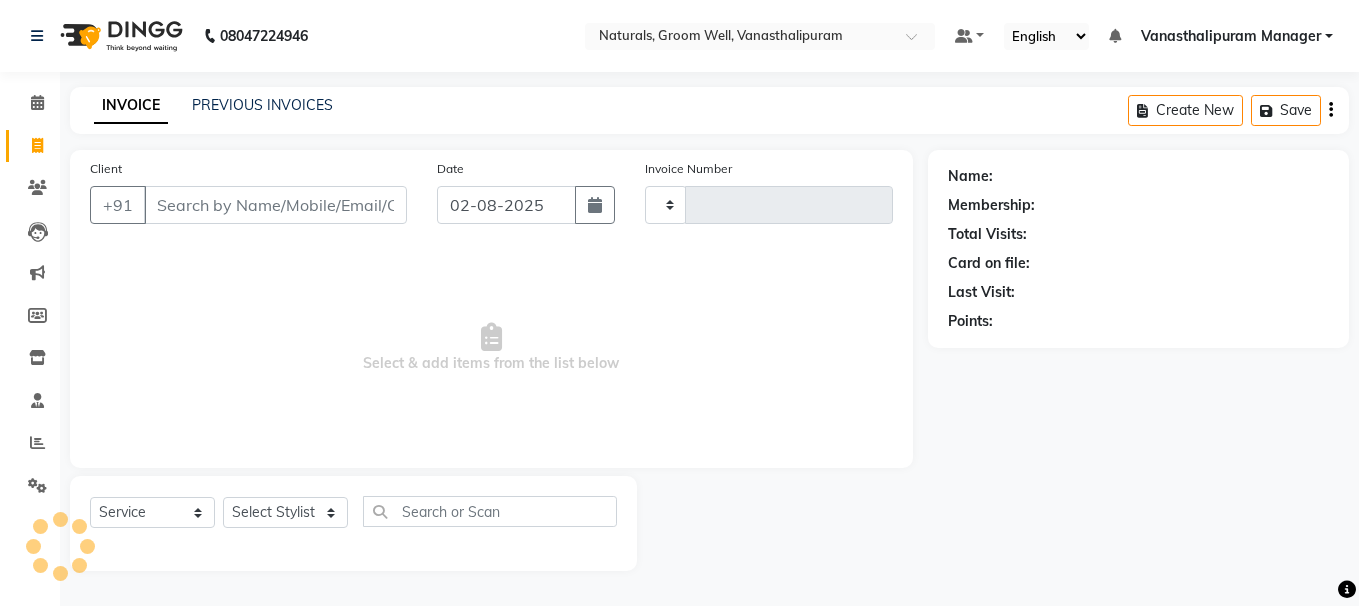 type on "2373" 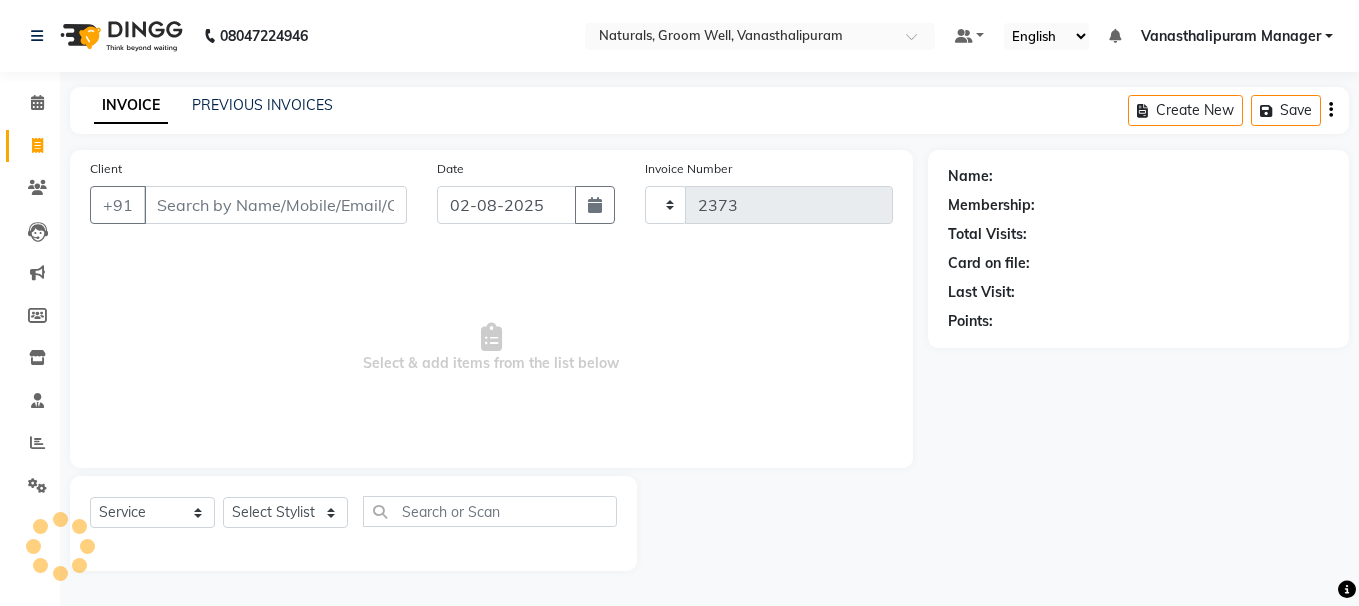 select on "5859" 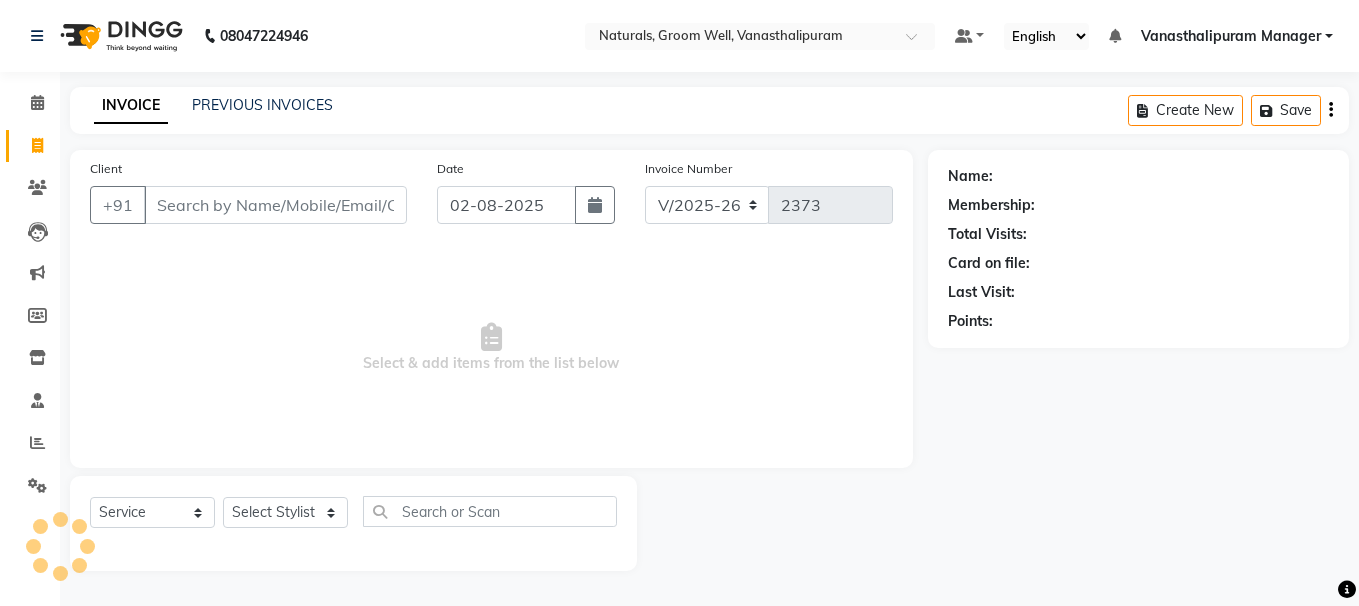 click on "Client" at bounding box center [275, 205] 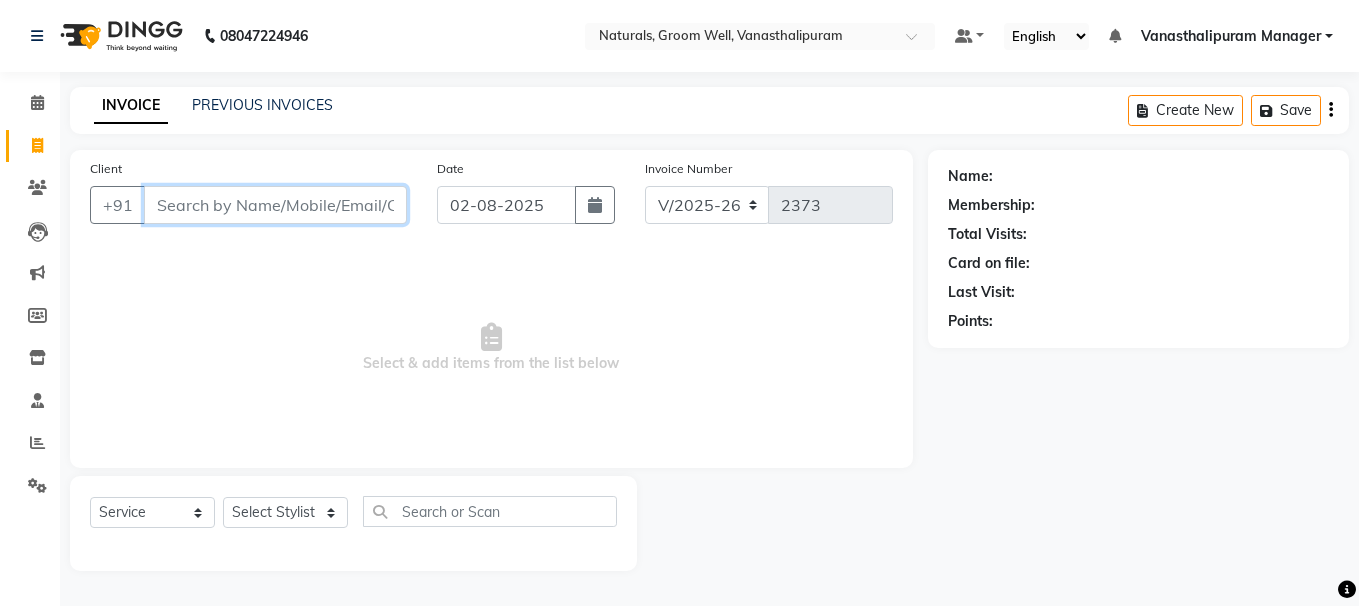click on "Client" at bounding box center [275, 205] 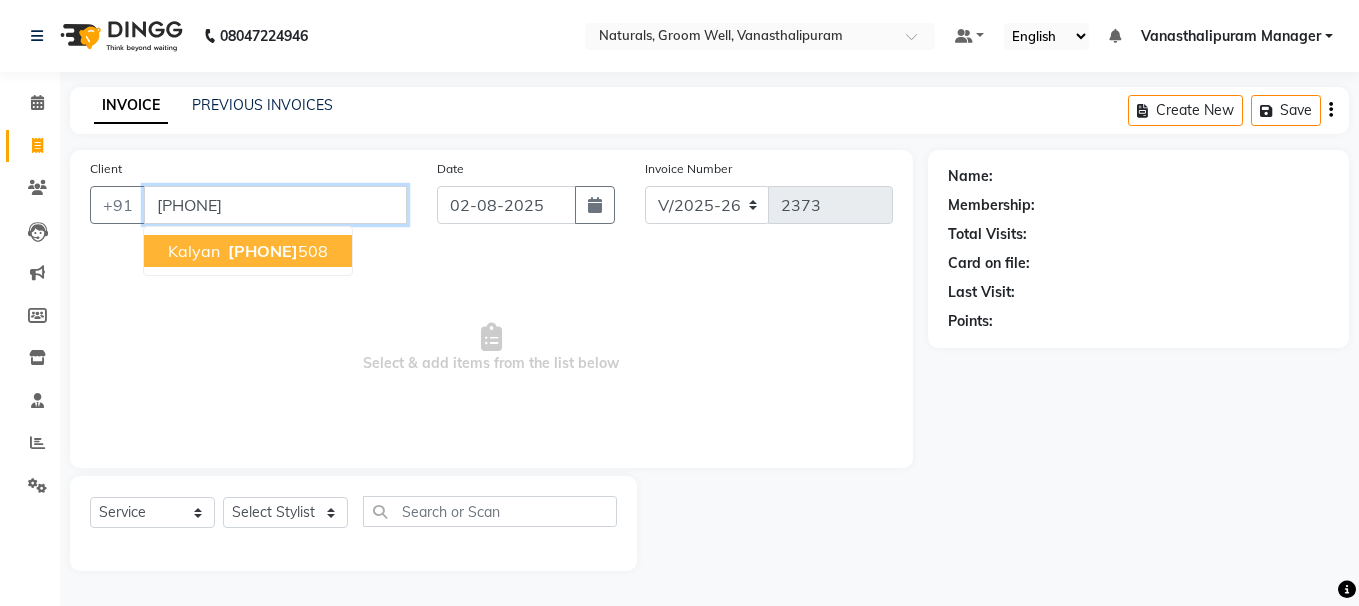 type on "[PHONE]" 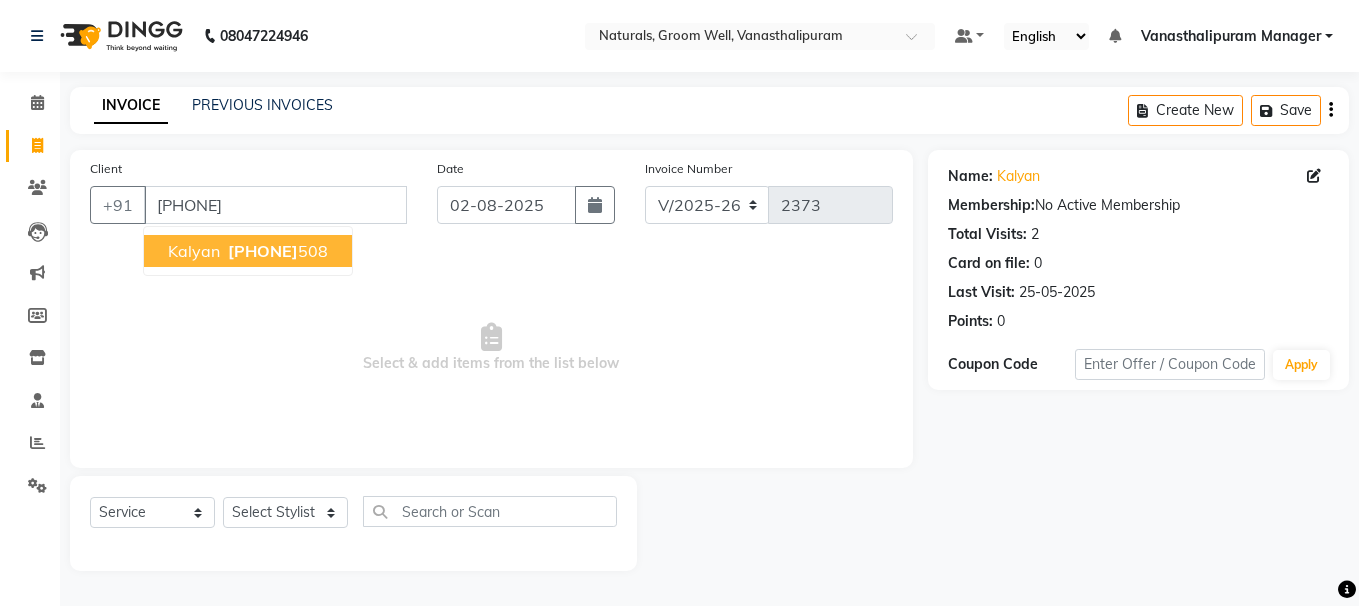 click on "[PHONE]" at bounding box center (276, 251) 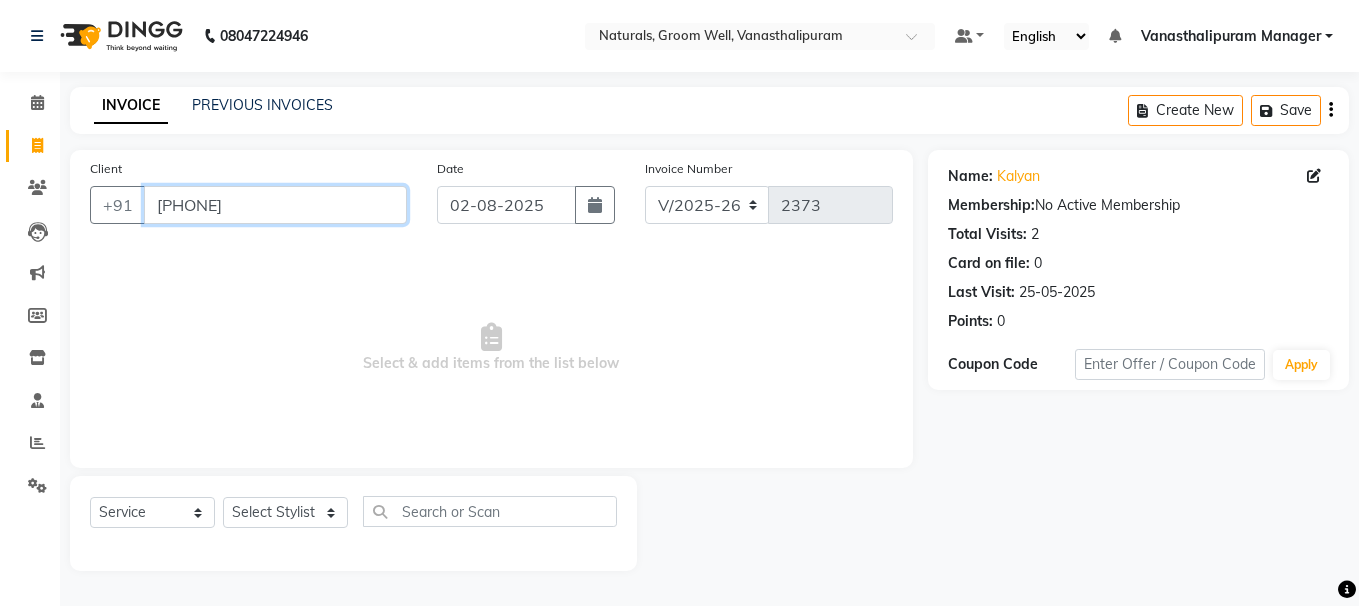click on "[PHONE]" at bounding box center (275, 205) 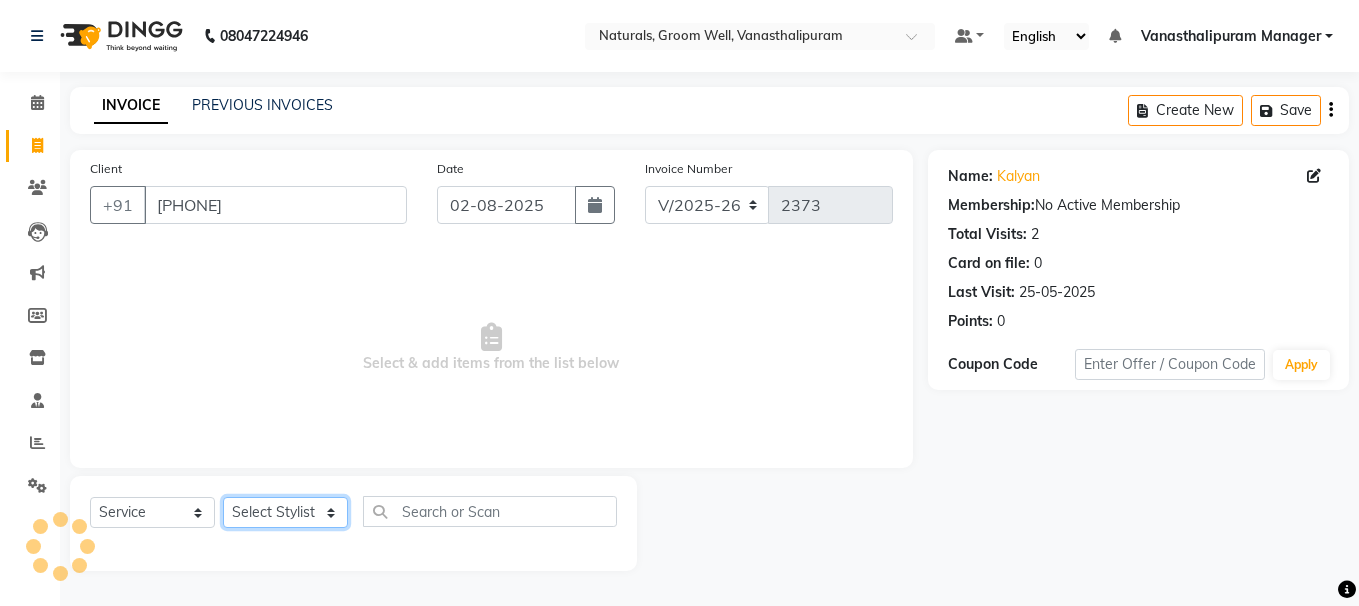 click on "Select Stylist gousiya kiran lavanya maheshwari naresh praveen sameena sandhya Vanasthalipuram Manager vinay" 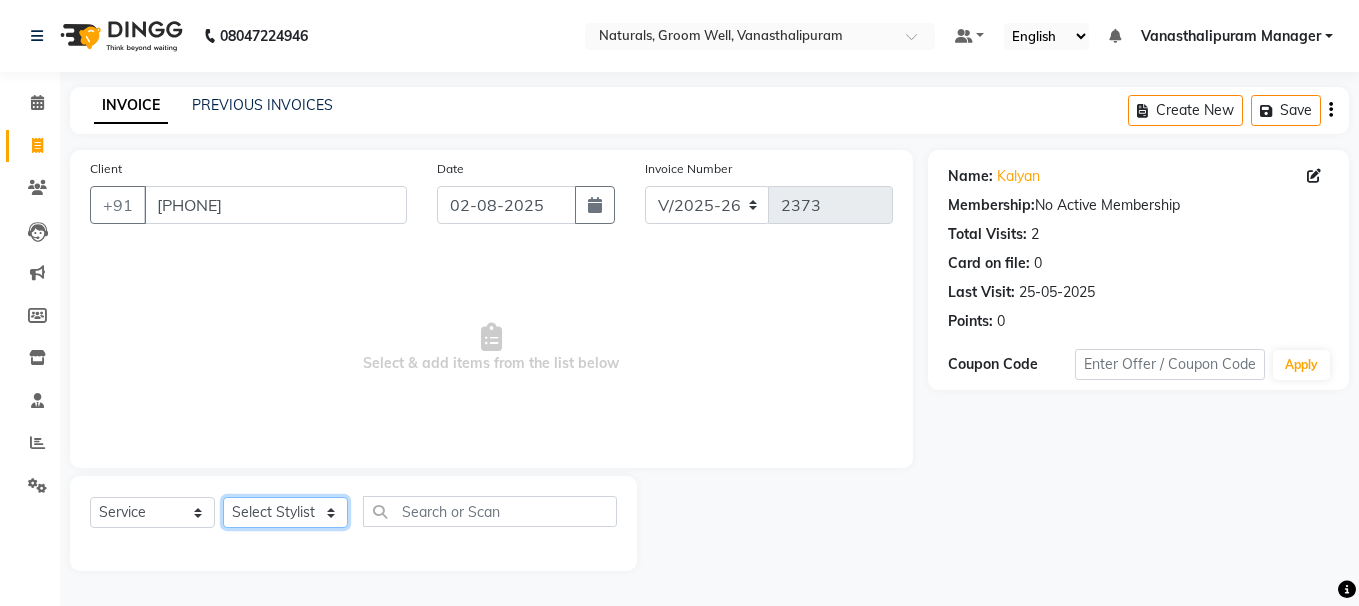 select on "52563" 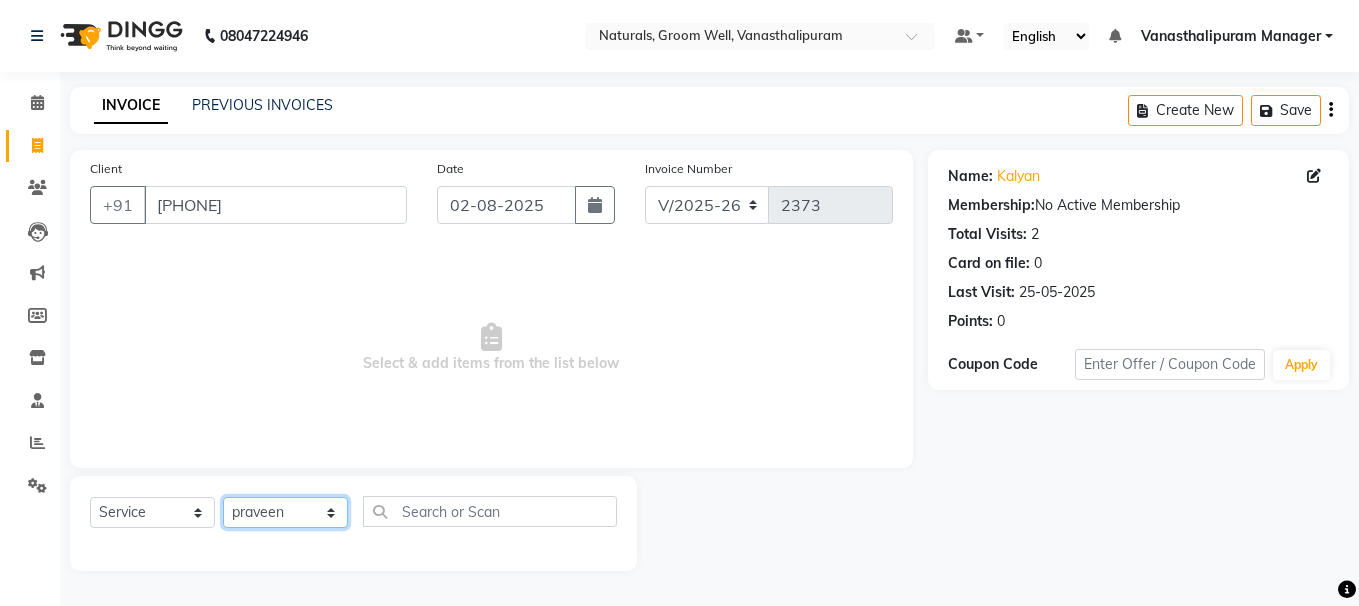 click on "Select Stylist gousiya kiran lavanya maheshwari naresh praveen sameena sandhya Vanasthalipuram Manager vinay" 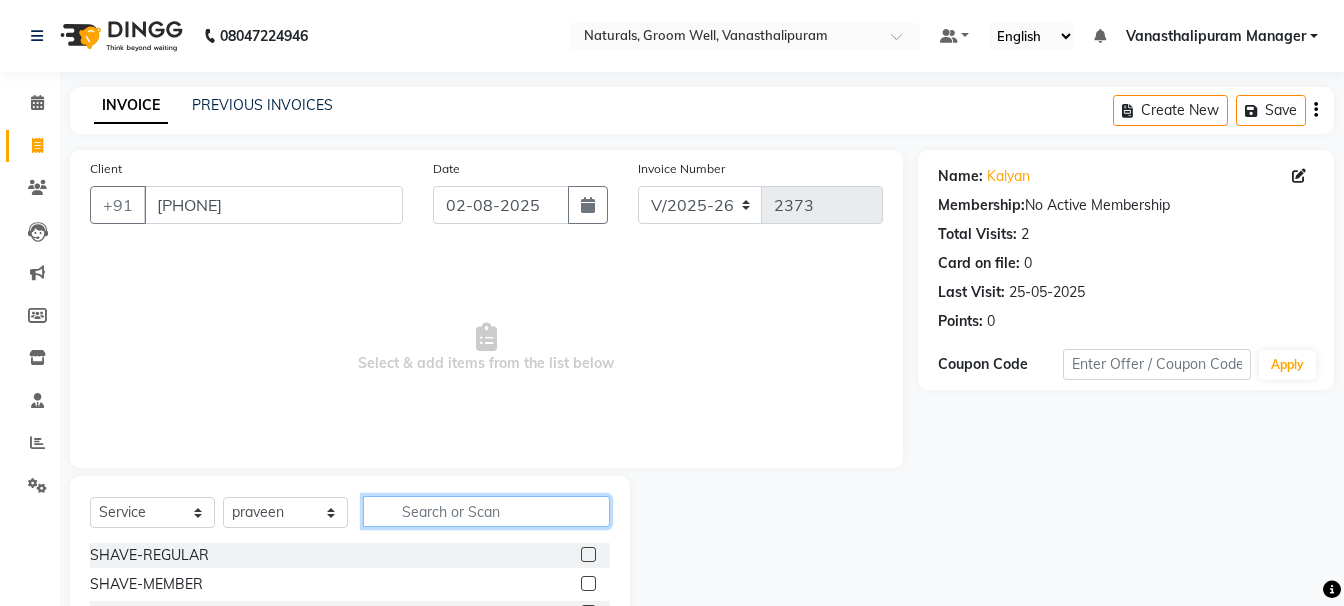 click 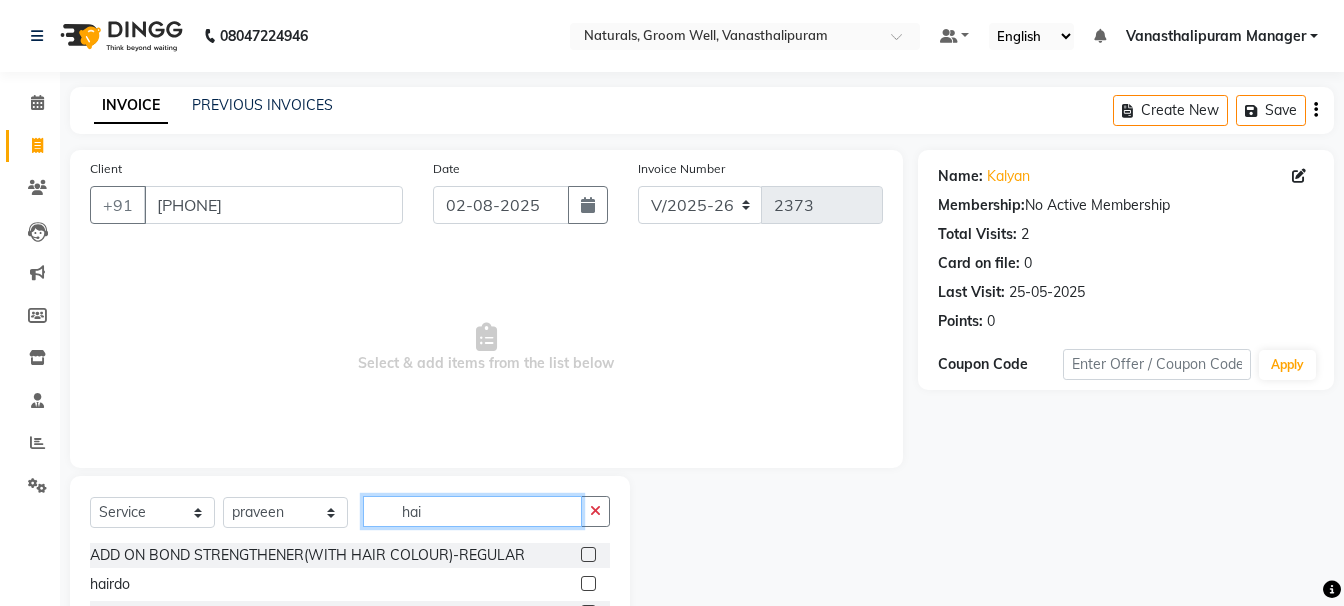 scroll, scrollTop: 195, scrollLeft: 0, axis: vertical 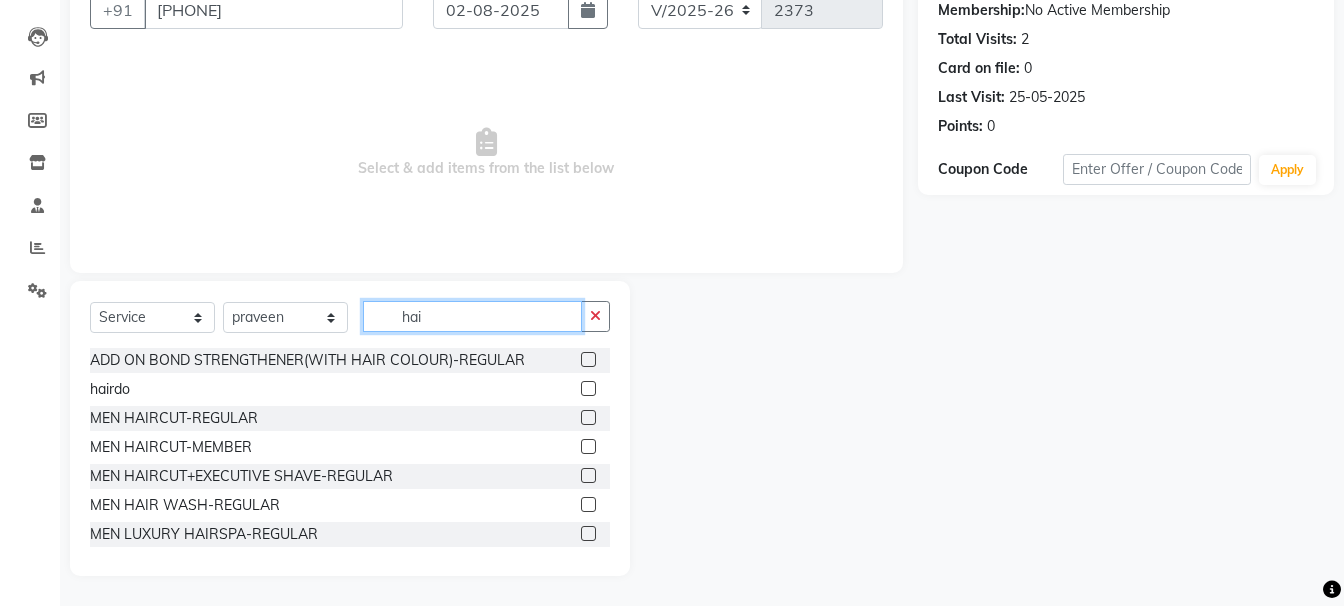 type on "hai" 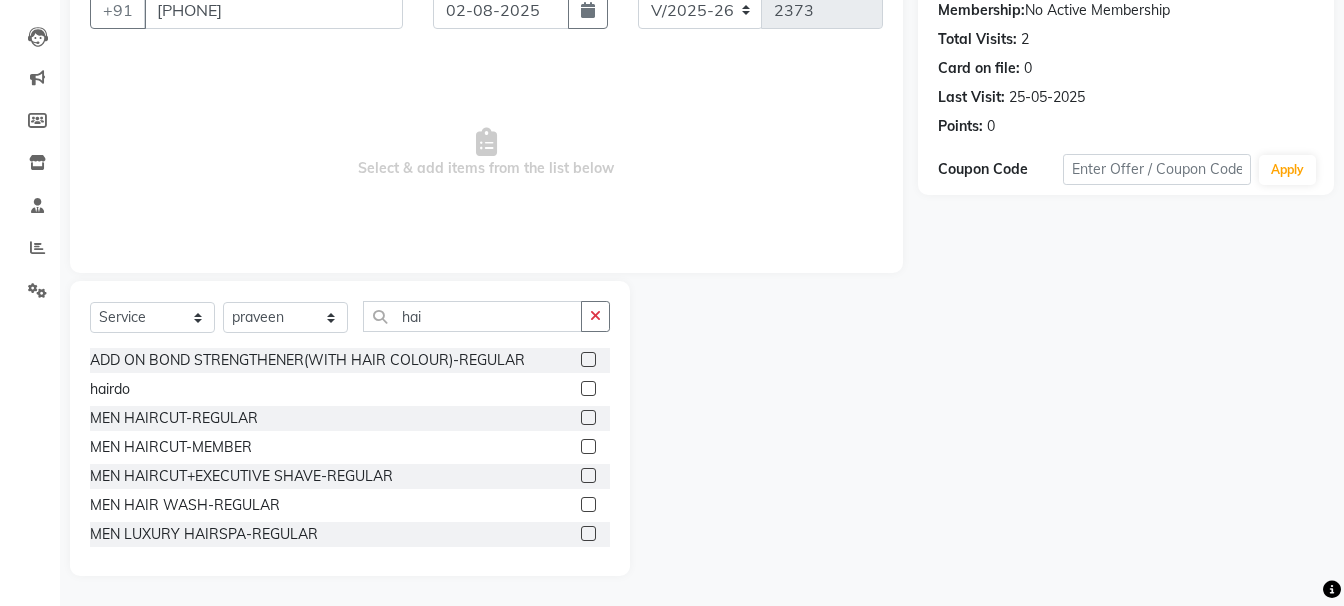 click 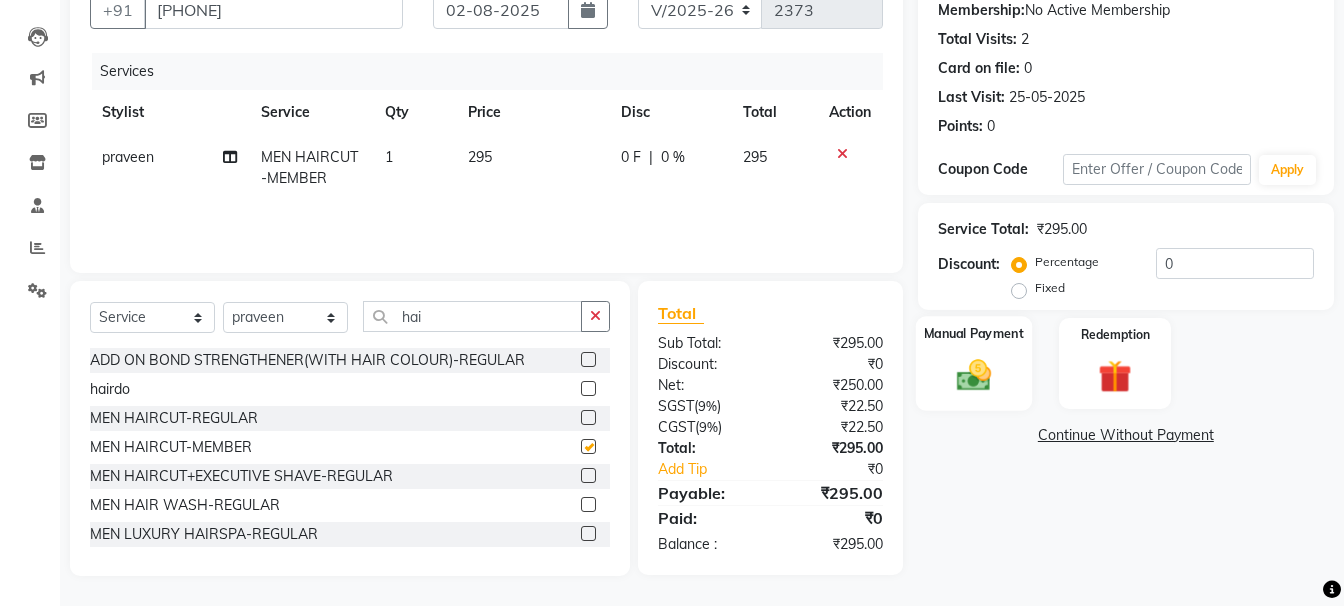checkbox on "false" 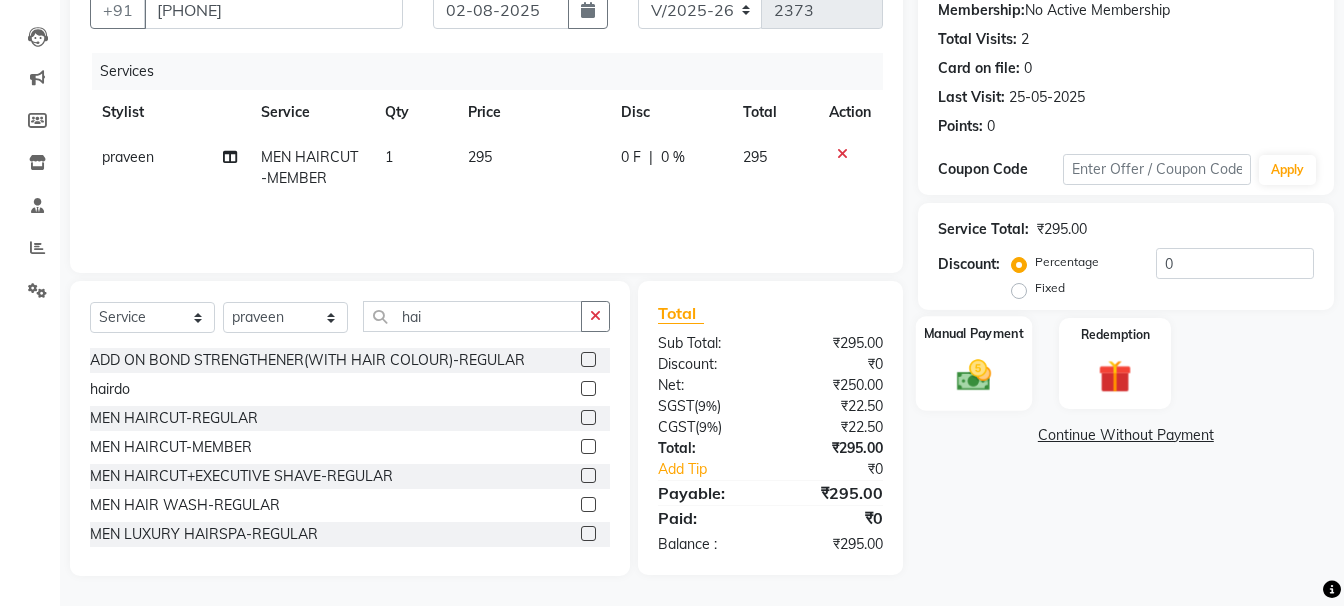 click 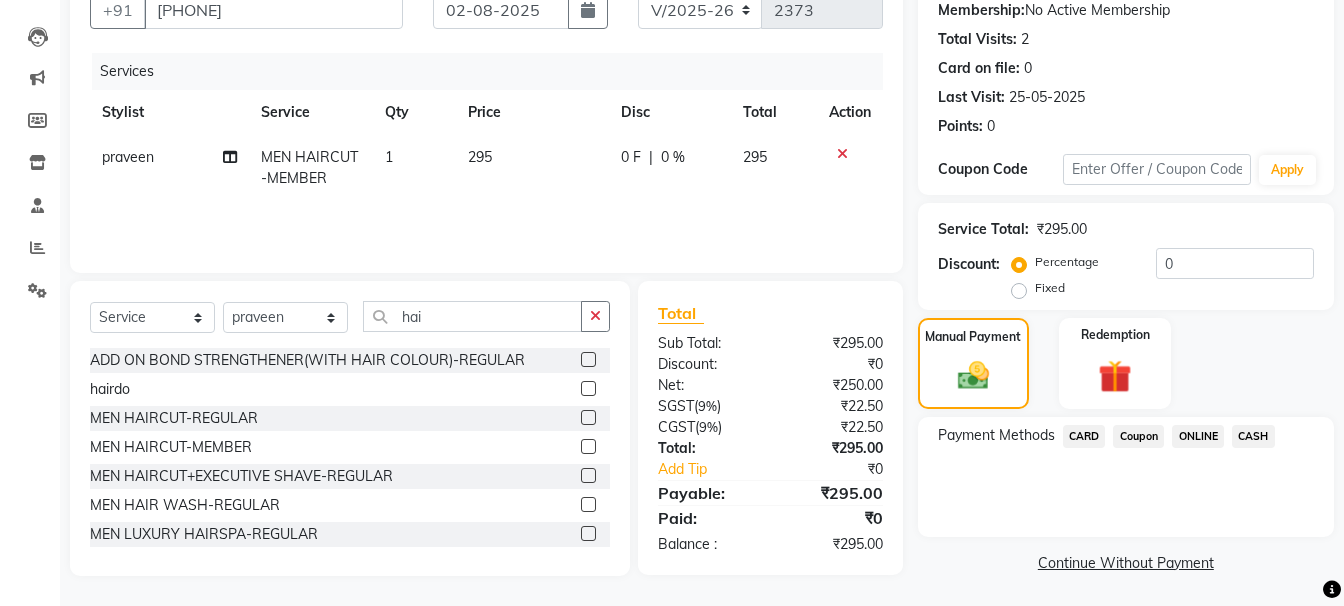 click on "ONLINE" 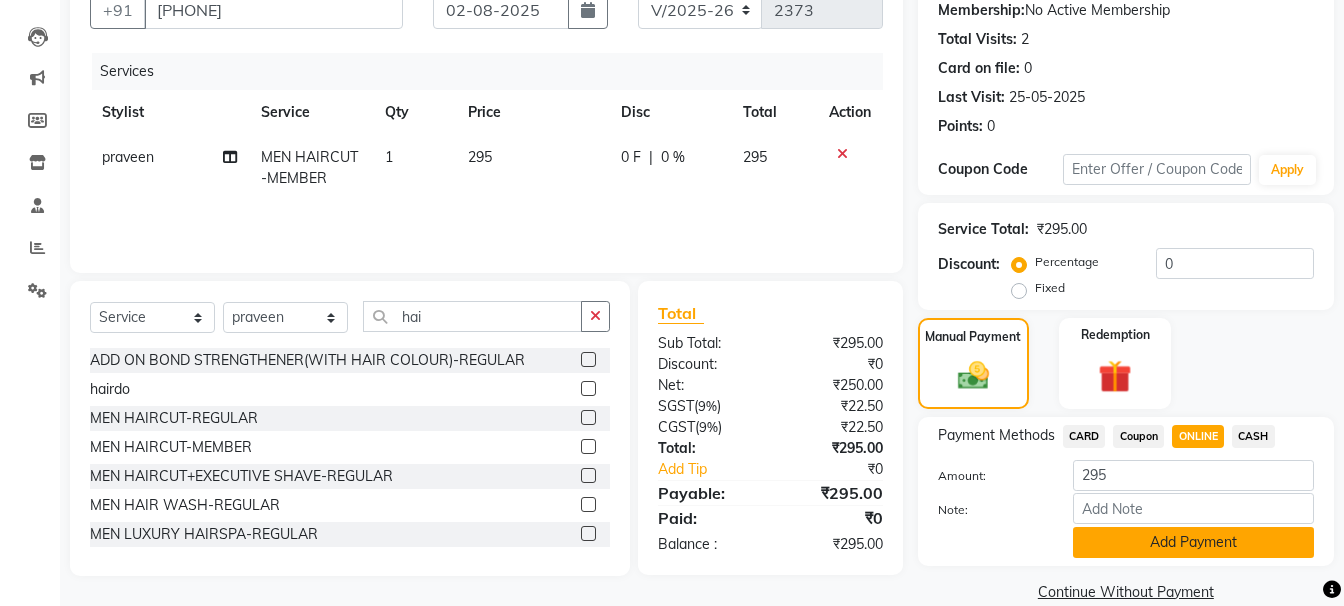 click on "Add Payment" 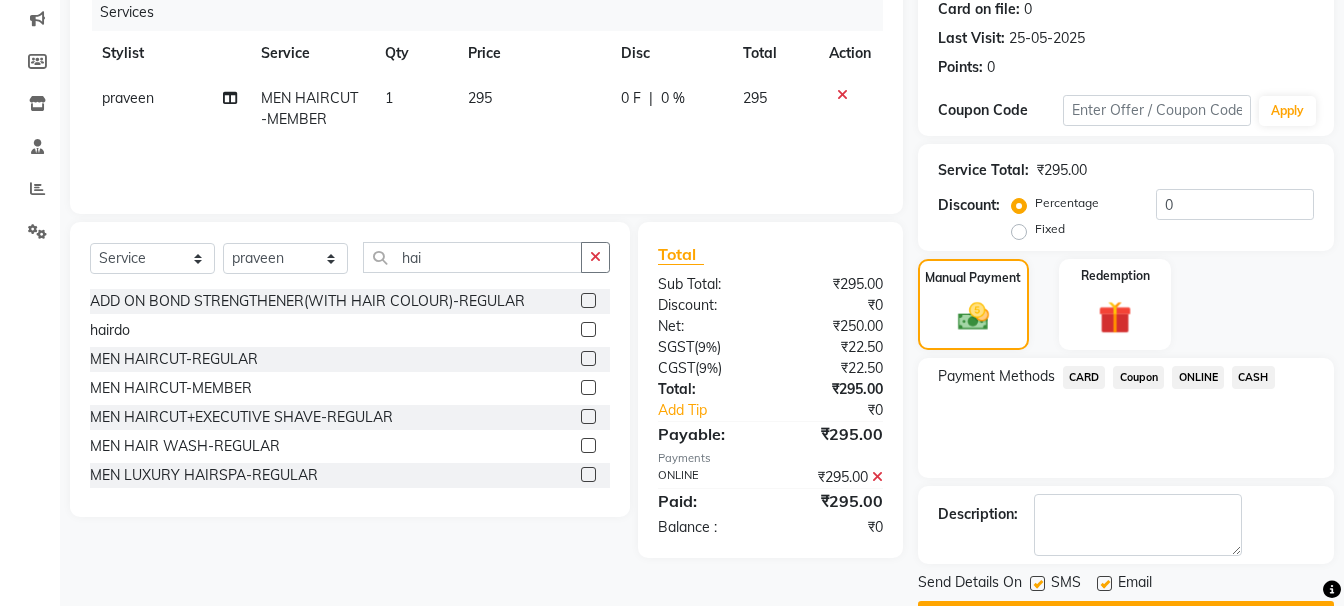 scroll, scrollTop: 310, scrollLeft: 0, axis: vertical 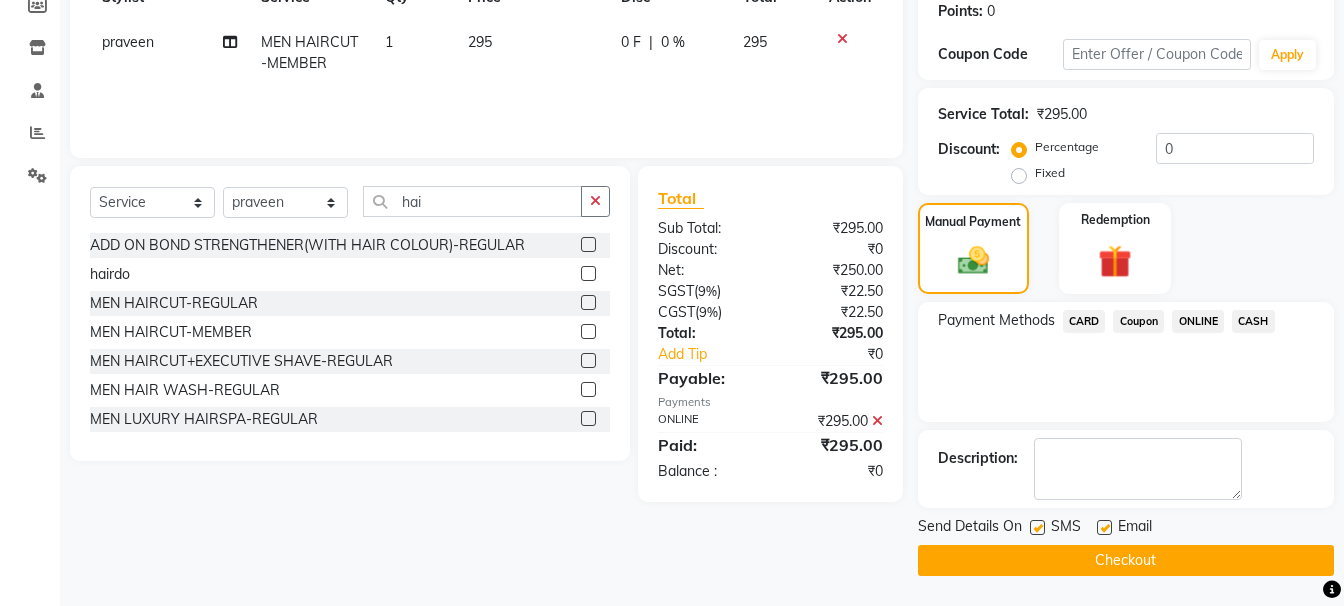 click on "Checkout" 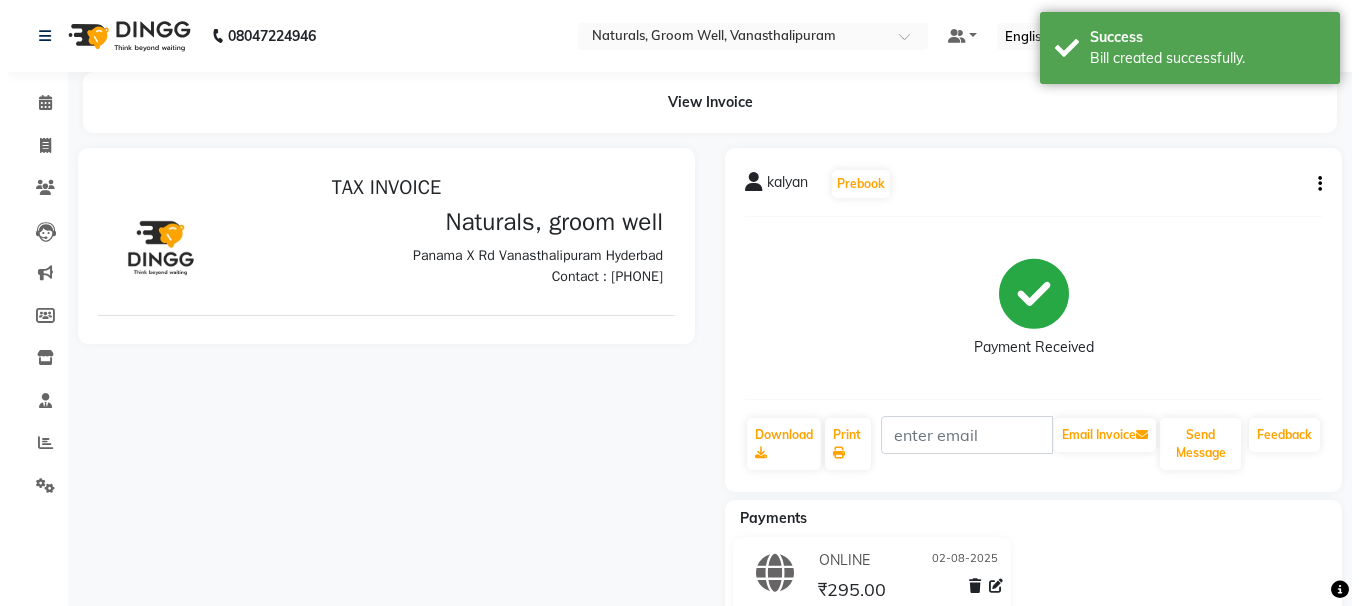 scroll, scrollTop: 0, scrollLeft: 0, axis: both 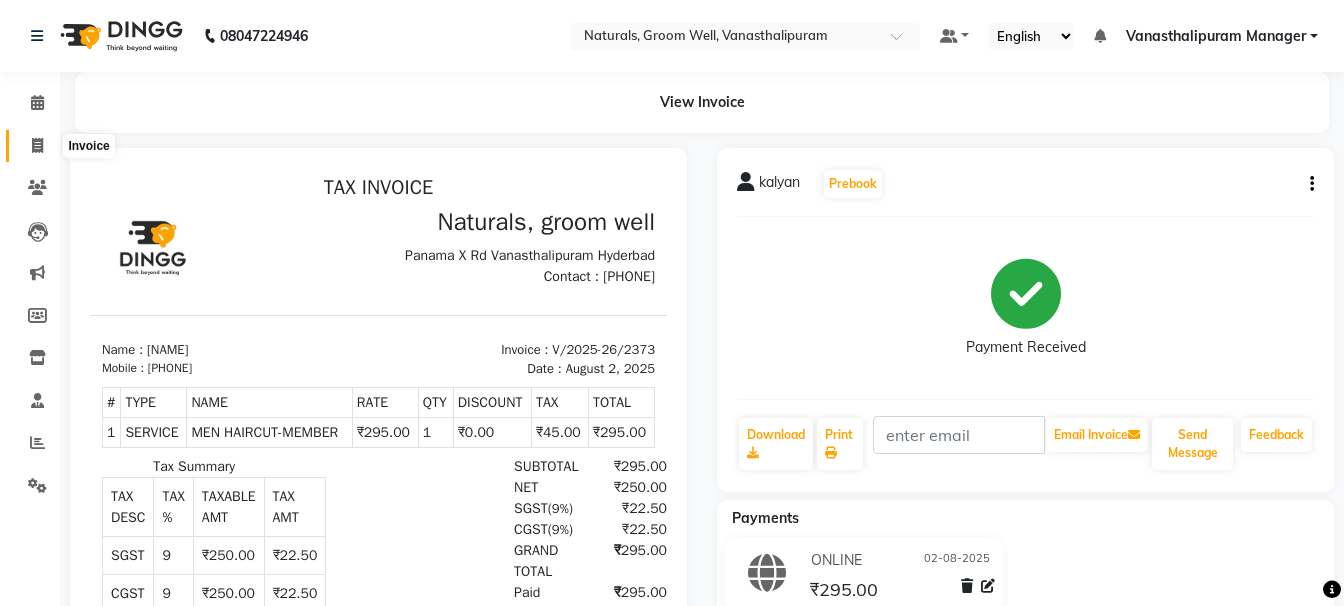 click 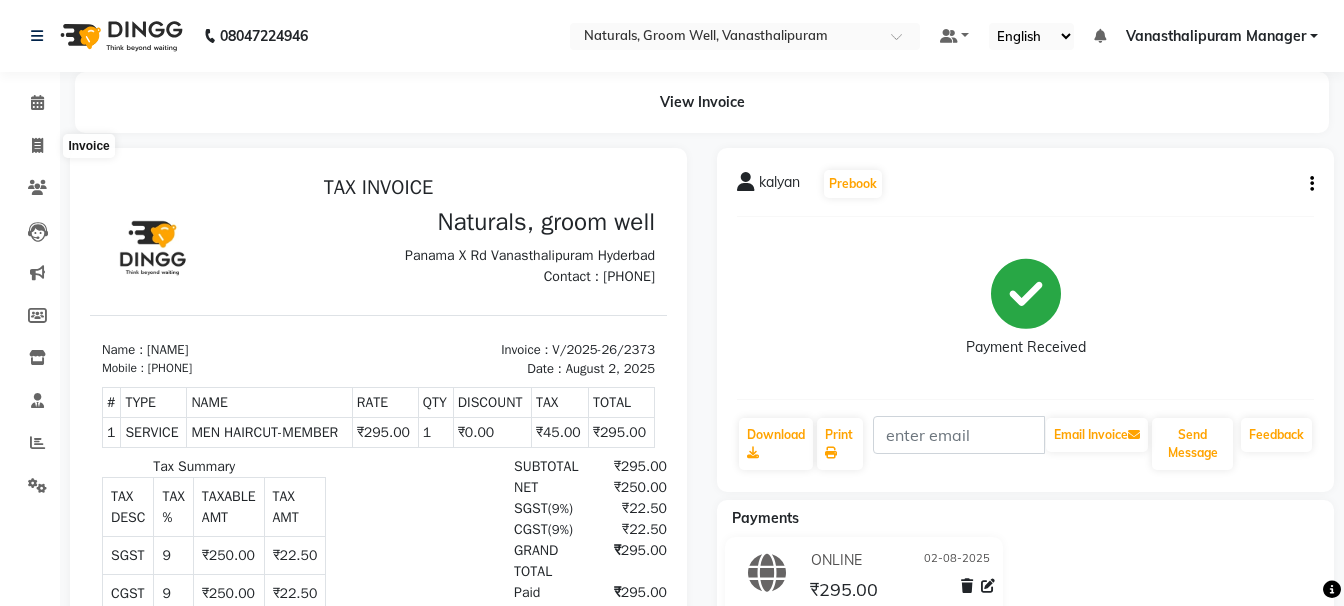 select on "service" 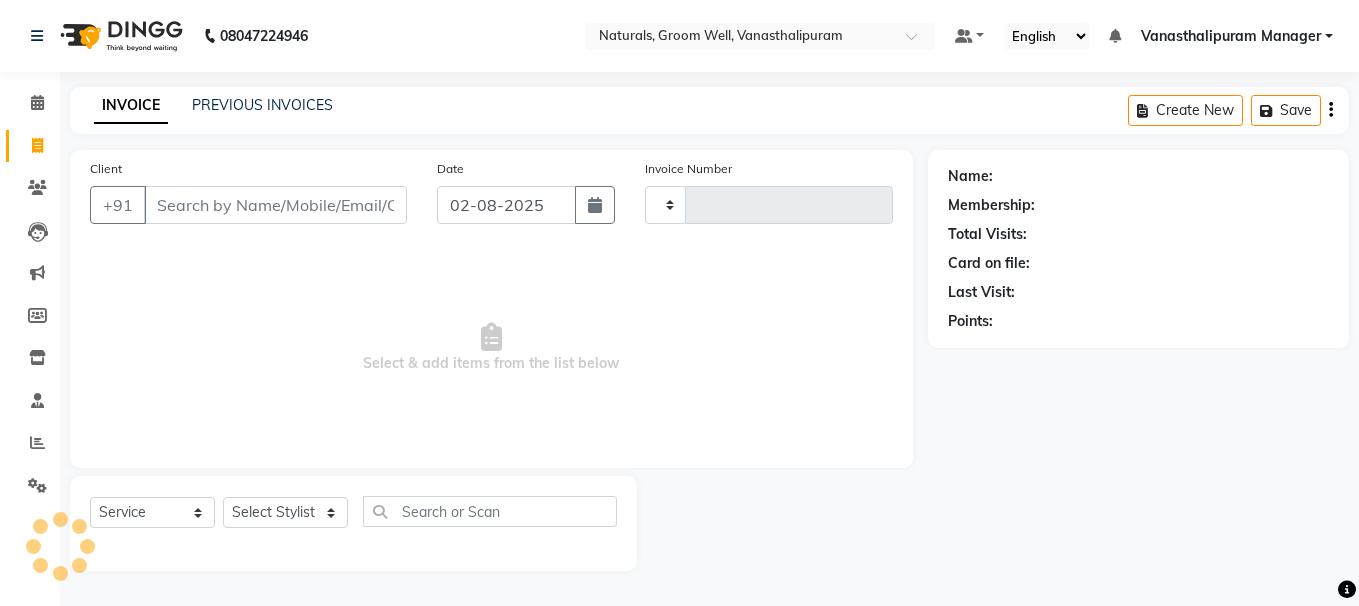 type on "2374" 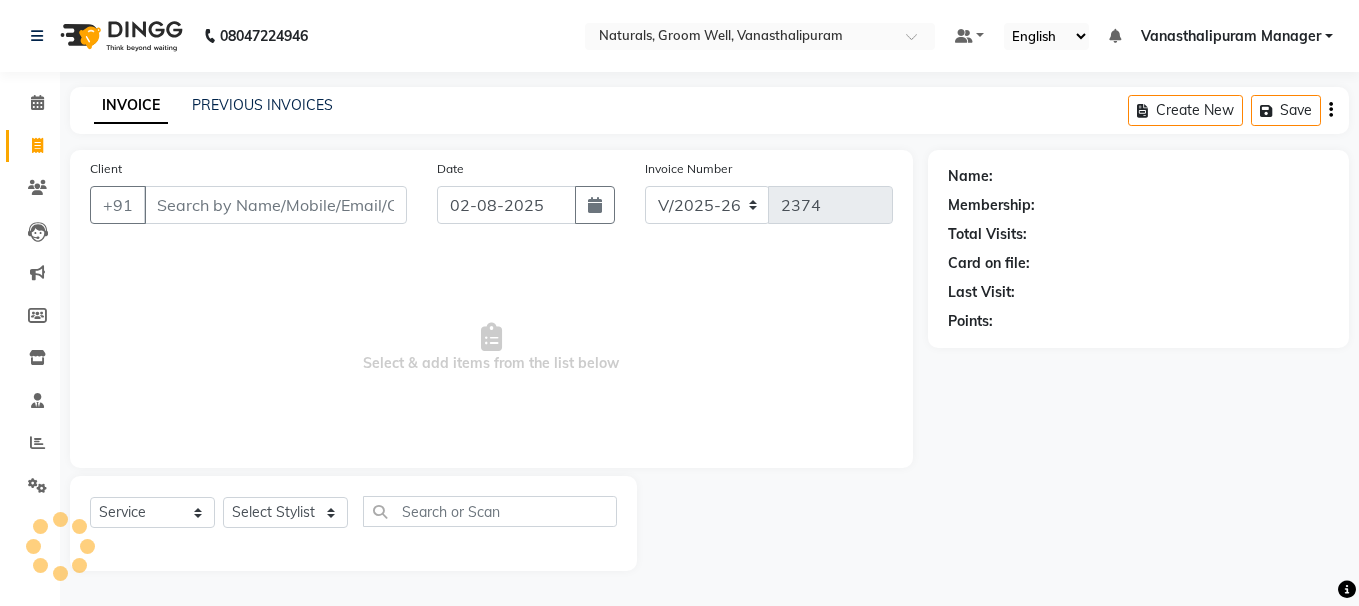 click on "Client" at bounding box center [275, 205] 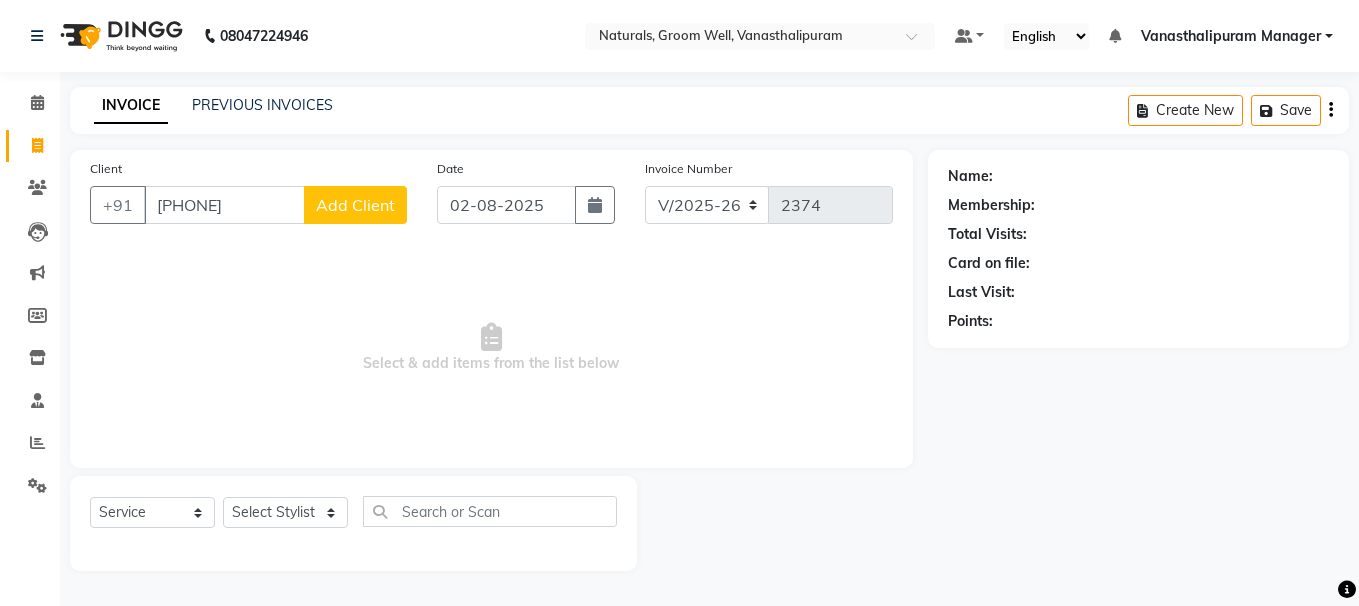type on "[PHONE]" 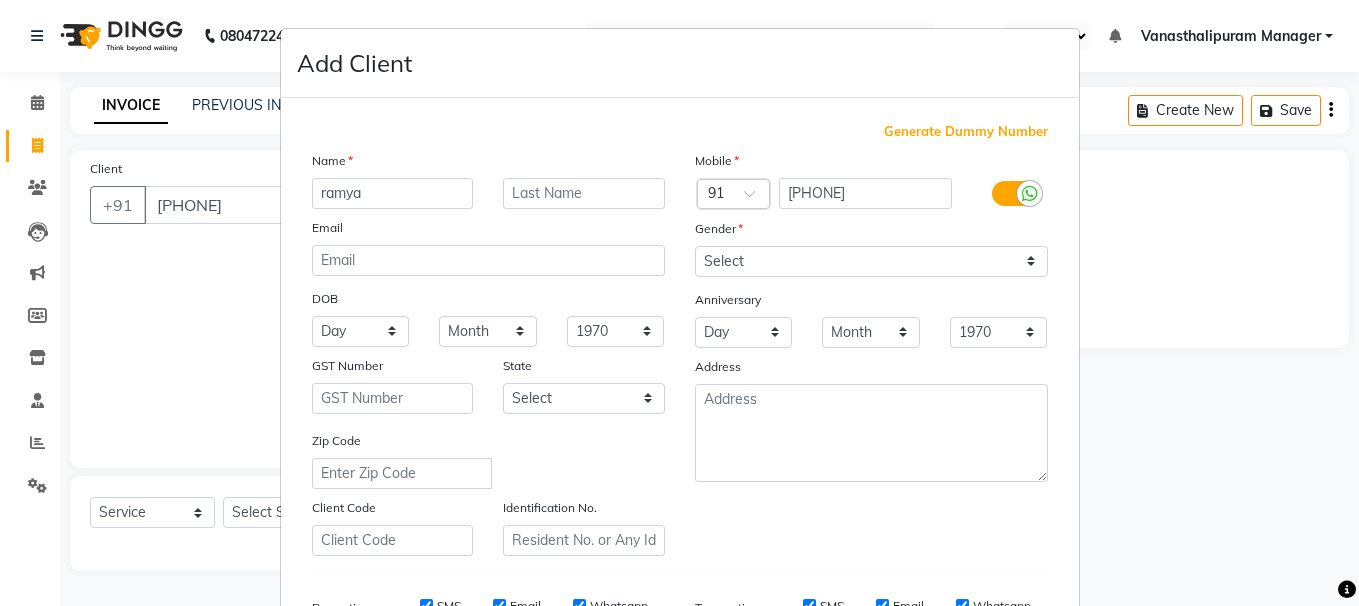 type on "ramya" 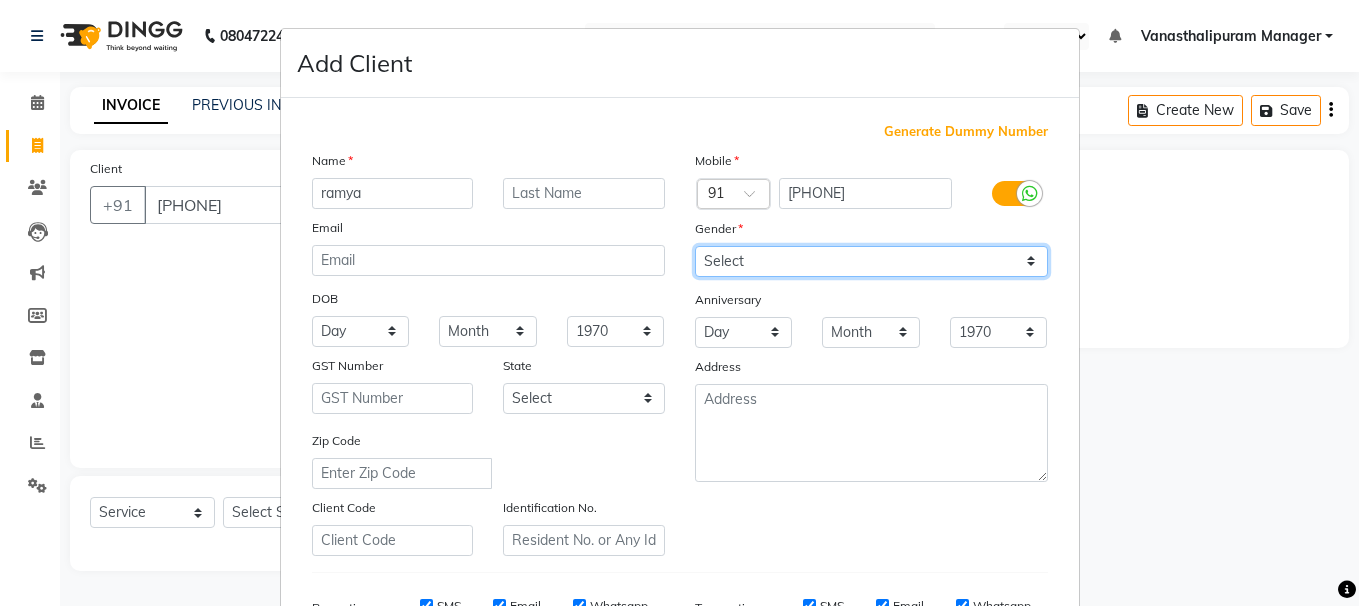 click on "Select Male Female Other Prefer Not To Say" at bounding box center (871, 261) 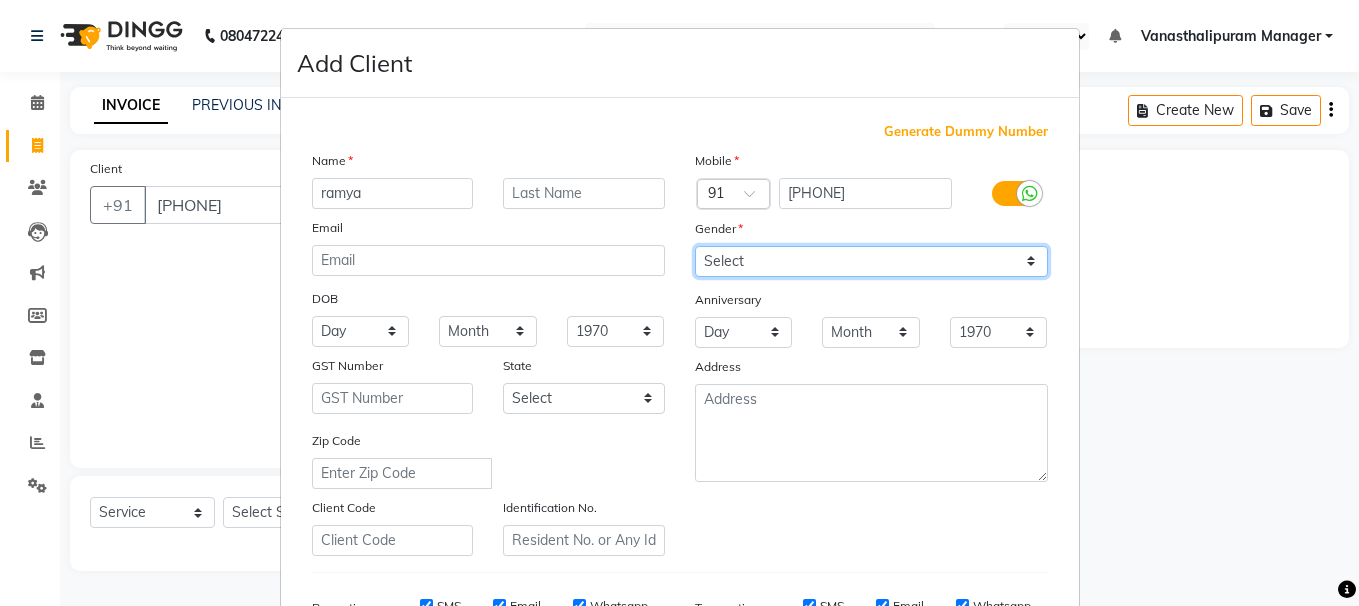 select on "female" 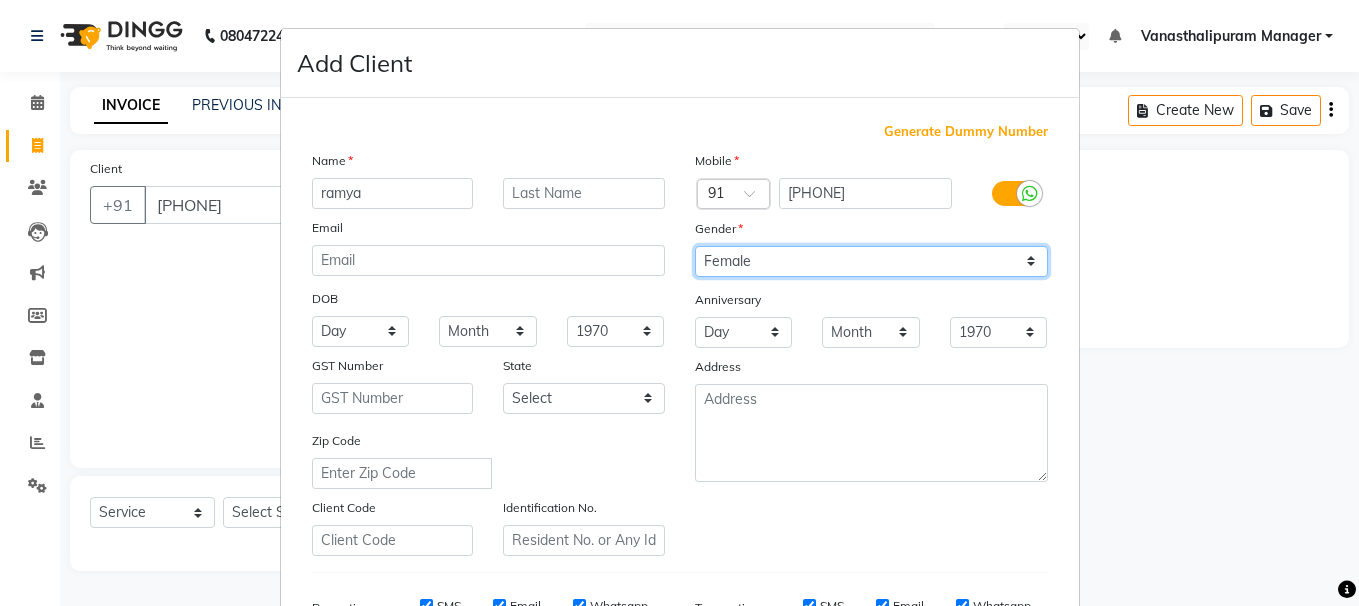 click on "Select Male Female Other Prefer Not To Say" at bounding box center (871, 261) 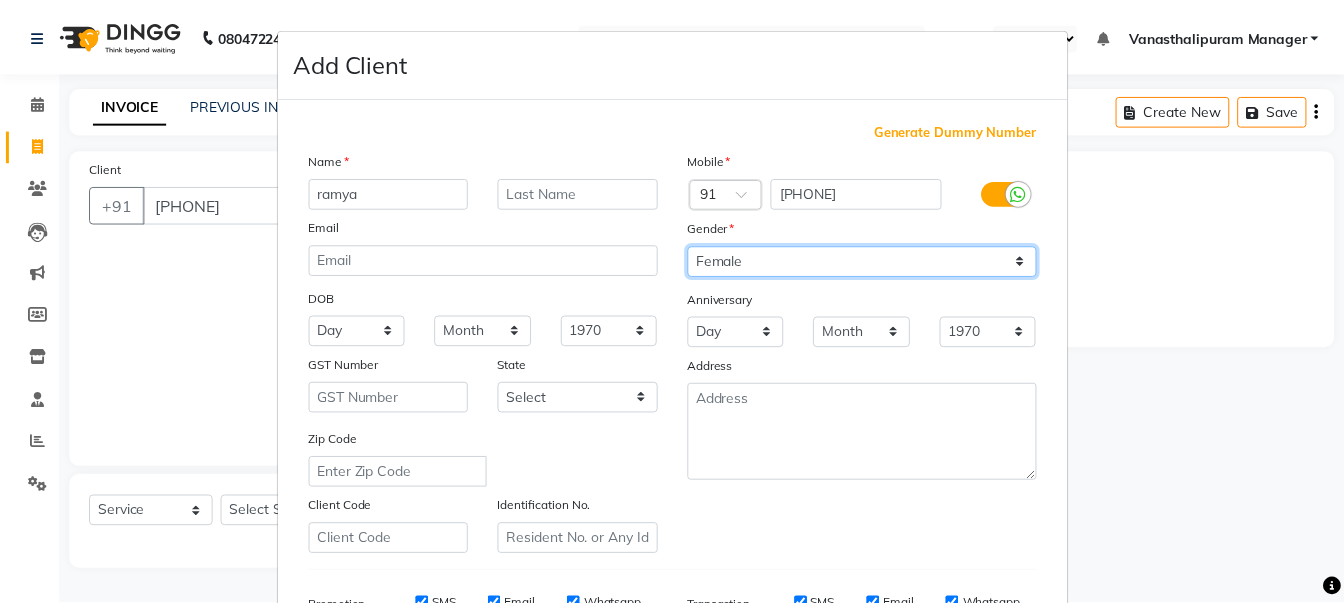 scroll, scrollTop: 300, scrollLeft: 0, axis: vertical 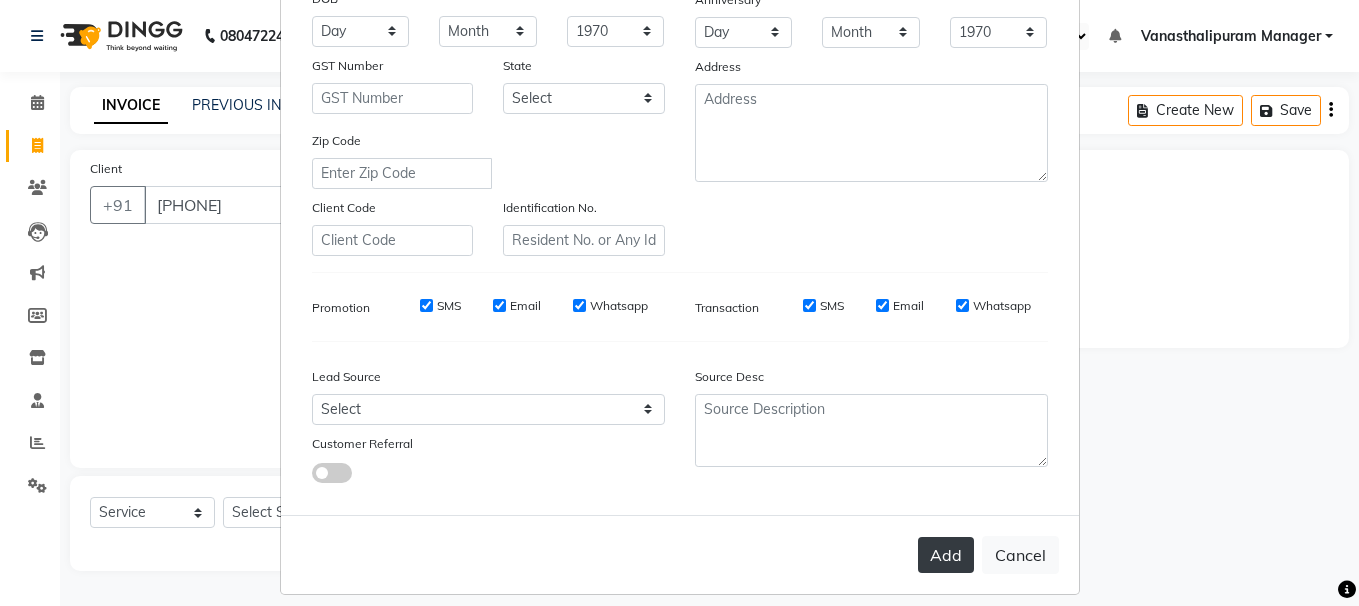 click on "Add" at bounding box center (946, 555) 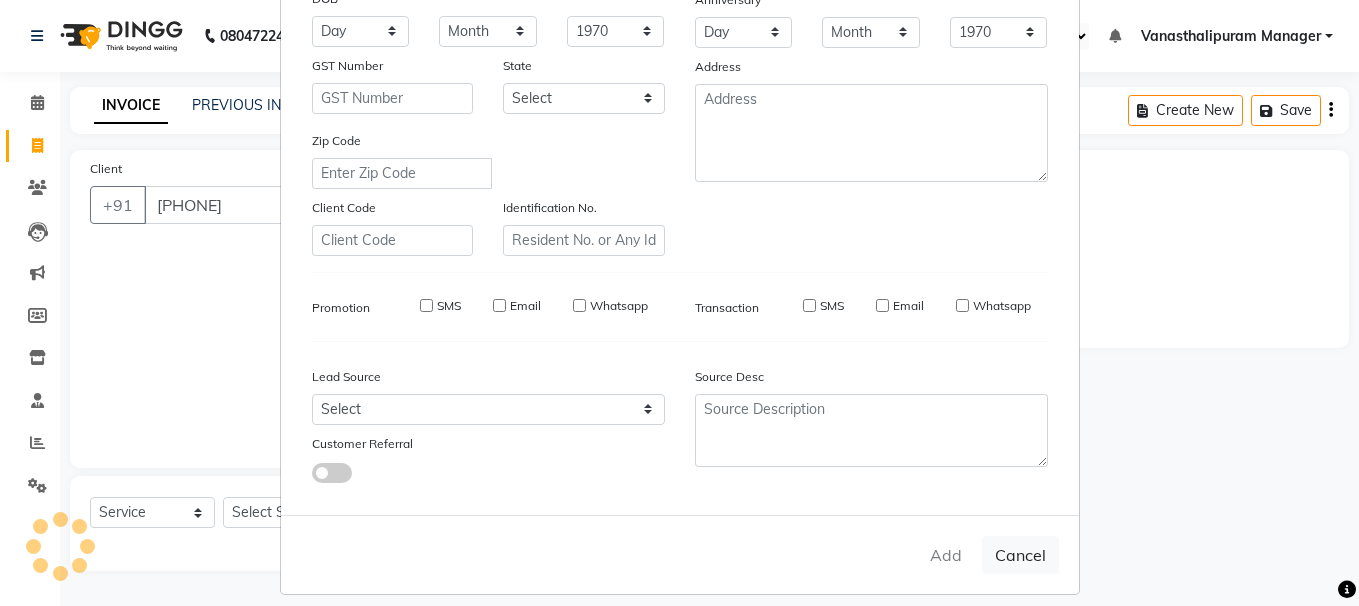 type 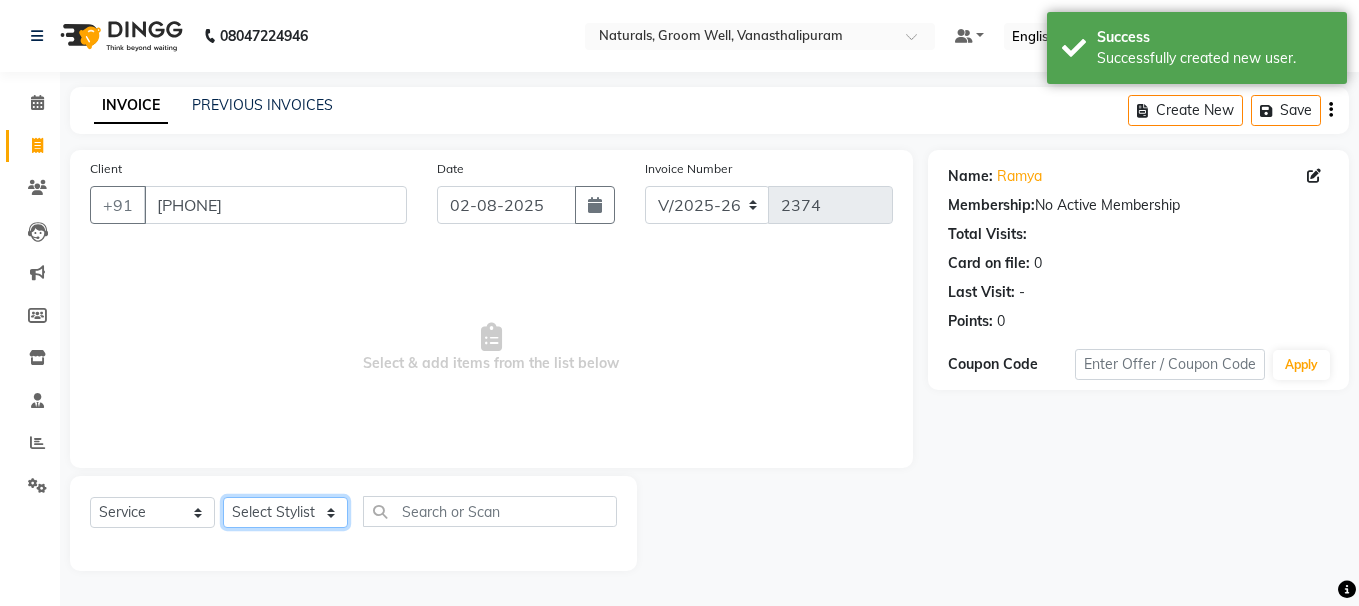 click on "Select Stylist gousiya kiran lavanya maheshwari naresh praveen sameena sandhya Vanasthalipuram Manager vinay" 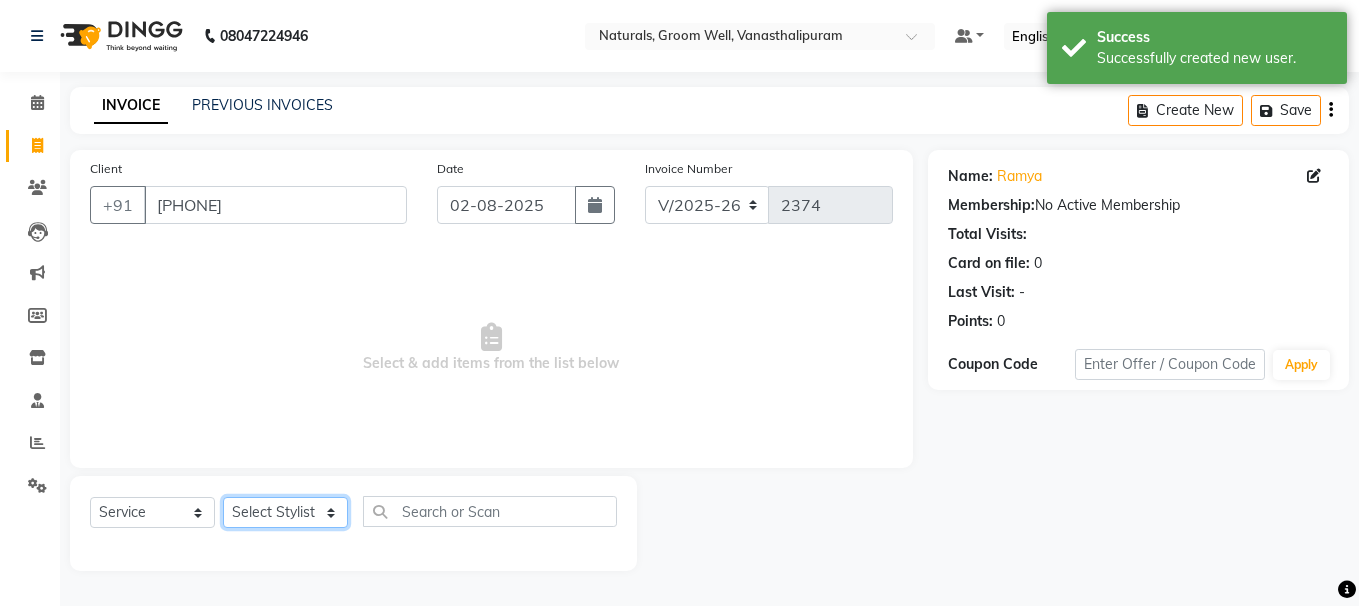 select on "68488" 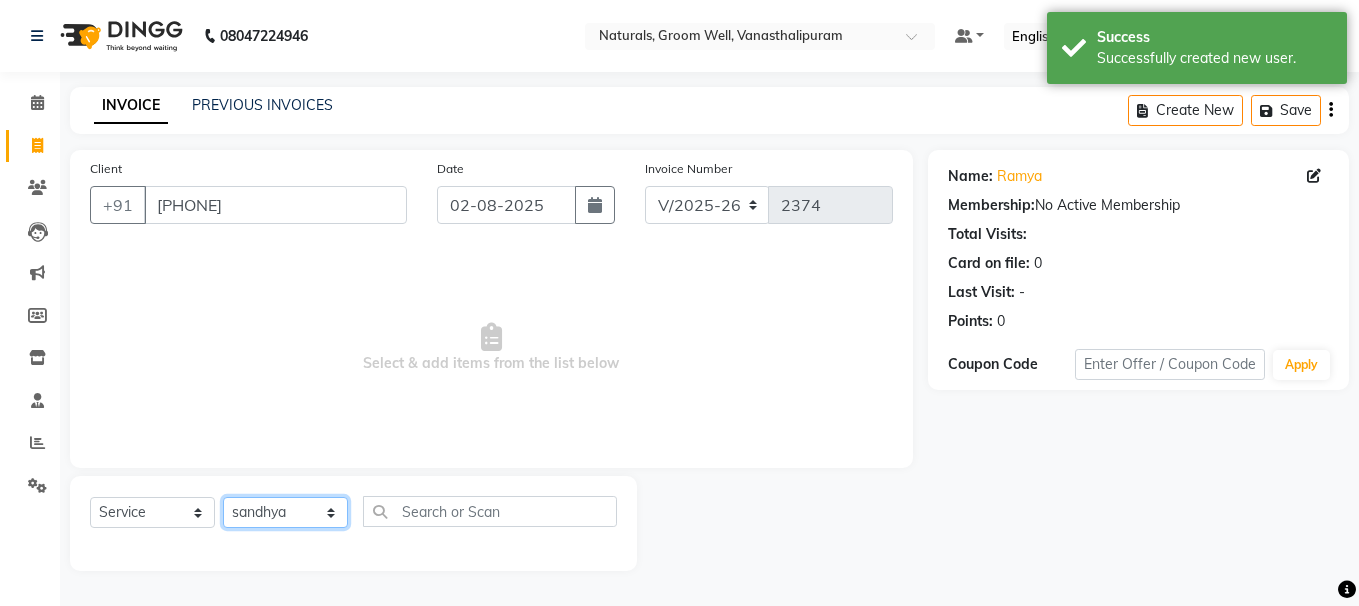 click on "Select Stylist gousiya kiran lavanya maheshwari naresh praveen sameena sandhya Vanasthalipuram Manager vinay" 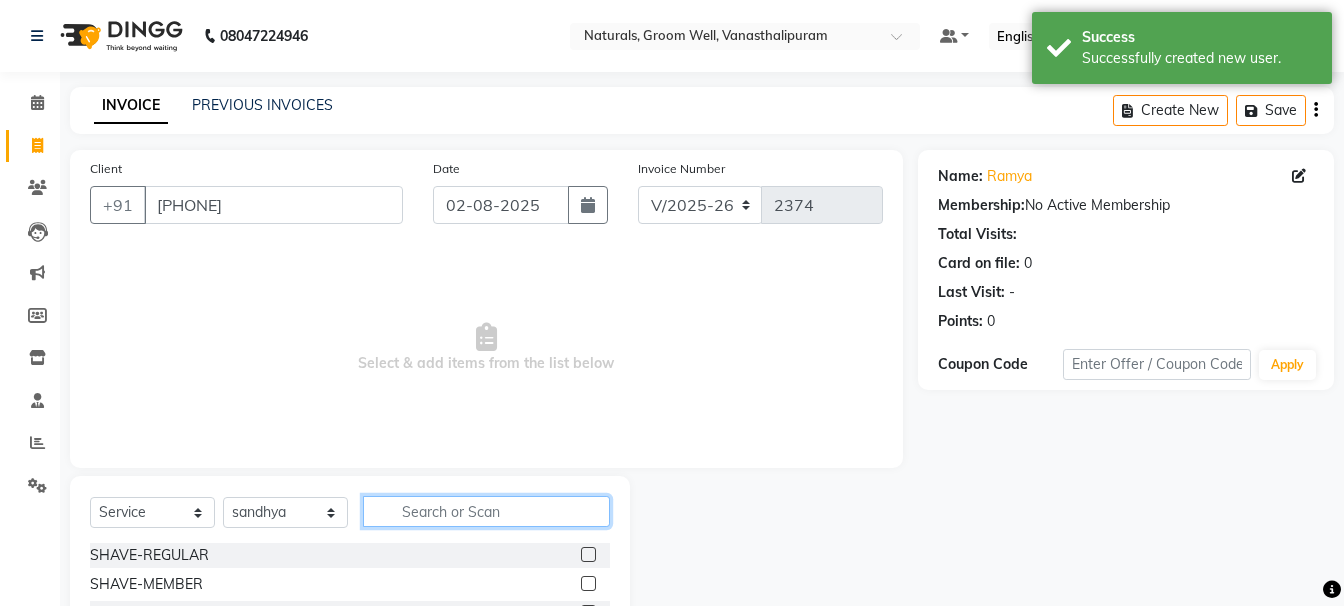 click 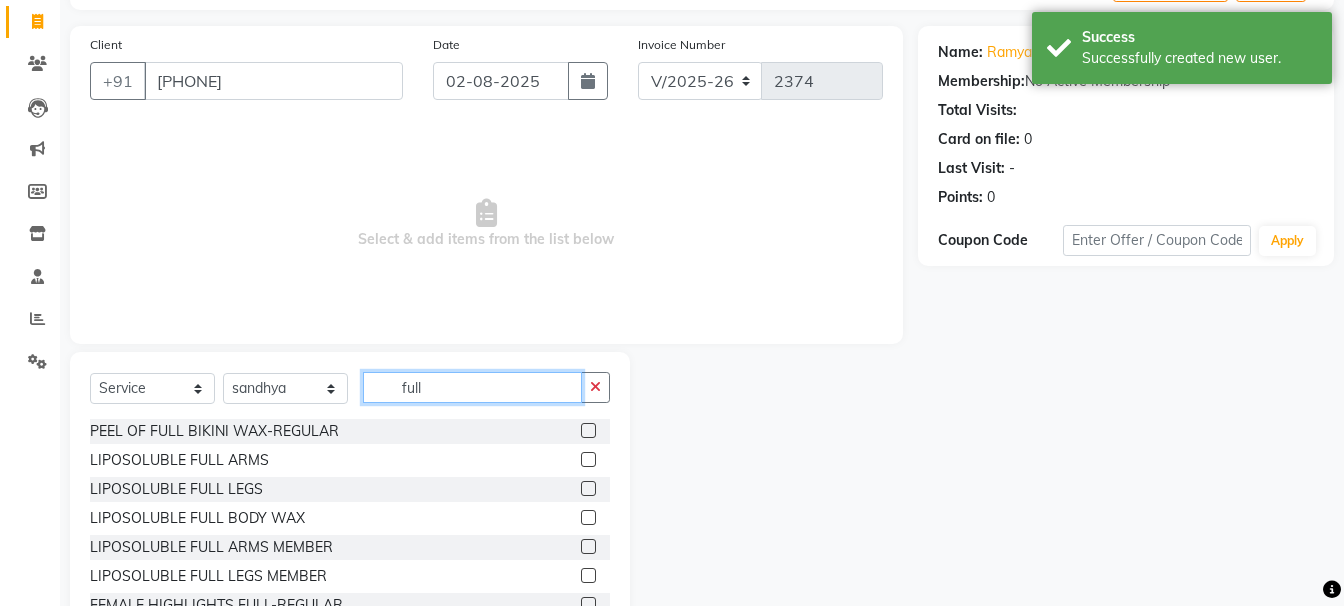 scroll, scrollTop: 195, scrollLeft: 0, axis: vertical 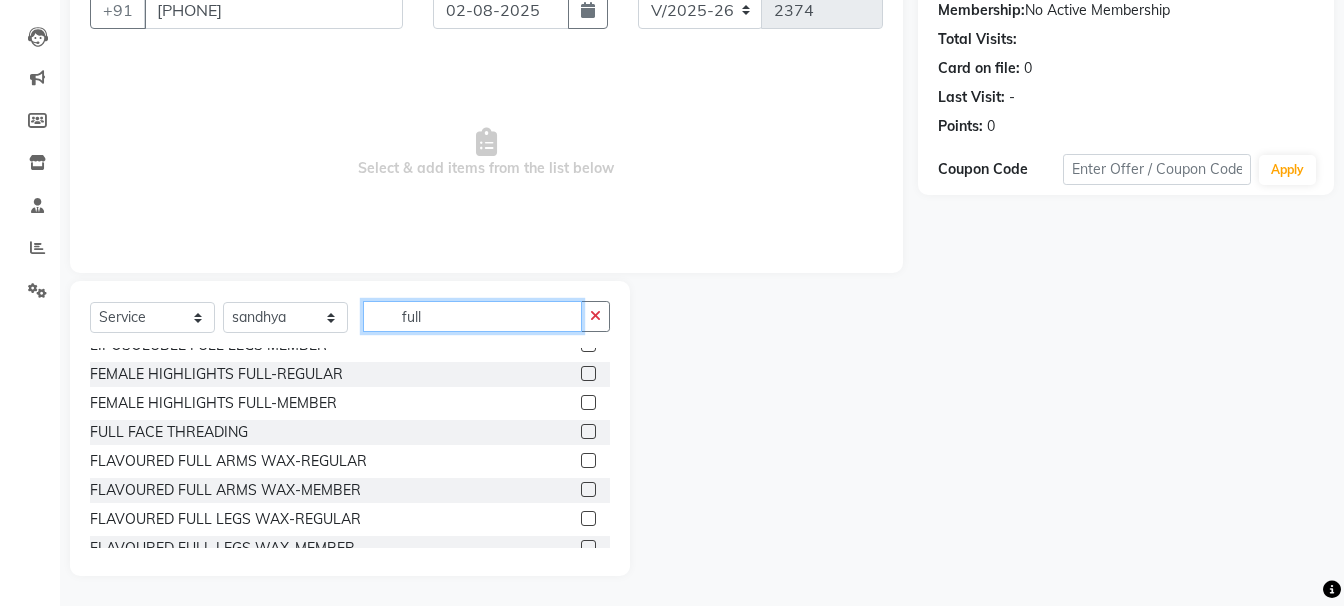 type on "full" 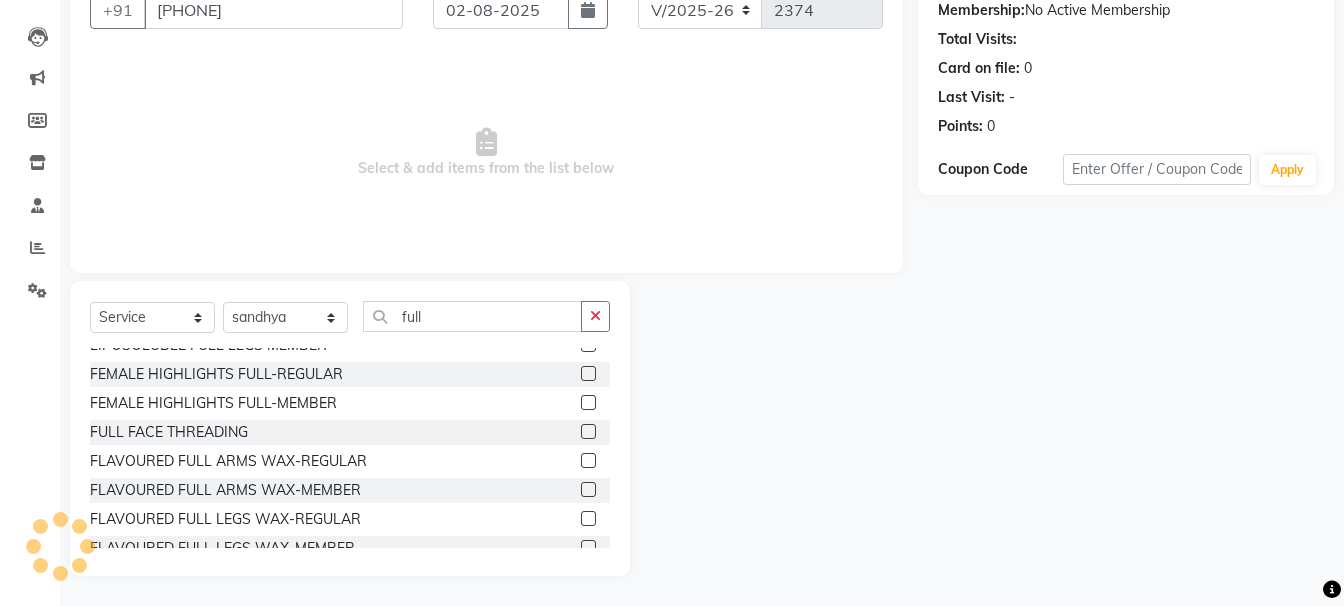 click 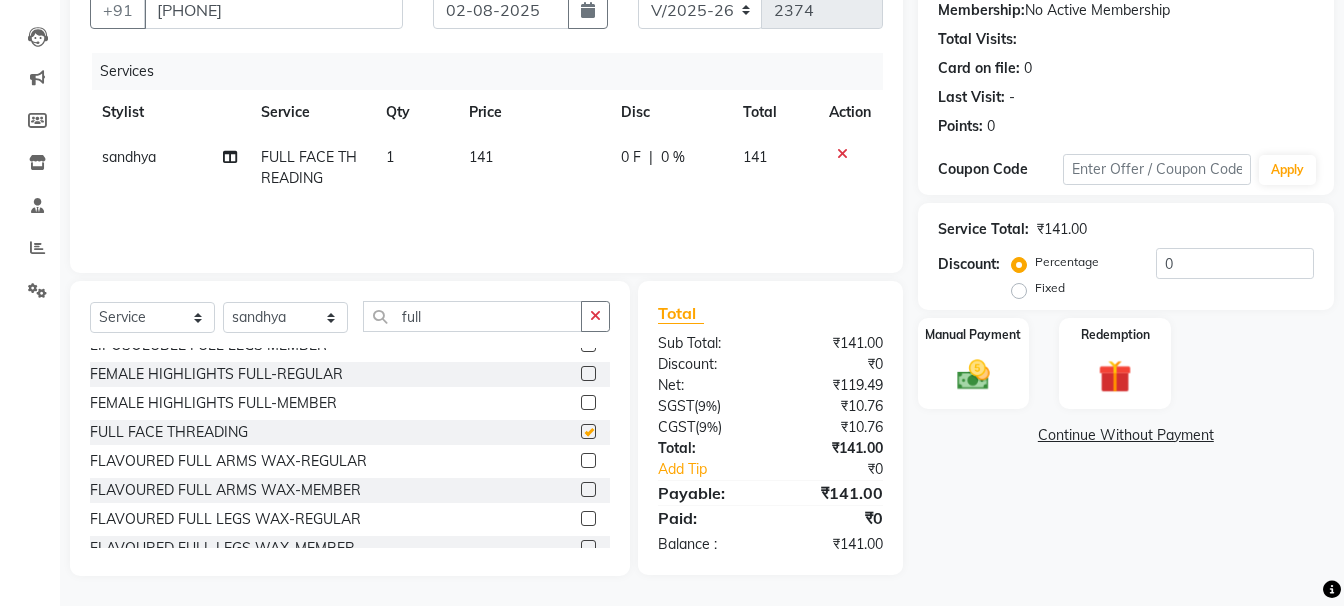 checkbox on "false" 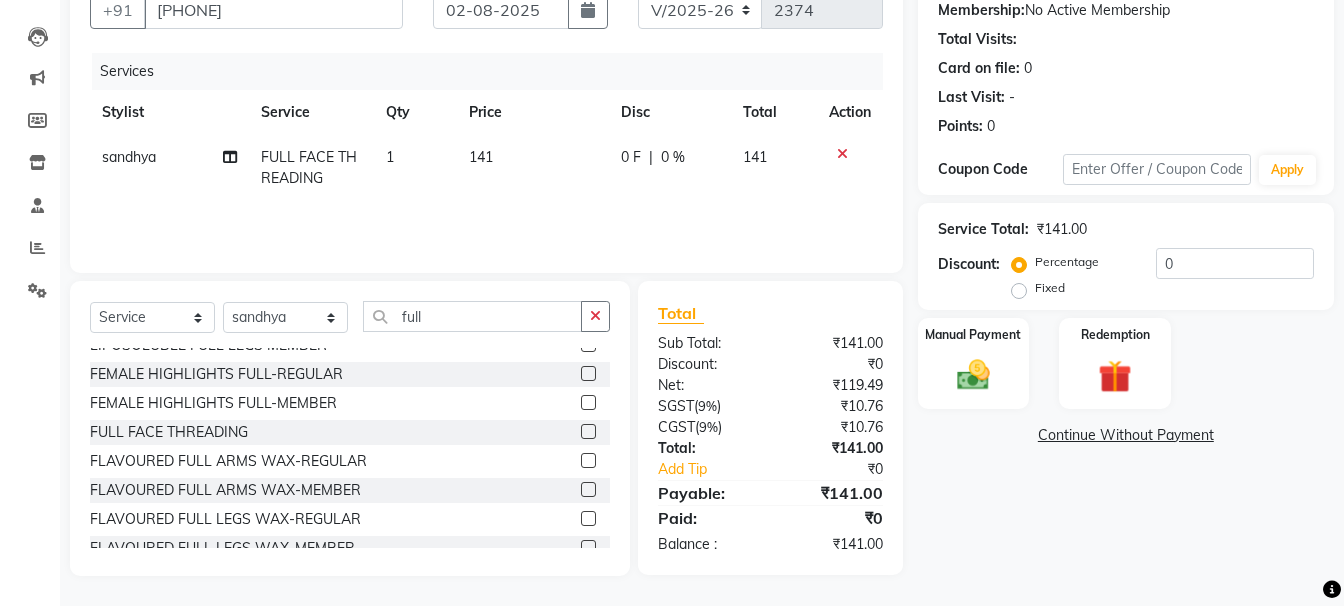 click on "141" 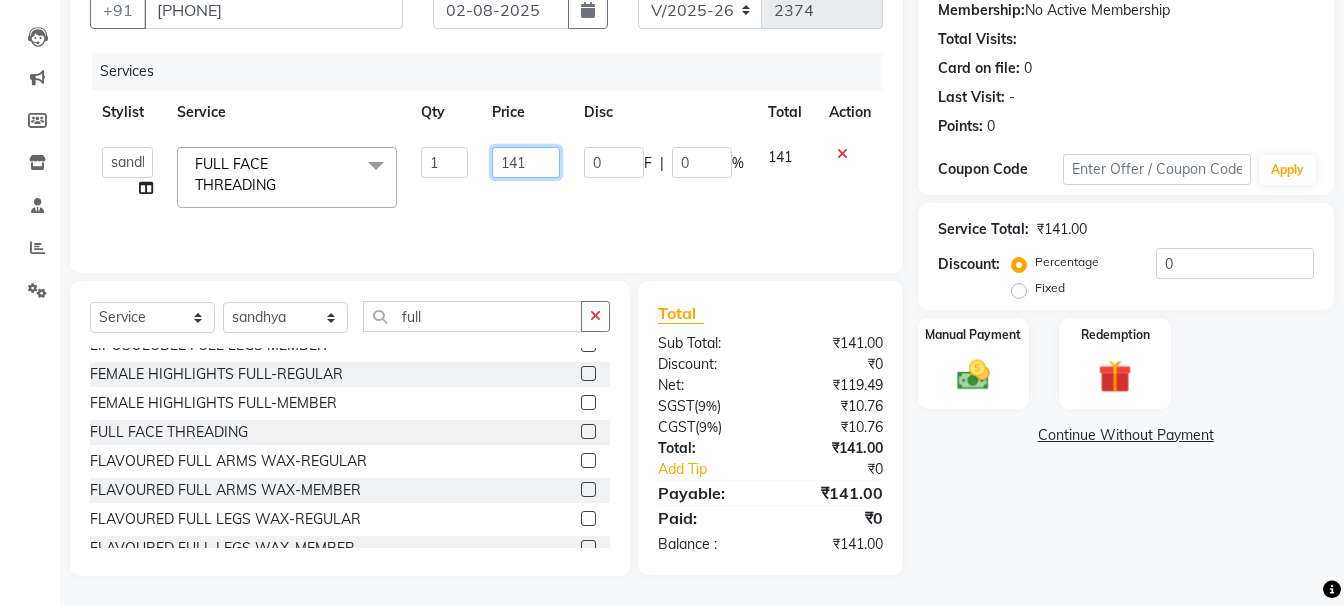 click on "141" 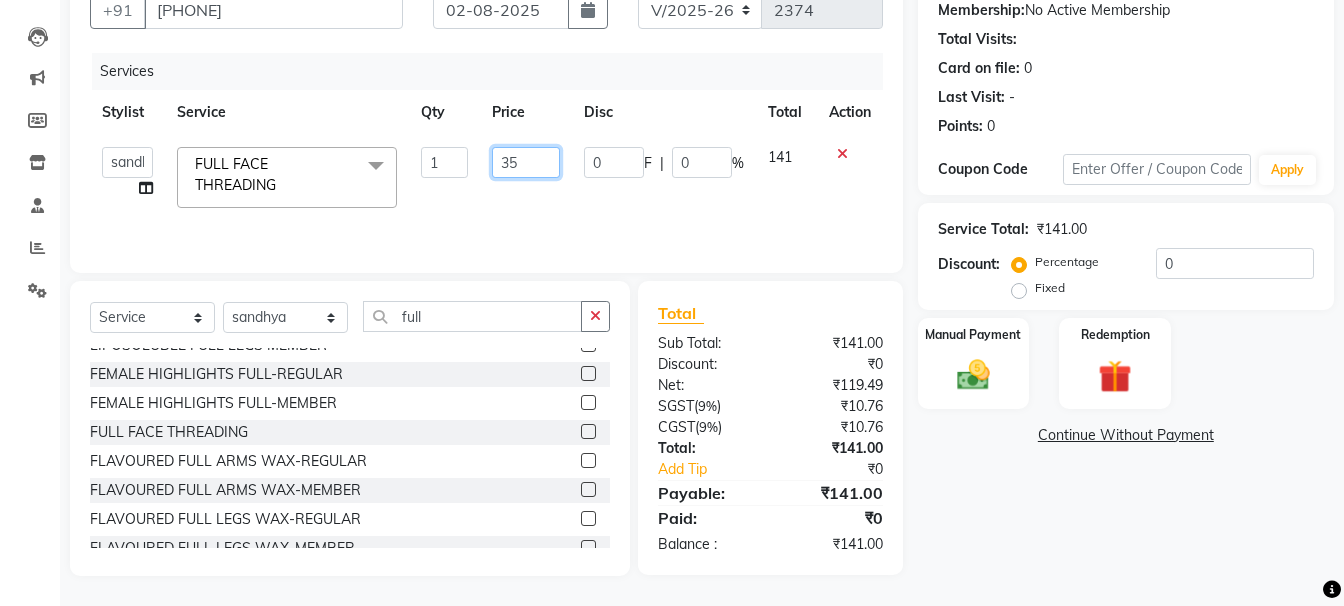 type on "354" 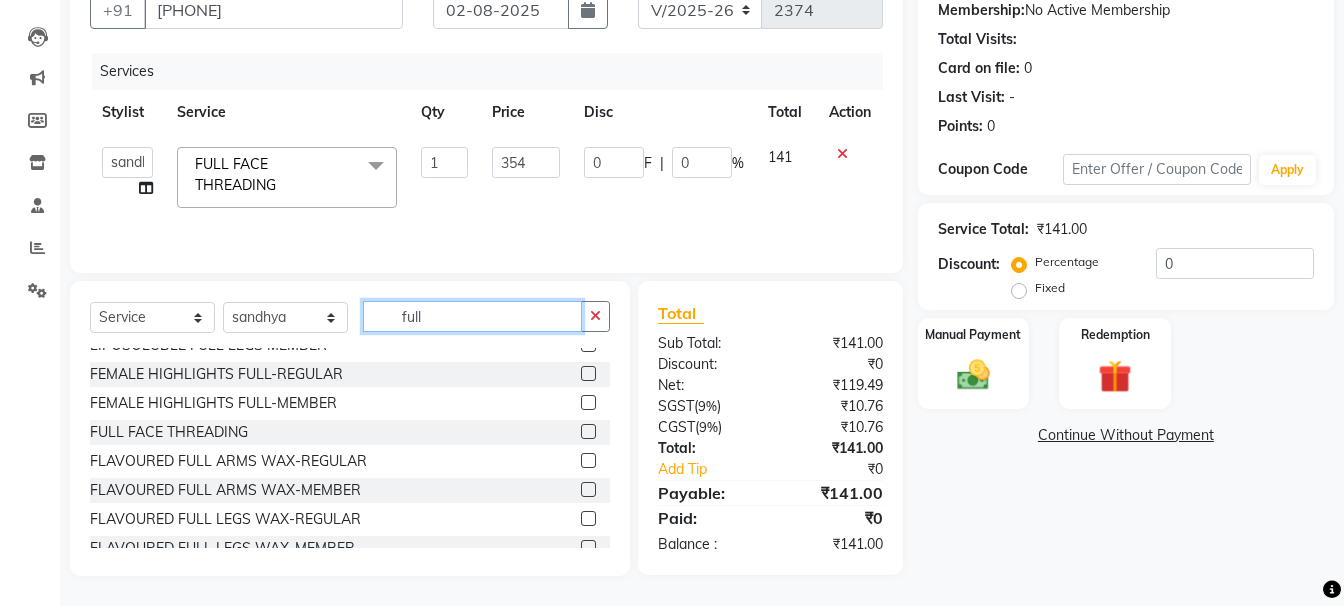 click on "full" 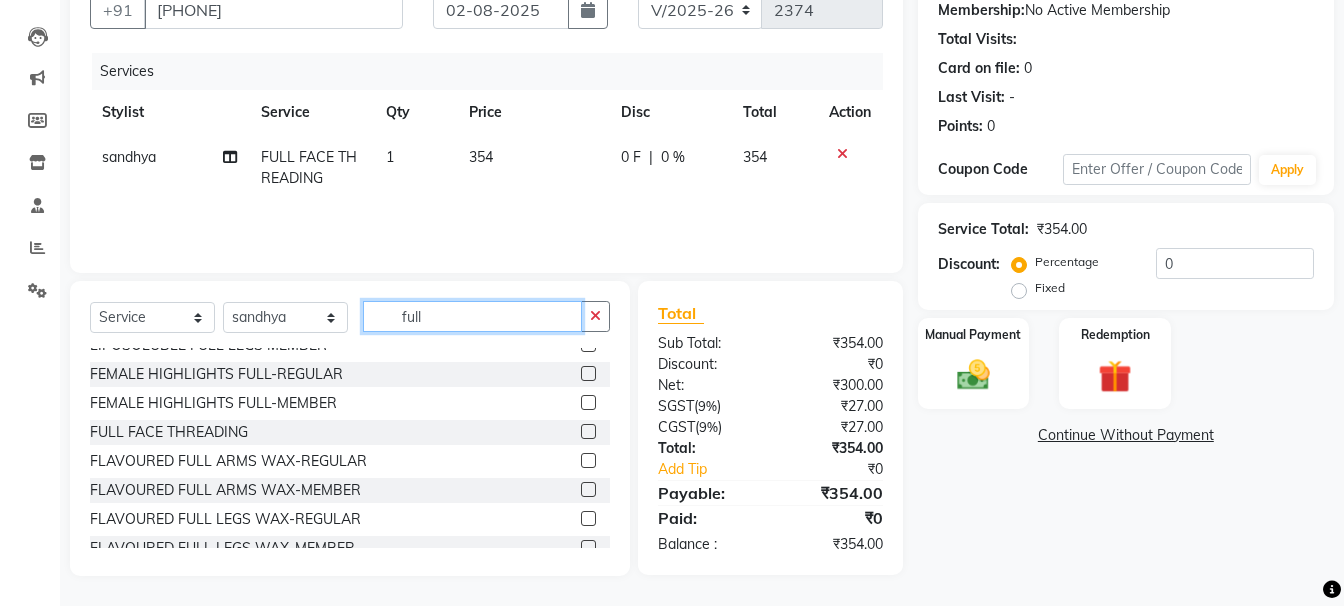 click on "full" 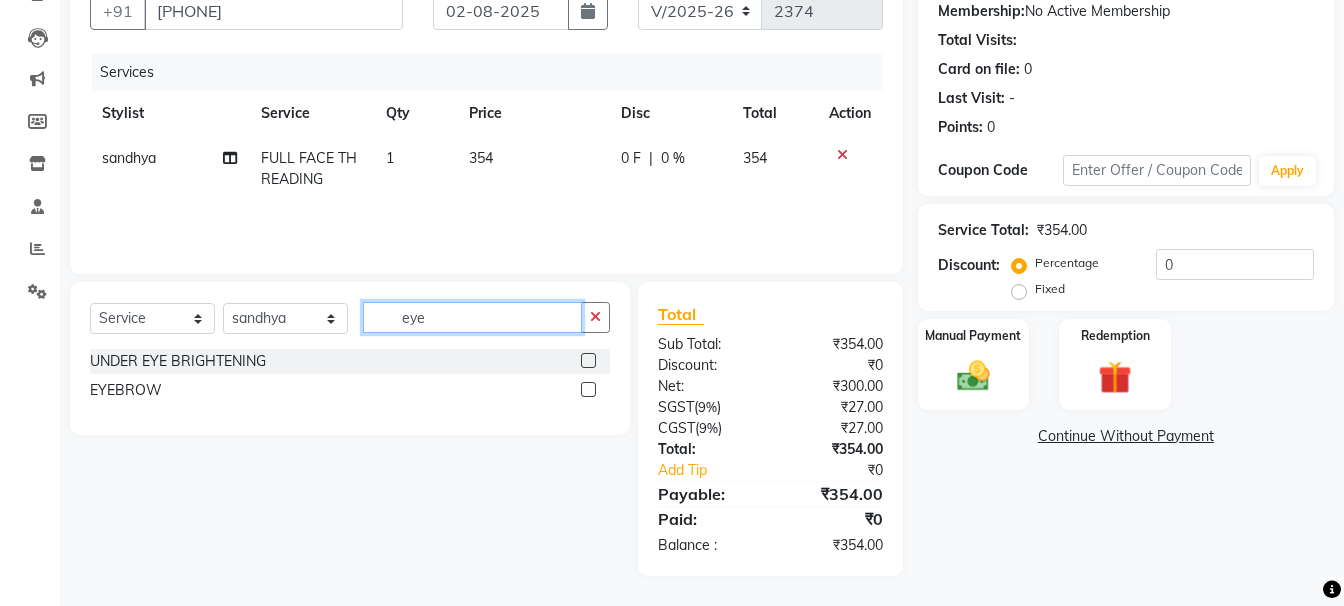 scroll, scrollTop: 0, scrollLeft: 0, axis: both 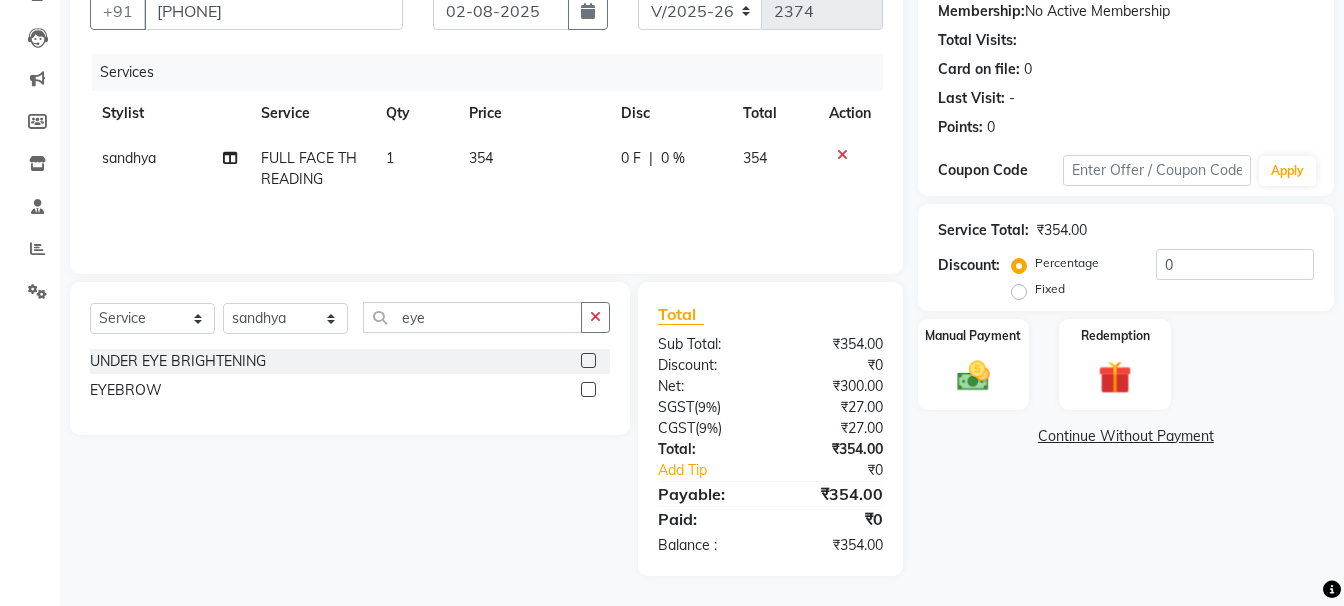click 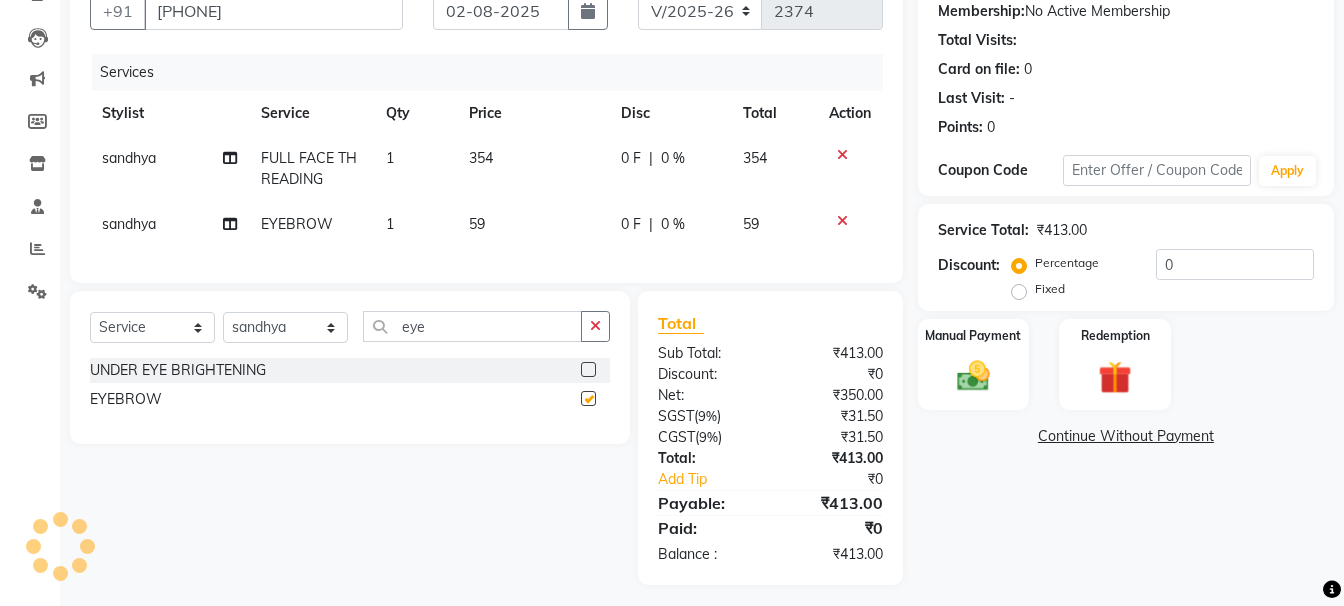 checkbox on "false" 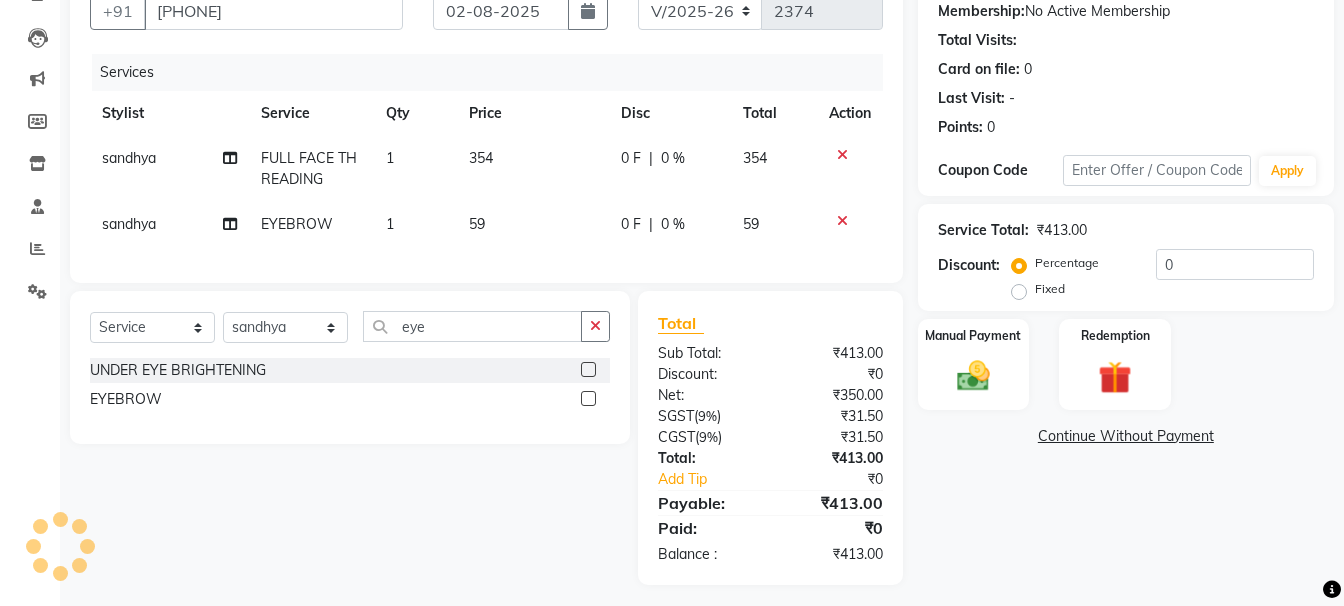click on "59" 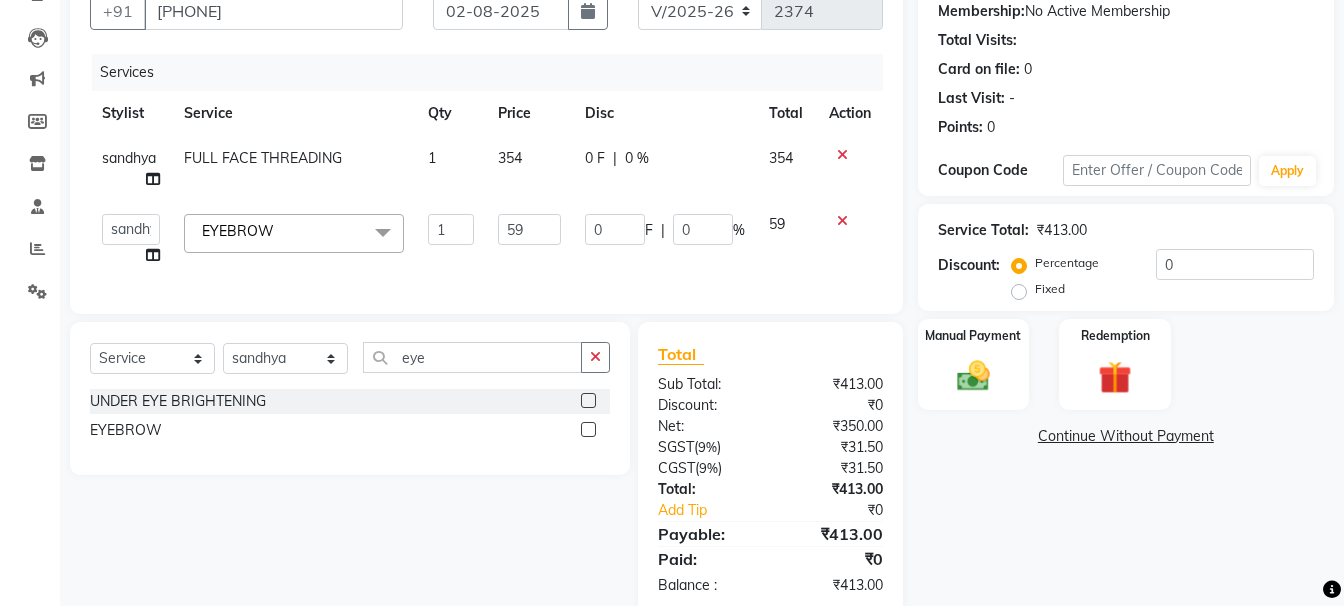 click on "59" 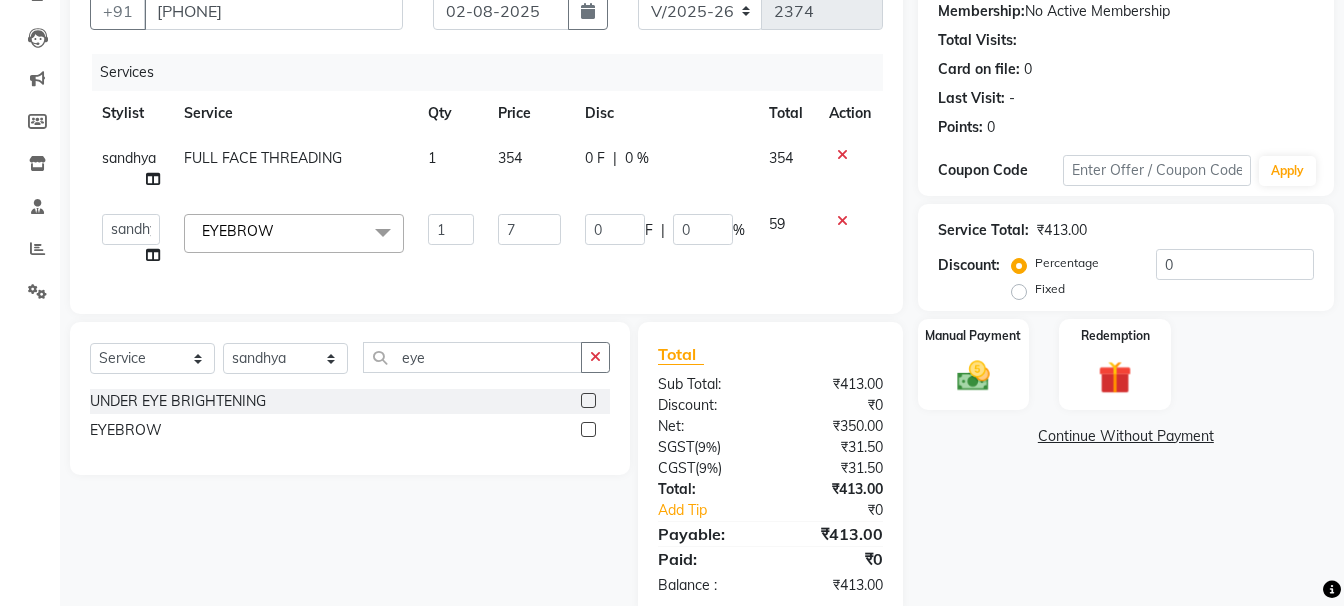 type on "71" 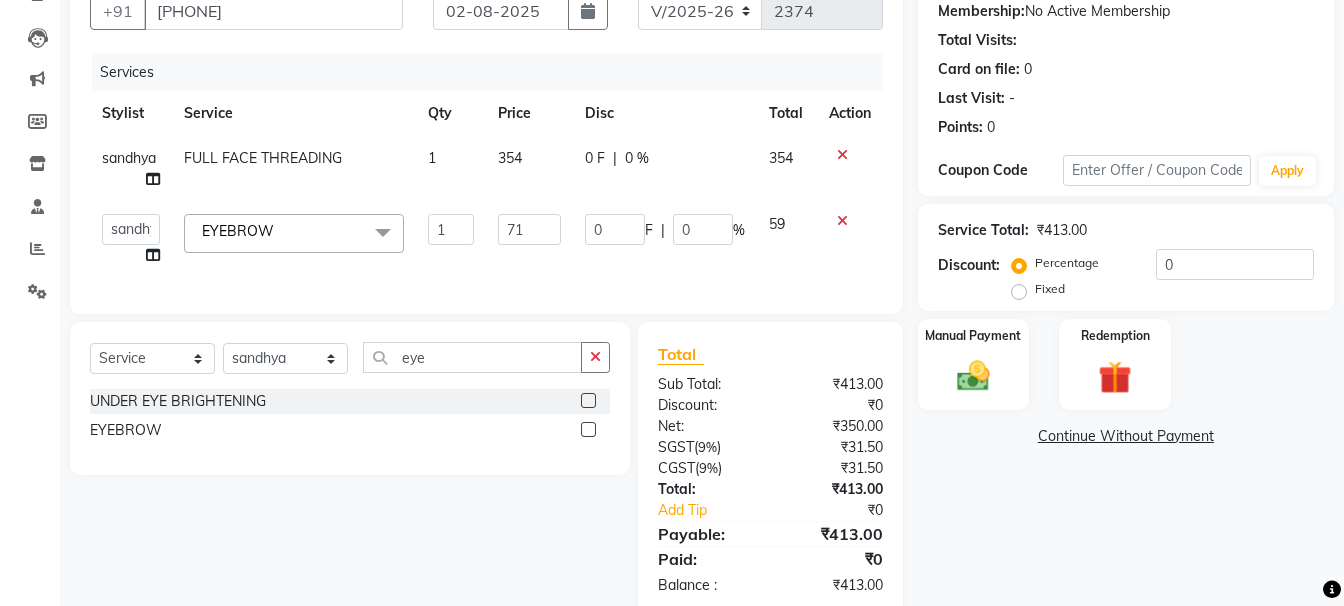 click on "Name: [NAME] Membership: No Active Membership Total Visits: Card on file: 0 Last Visit: - Points: 0 Coupon Code Apply Service Total: [PRICE] Discount: Percentage Fixed 0 Manual Payment Redemption Continue Without Payment" 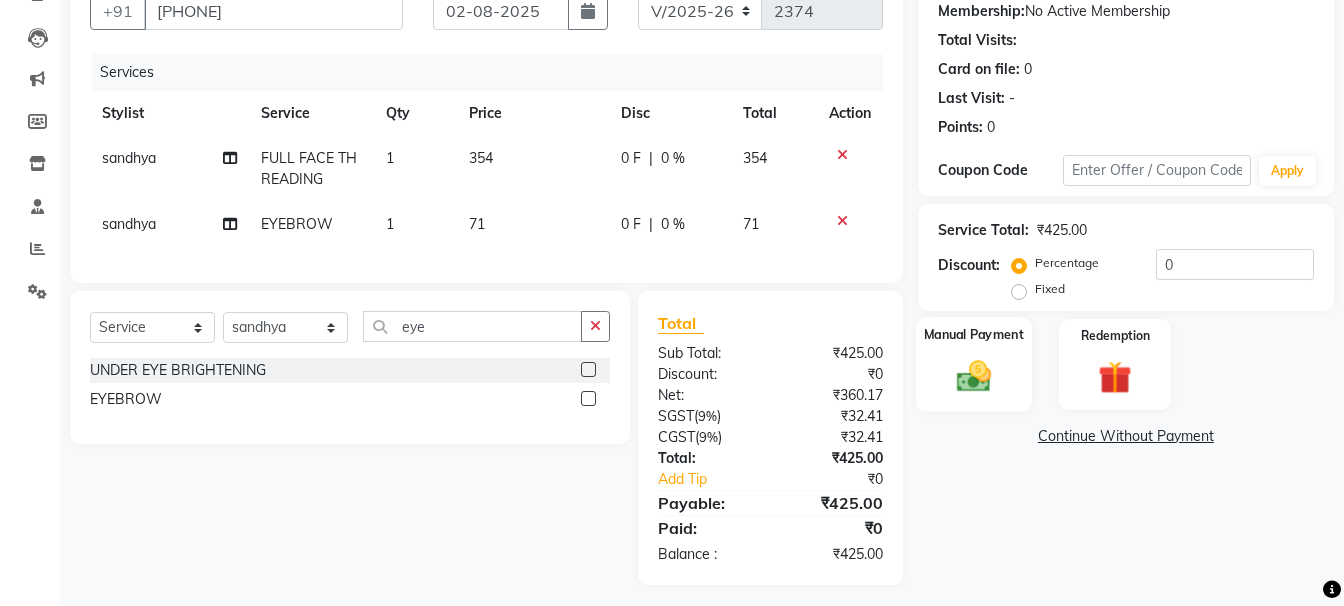 click on "Manual Payment" 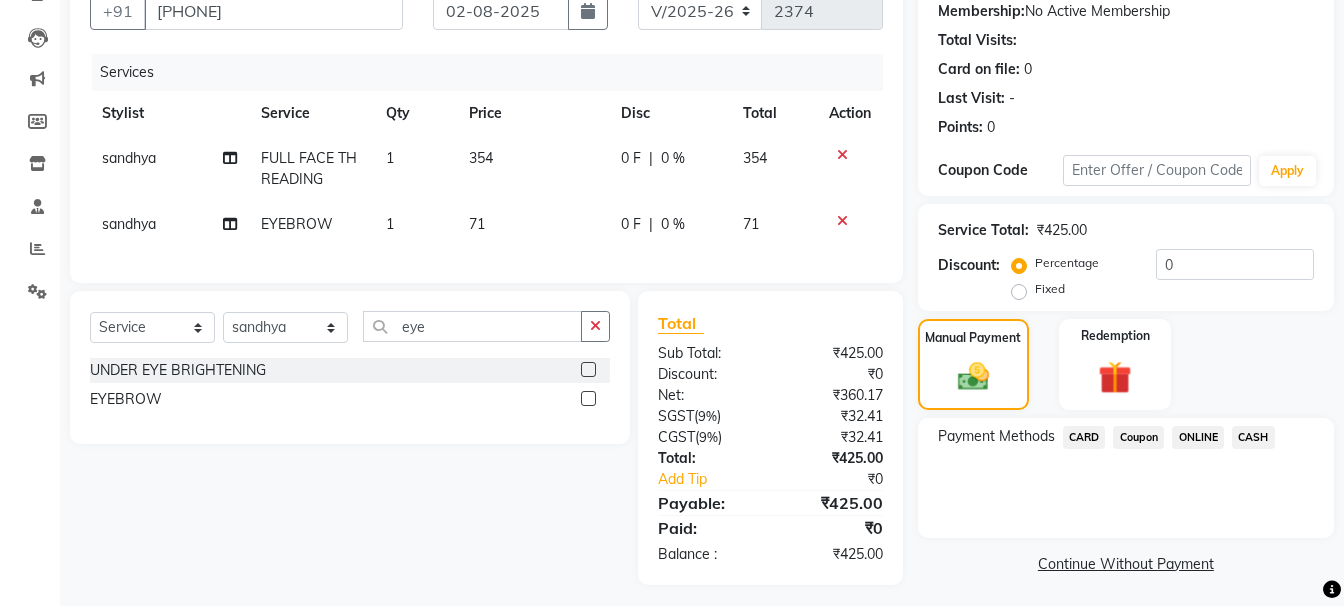 click on "ONLINE" 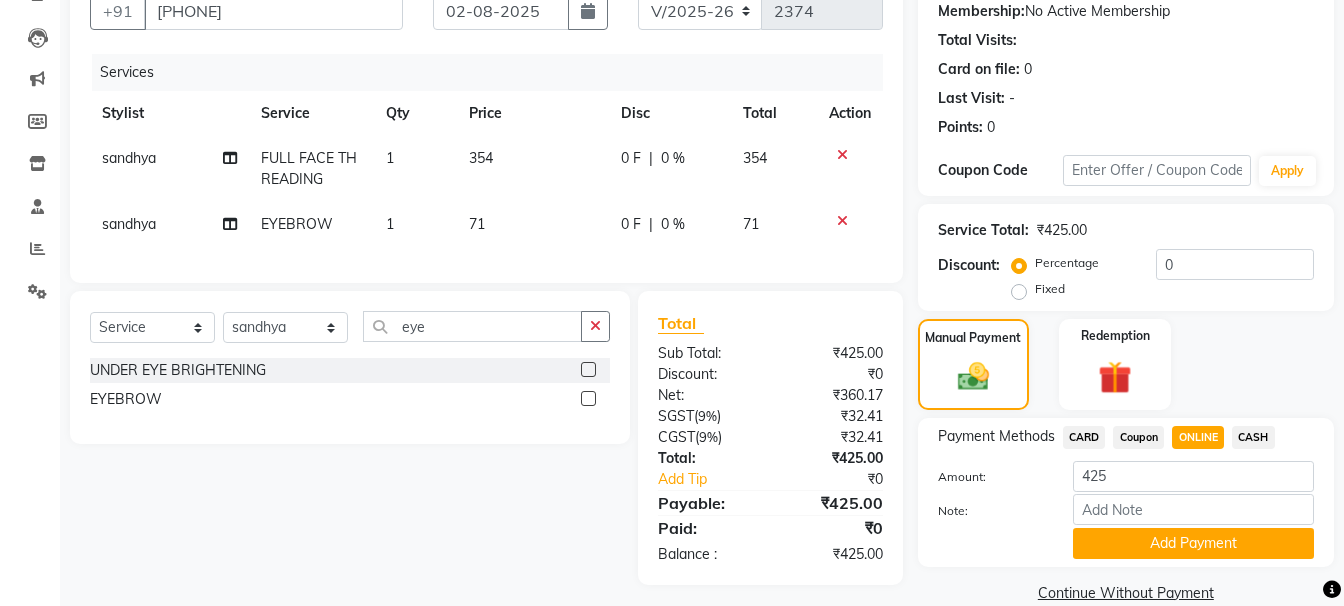 click on "Note:" 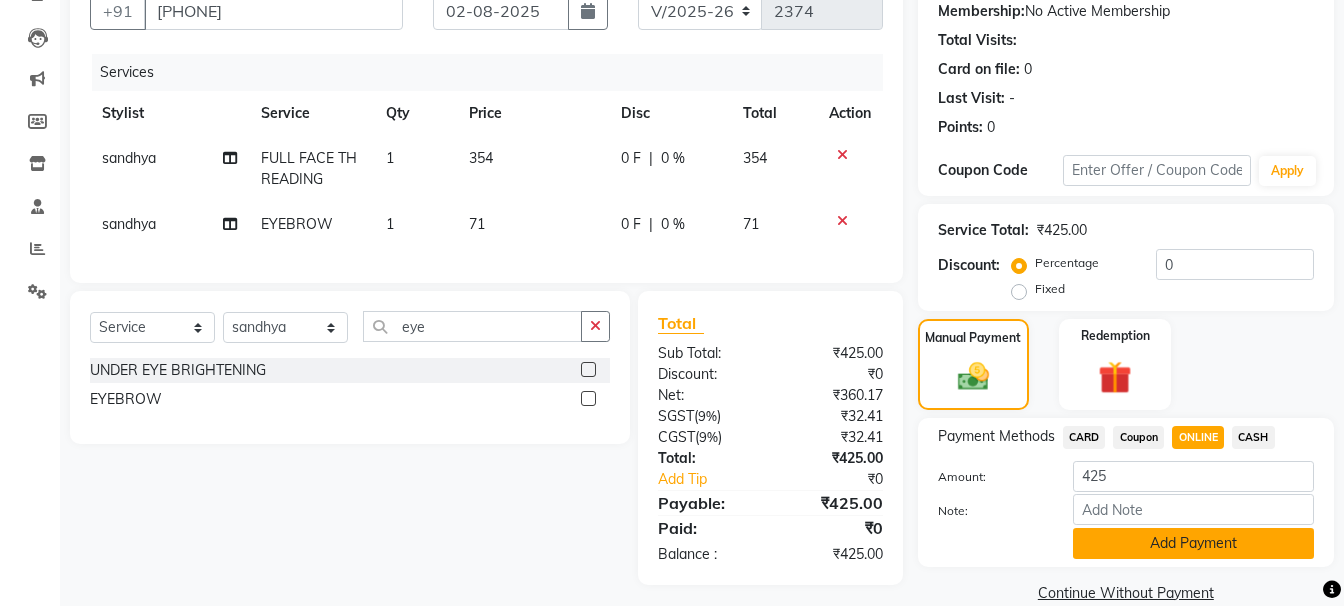 click on "Add Payment" 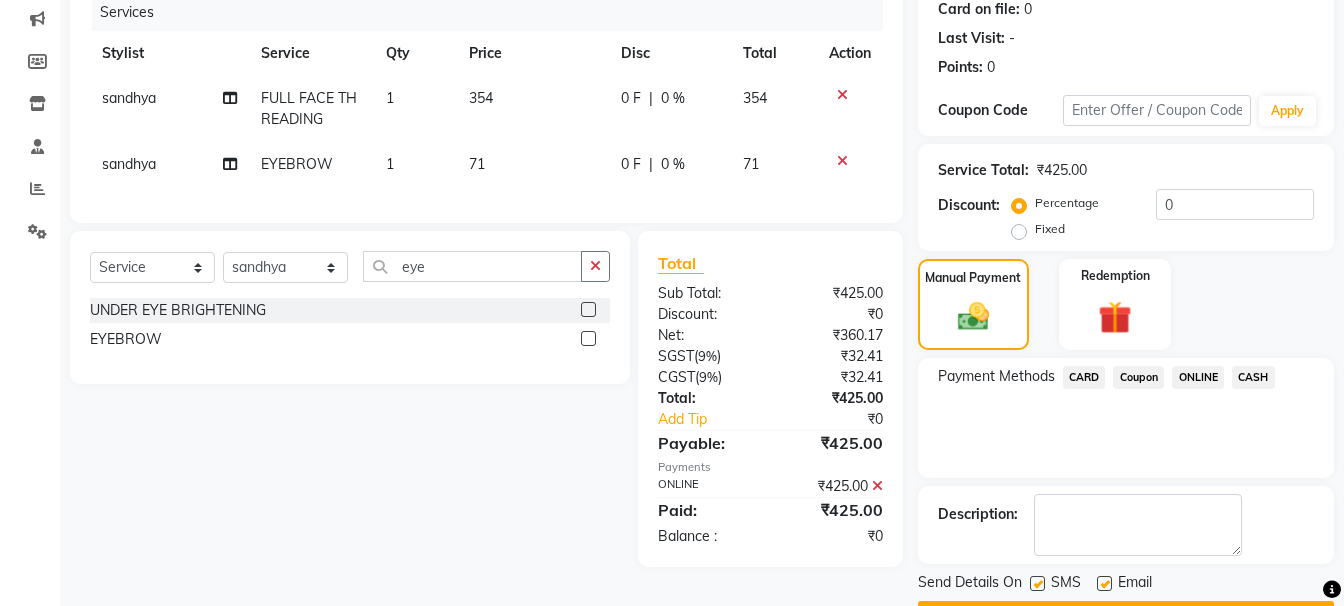 scroll, scrollTop: 310, scrollLeft: 0, axis: vertical 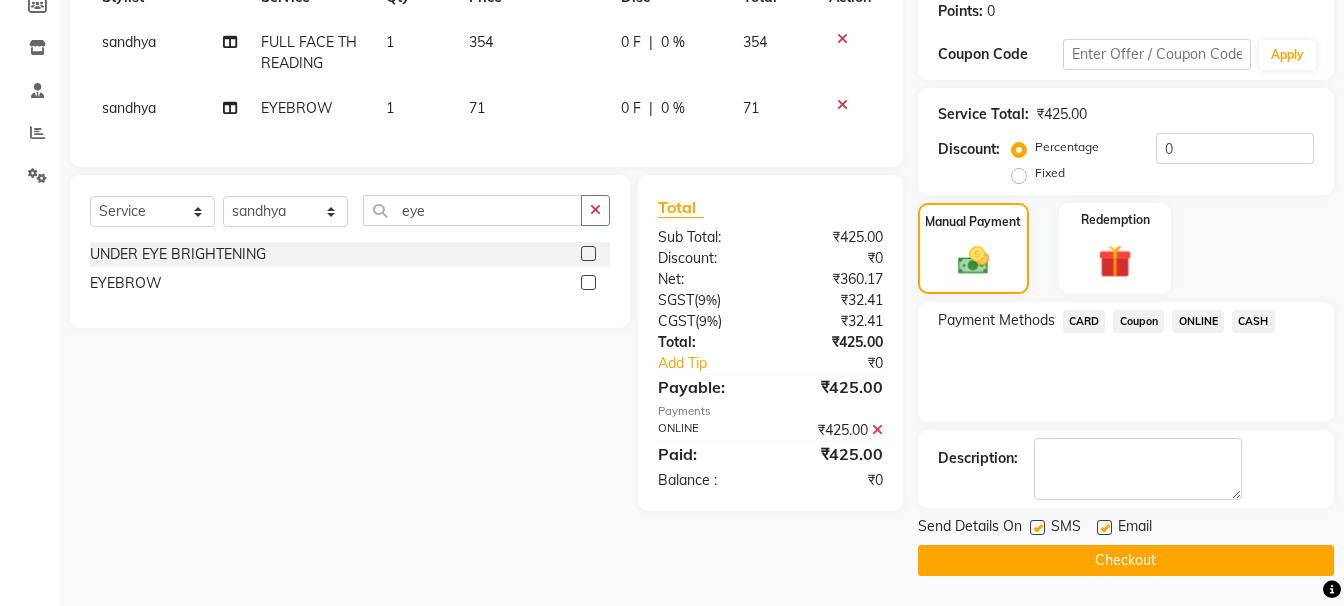 click on "Send Details On SMS Email  Checkout" 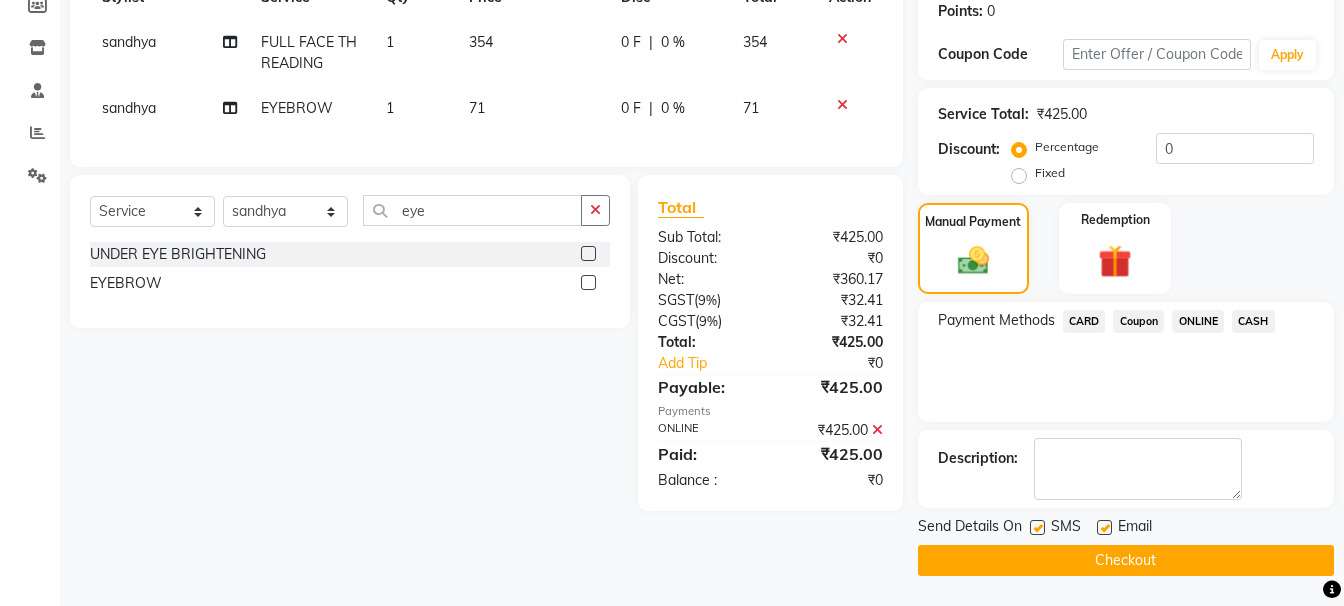 click on "Checkout" 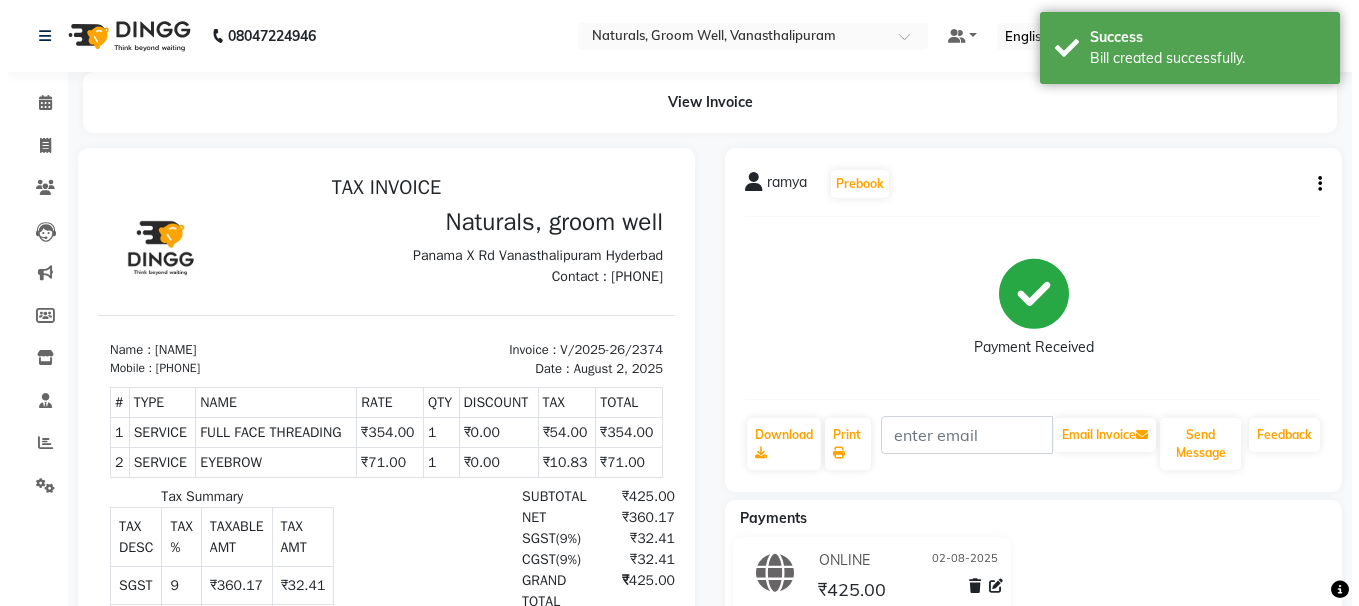 scroll, scrollTop: 0, scrollLeft: 0, axis: both 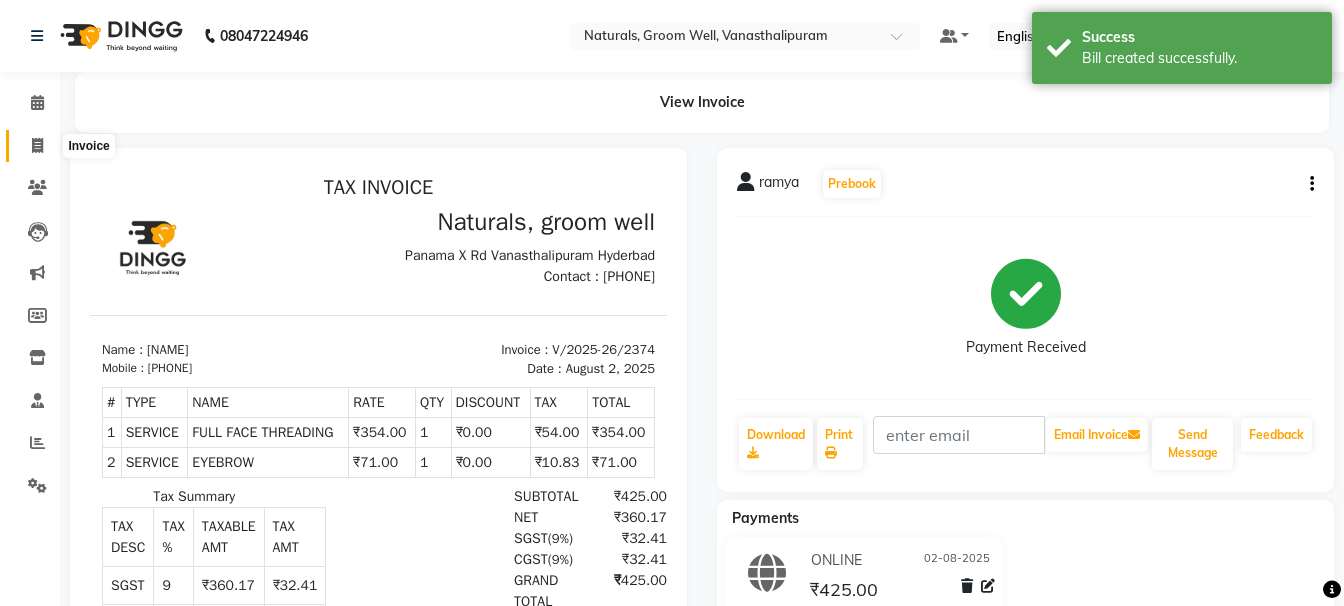 click 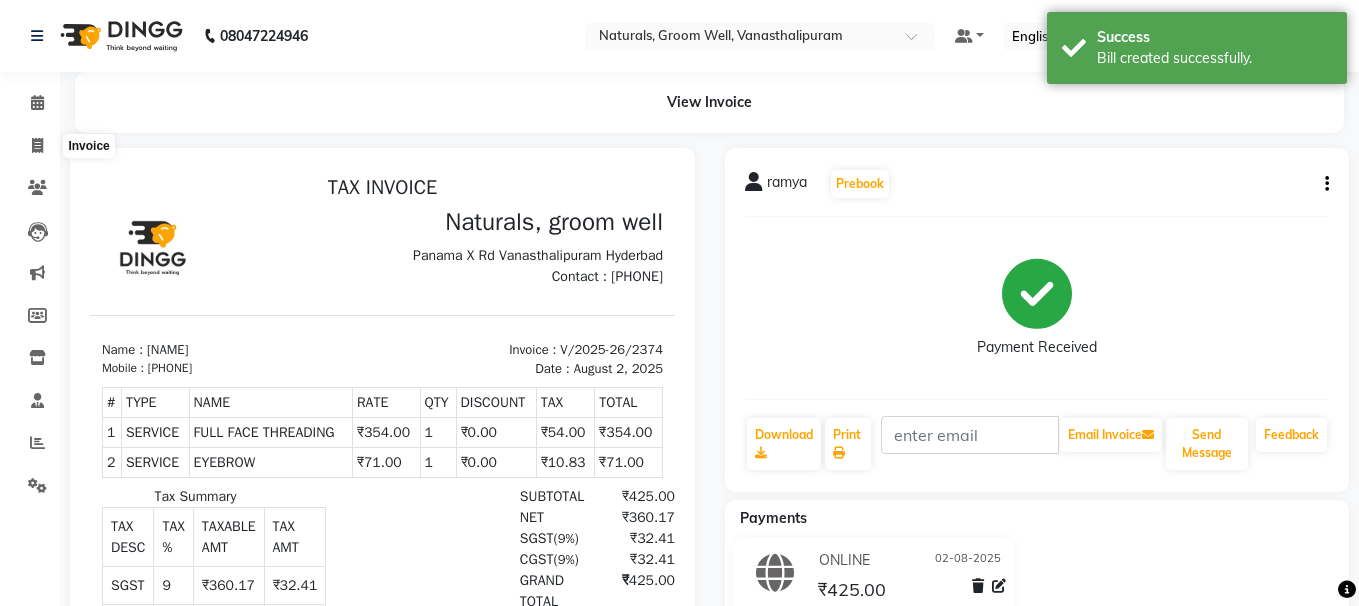 select on "5859" 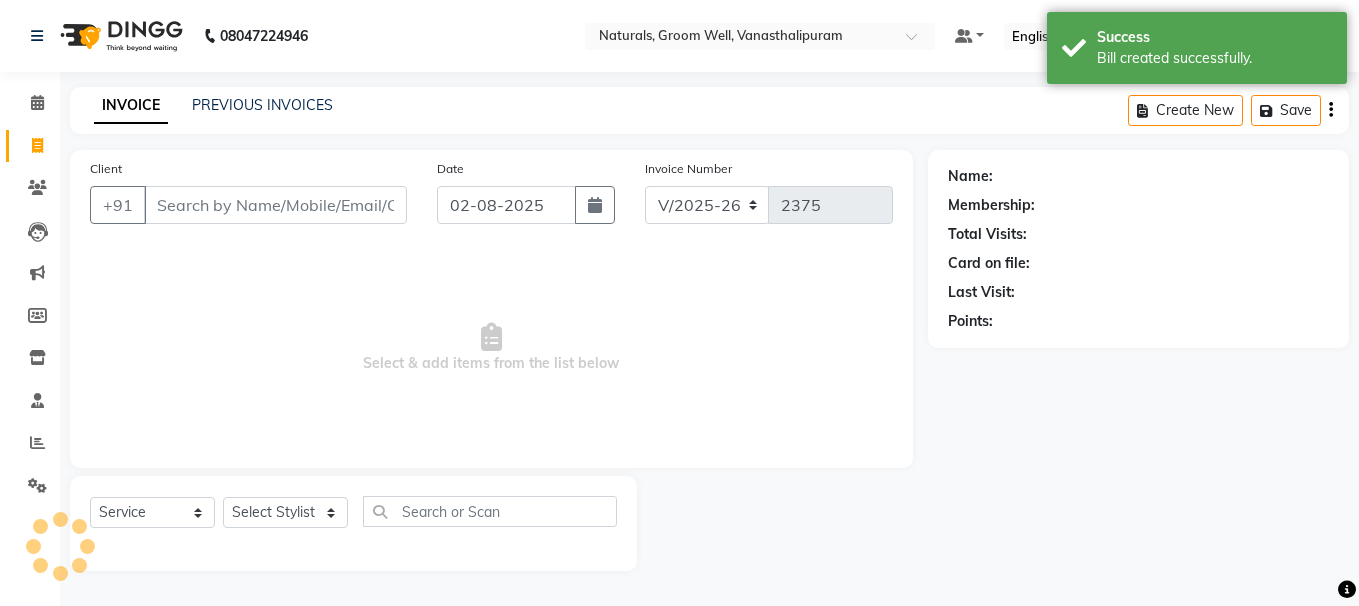 click on "Client" at bounding box center (275, 205) 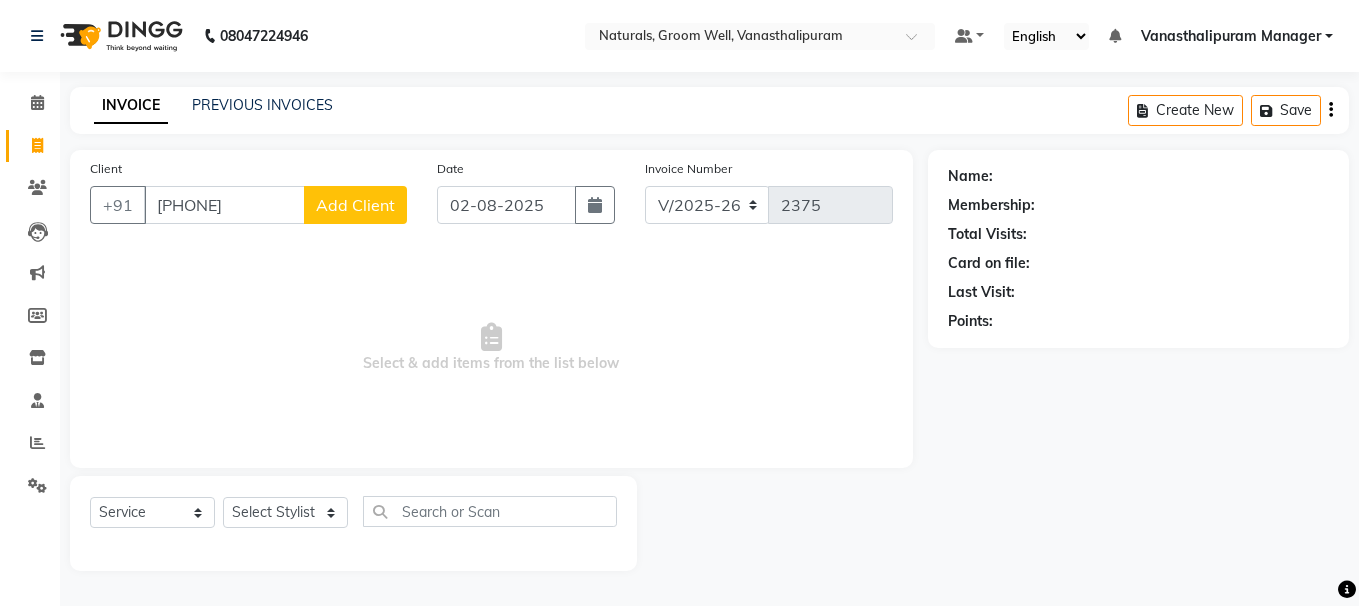 type on "[PHONE]" 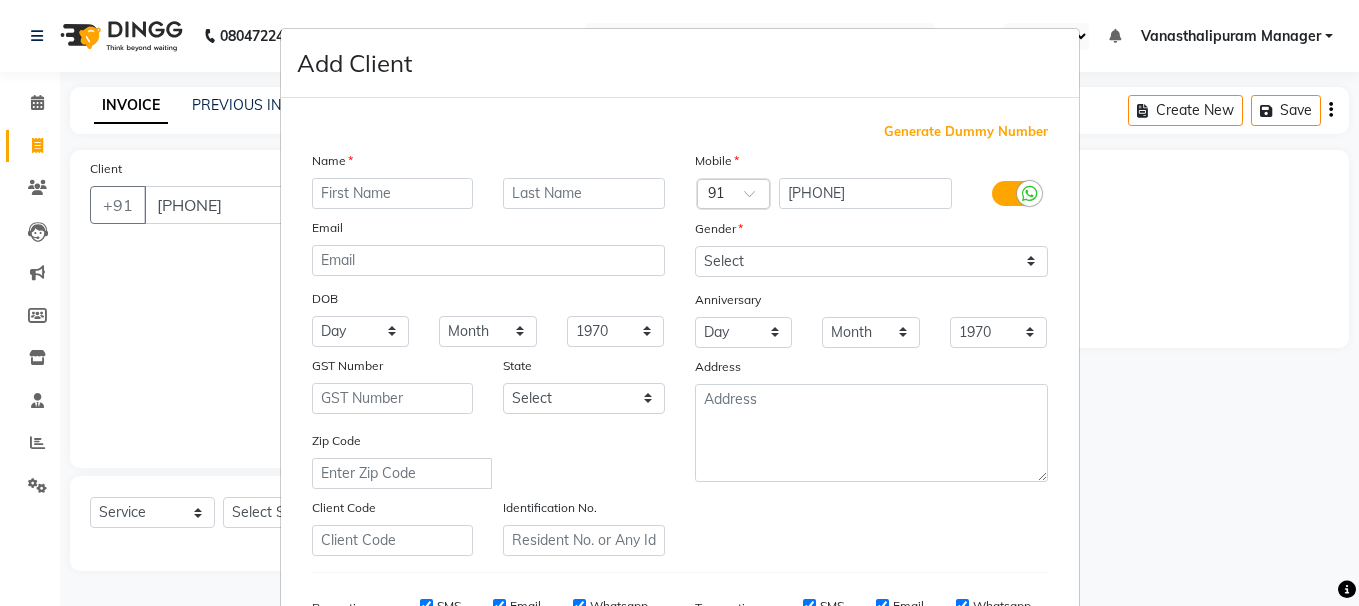 click at bounding box center (393, 193) 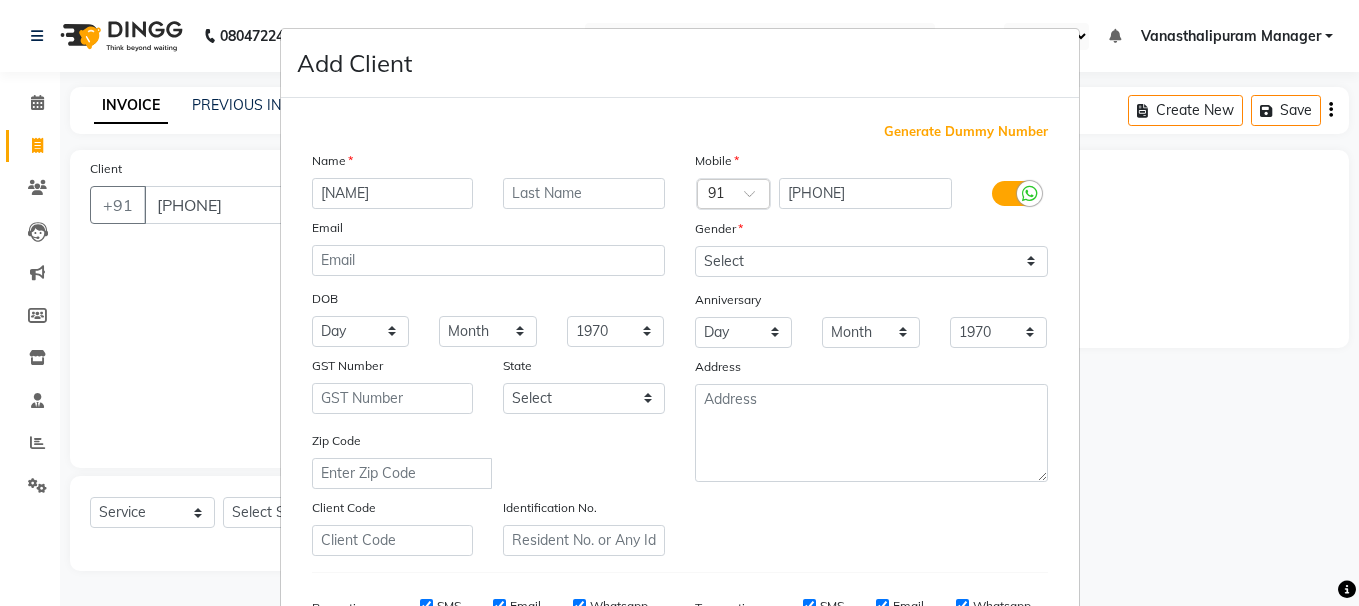 type on "[NAME]" 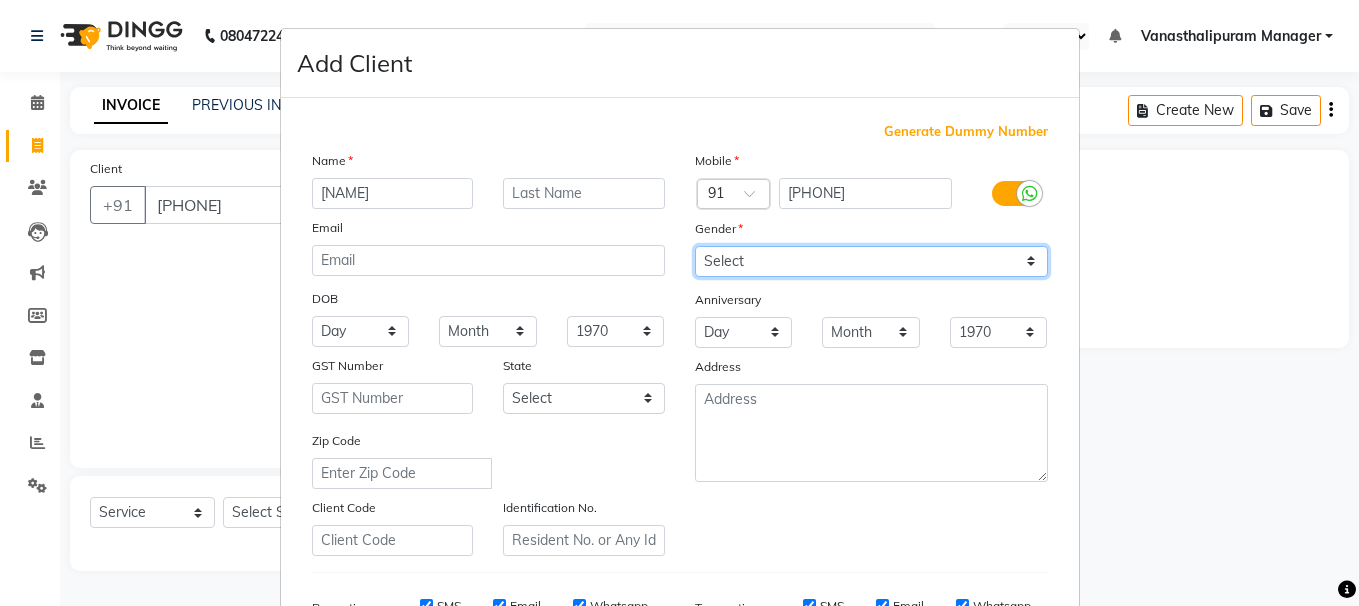 click on "Select Male Female Other Prefer Not To Say" at bounding box center [871, 261] 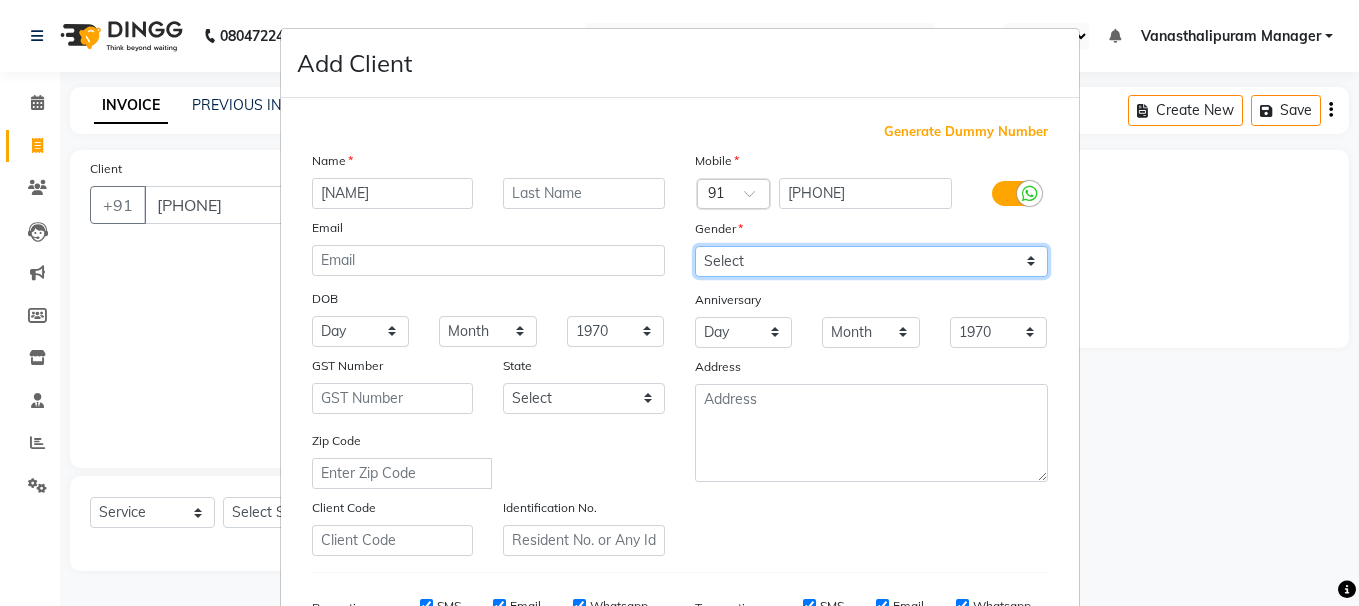 select on "female" 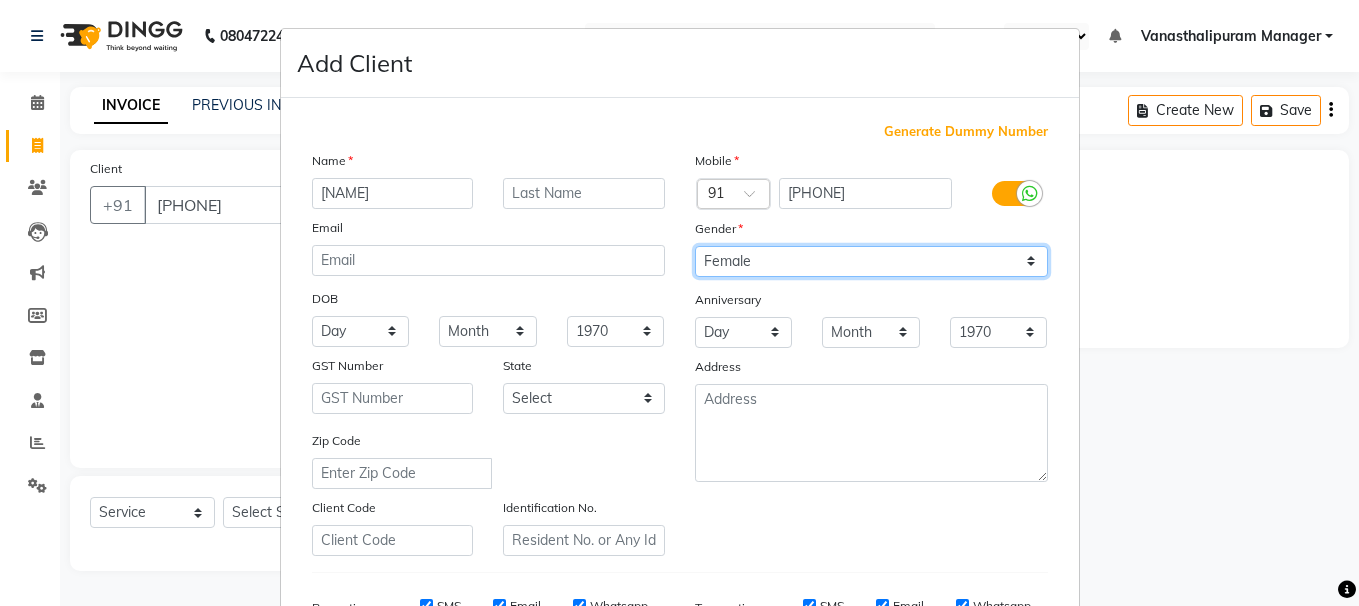 click on "Select Male Female Other Prefer Not To Say" at bounding box center [871, 261] 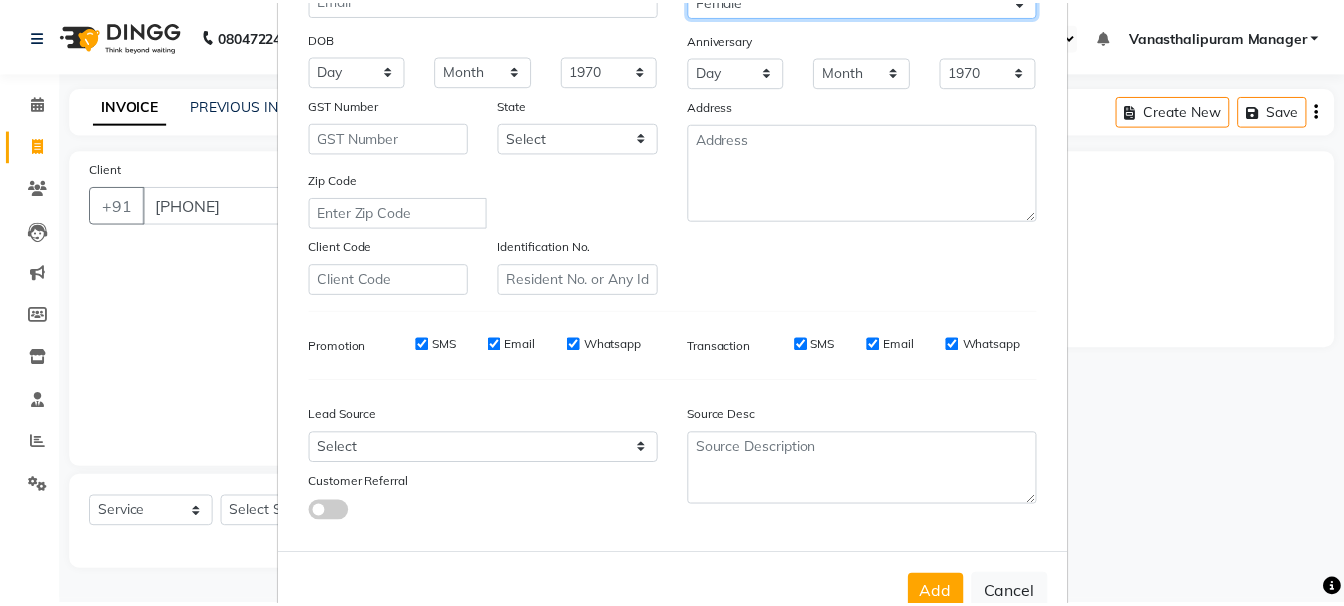 scroll, scrollTop: 317, scrollLeft: 0, axis: vertical 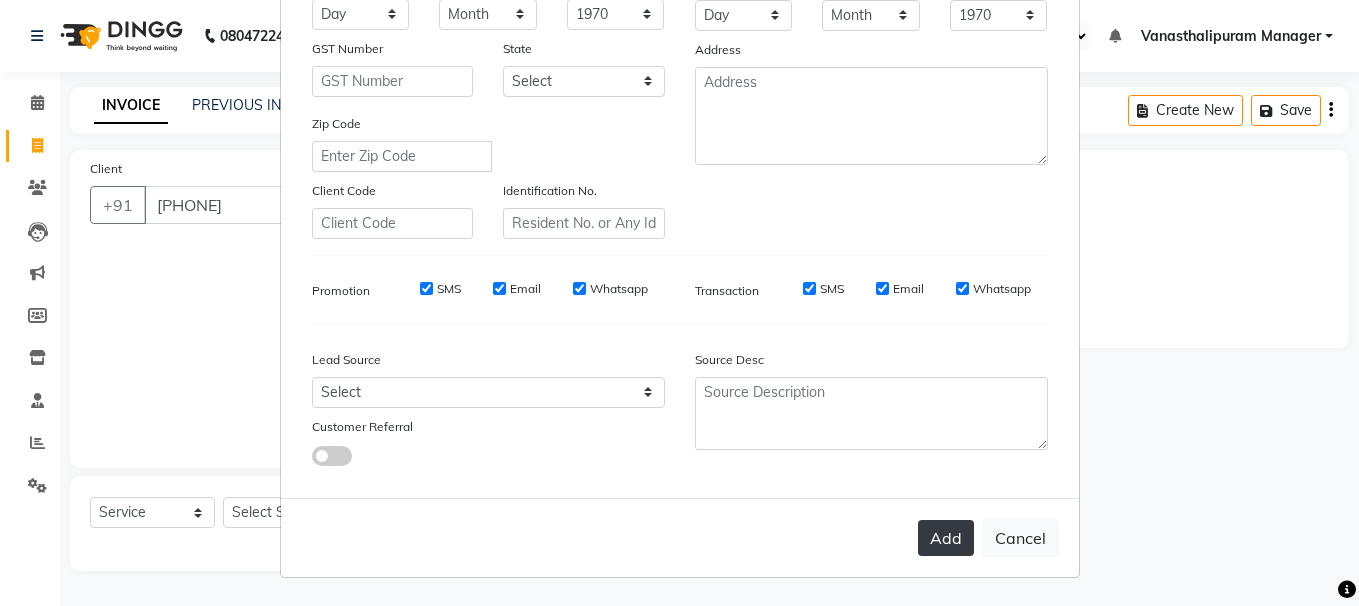 click on "Add" at bounding box center [946, 538] 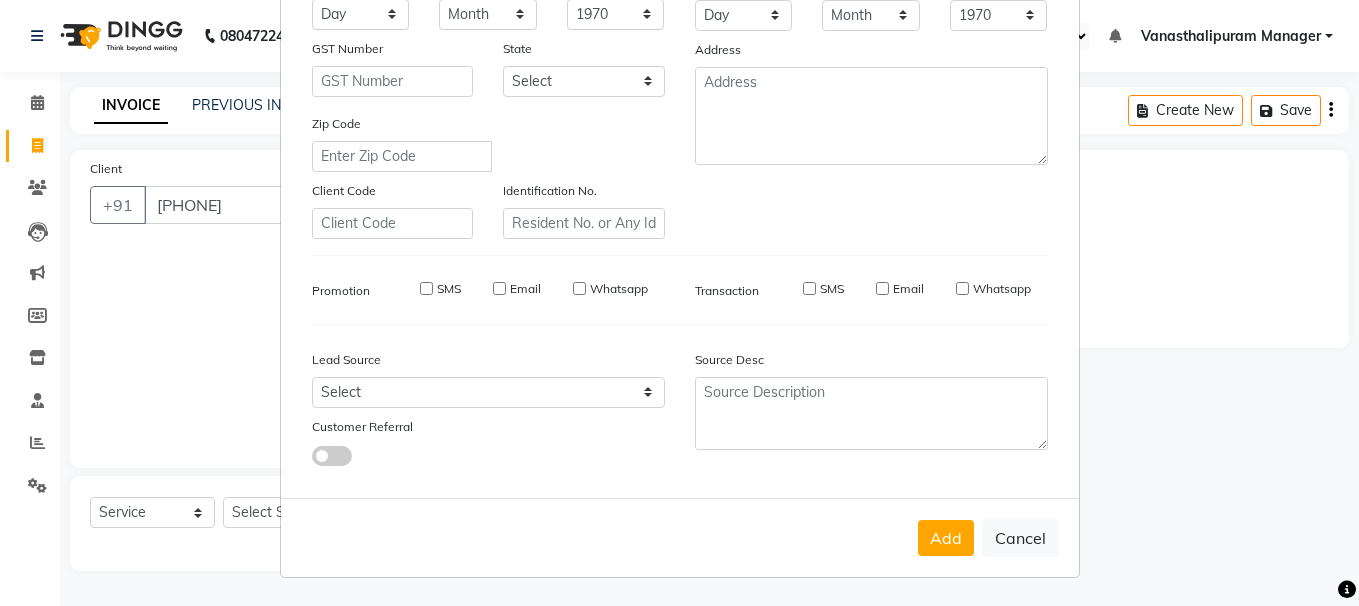 type 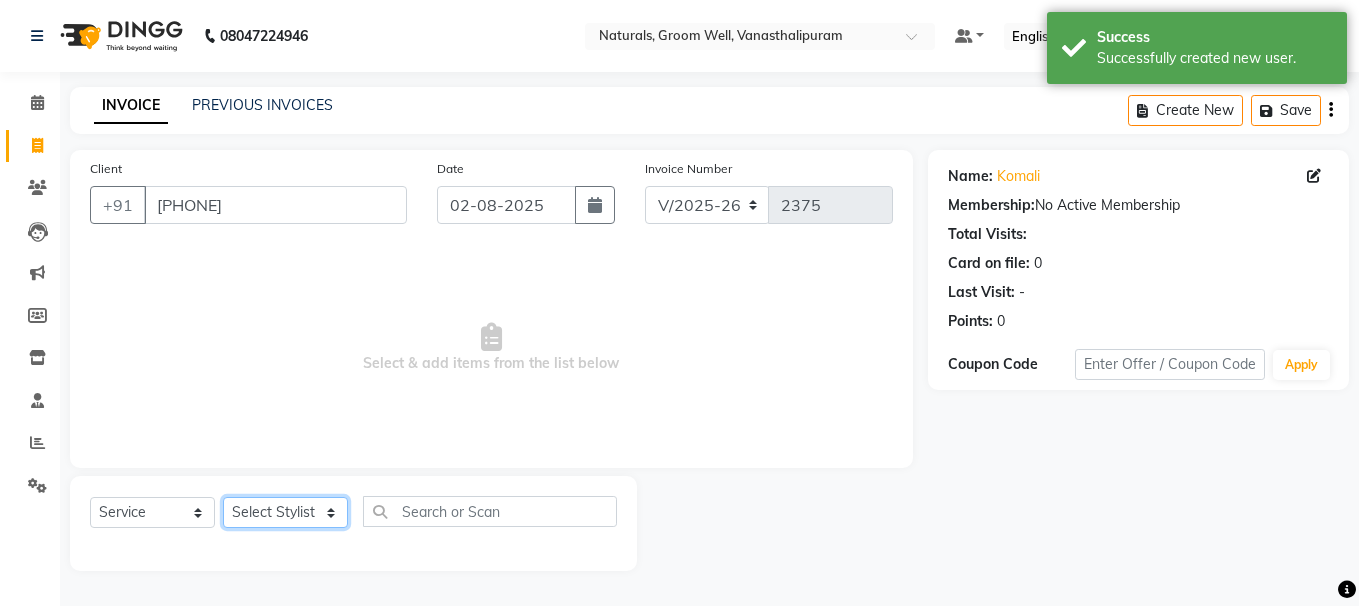 click on "Select Stylist gousiya kiran lavanya maheshwari naresh praveen sameena sandhya Vanasthalipuram Manager vinay" 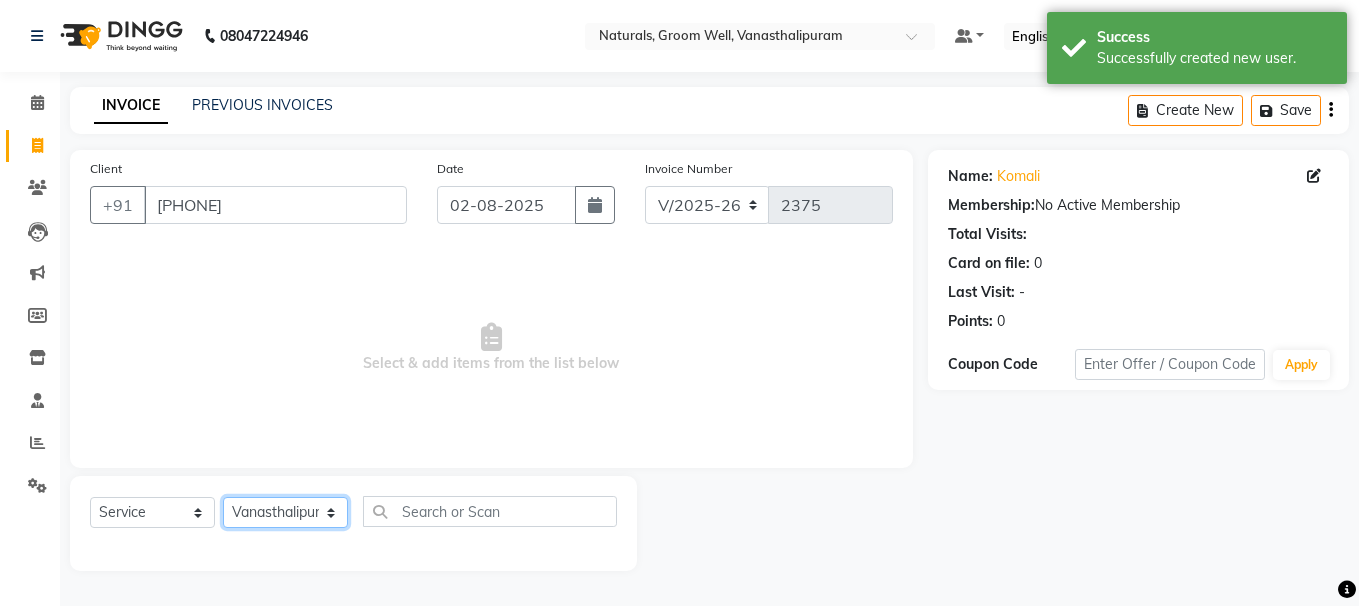 click on "Select Stylist gousiya kiran lavanya maheshwari naresh praveen sameena sandhya Vanasthalipuram Manager vinay" 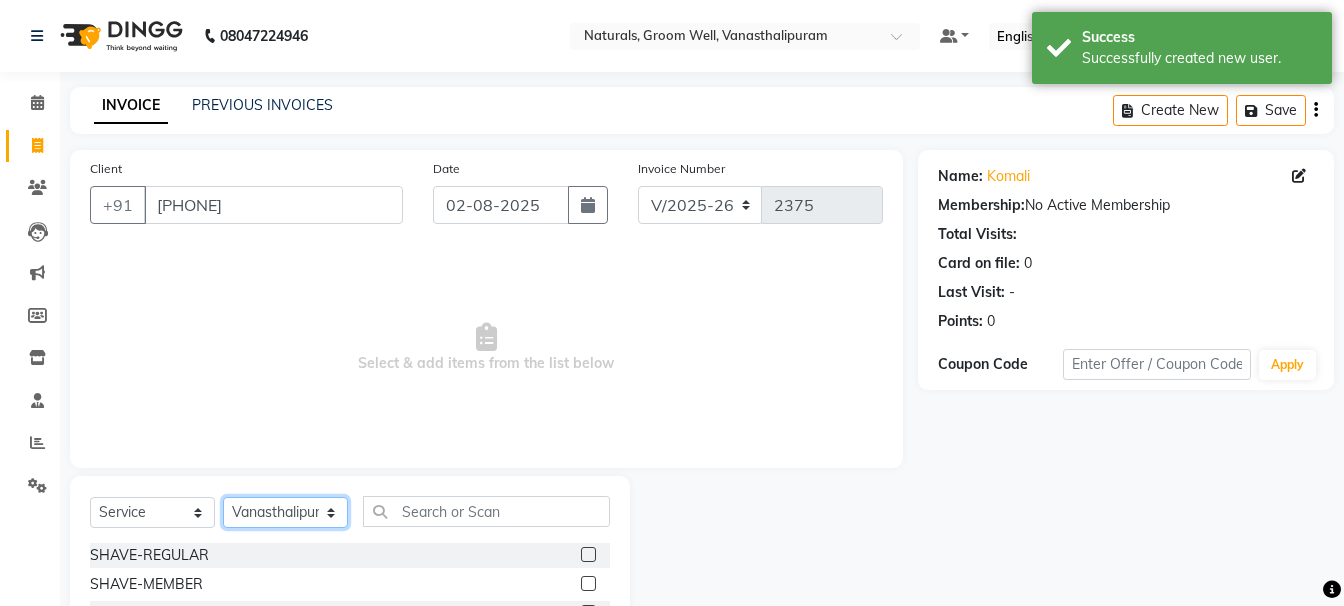 click on "Select Stylist gousiya kiran lavanya maheshwari naresh praveen sameena sandhya Vanasthalipuram Manager vinay" 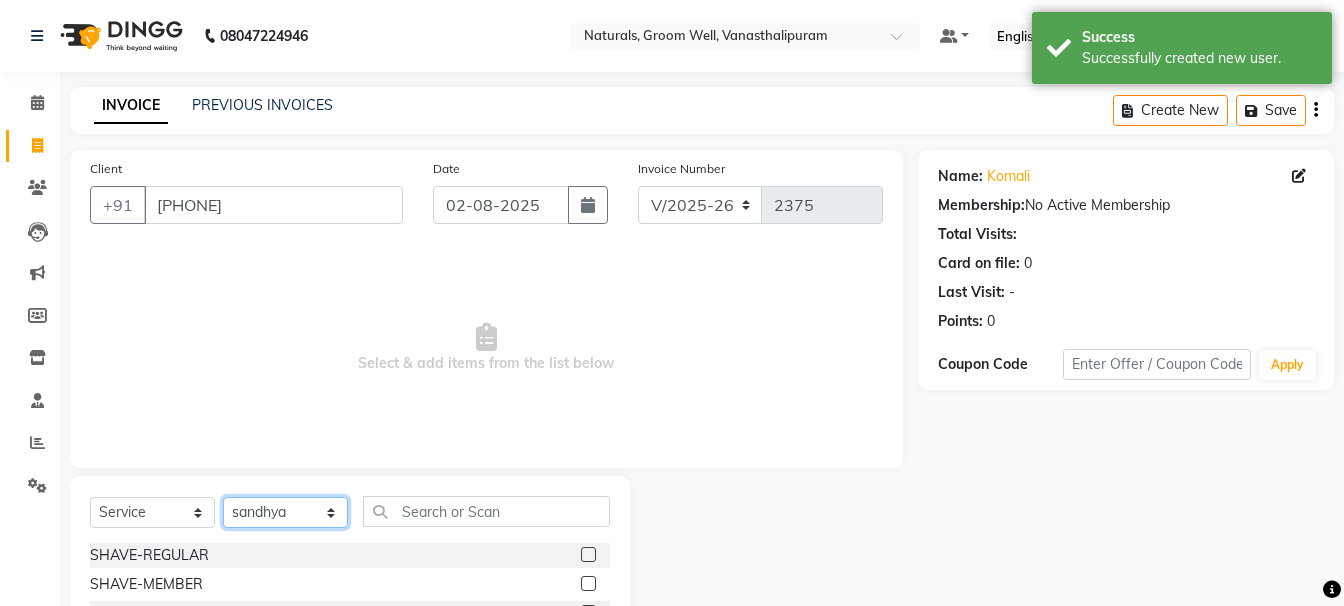 click on "Select Stylist gousiya kiran lavanya maheshwari naresh praveen sameena sandhya Vanasthalipuram Manager vinay" 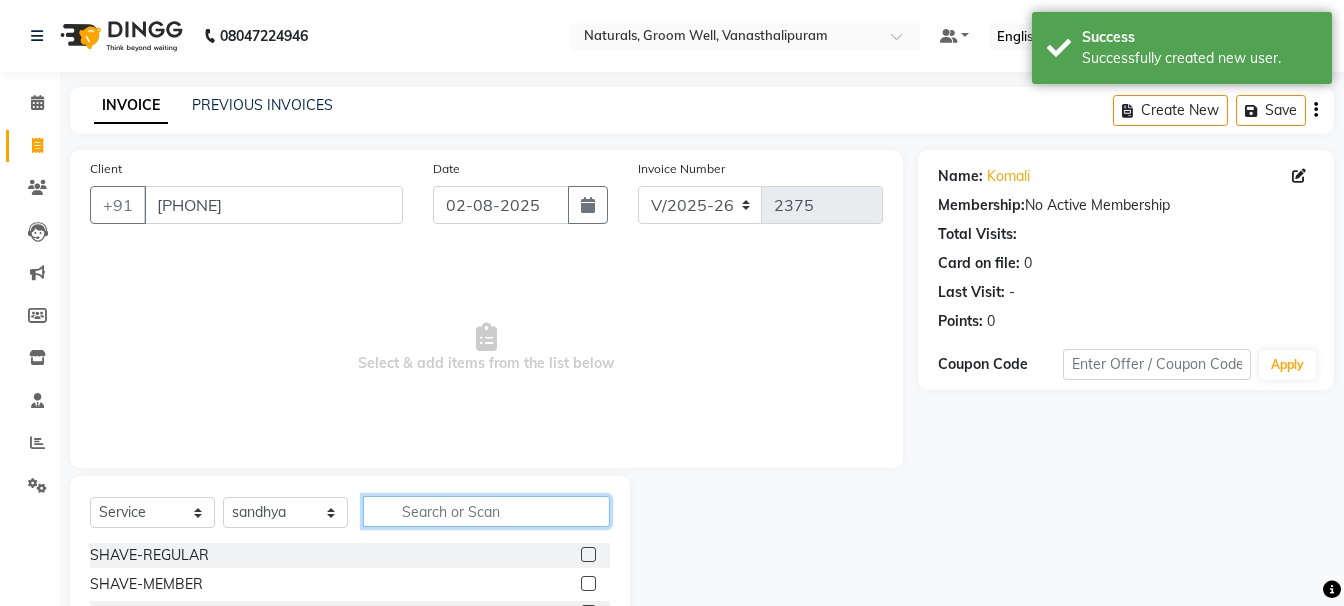 click 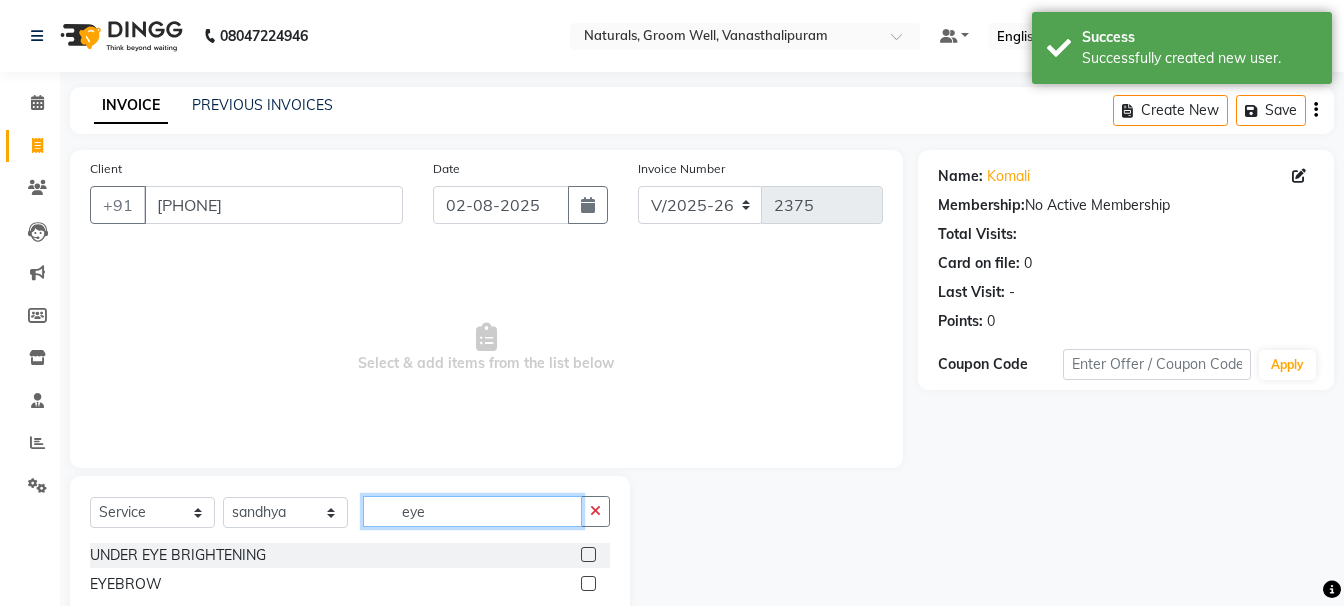 type on "eye" 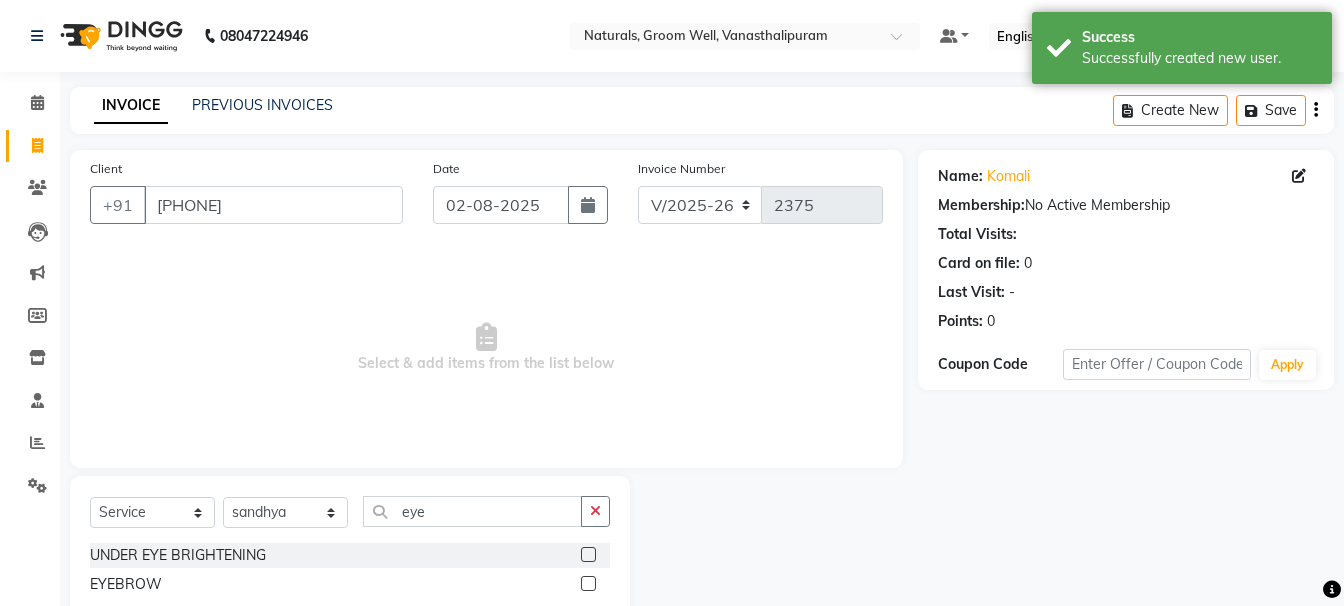 click 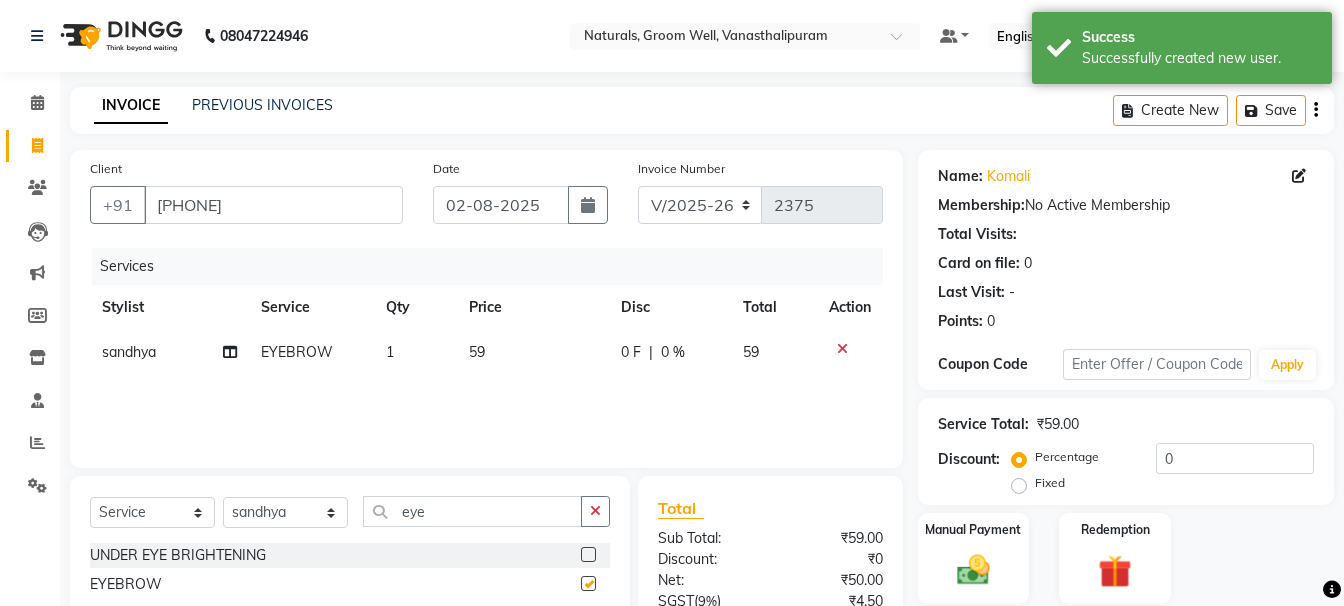 checkbox on "false" 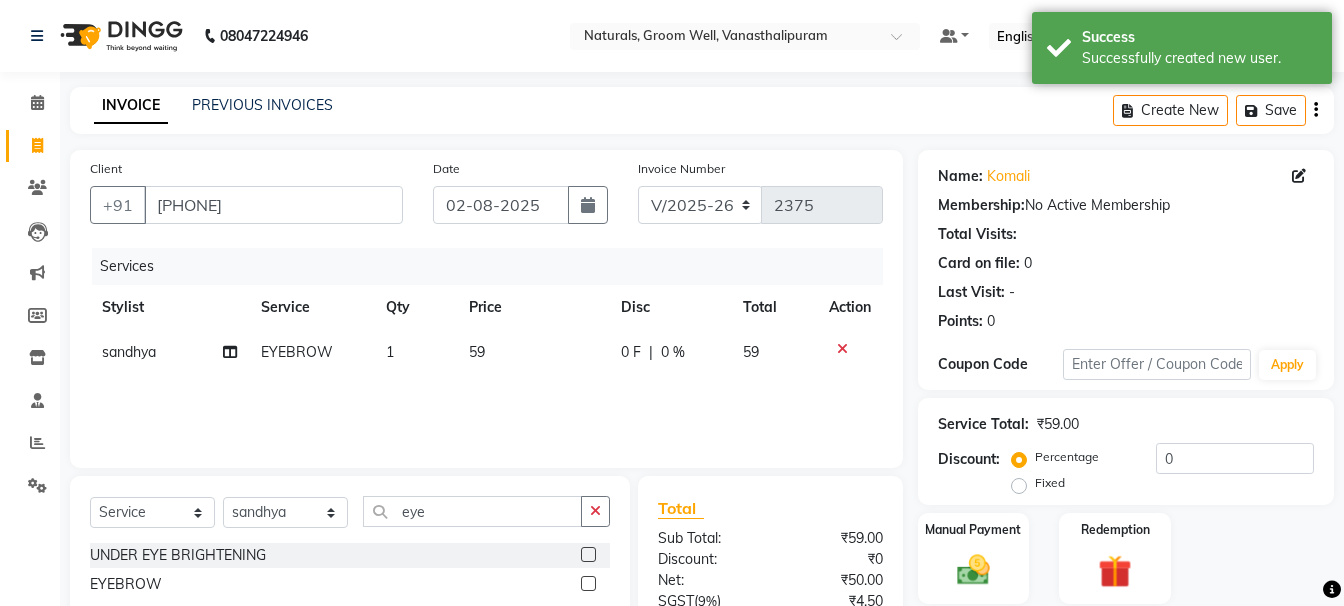 click on "59" 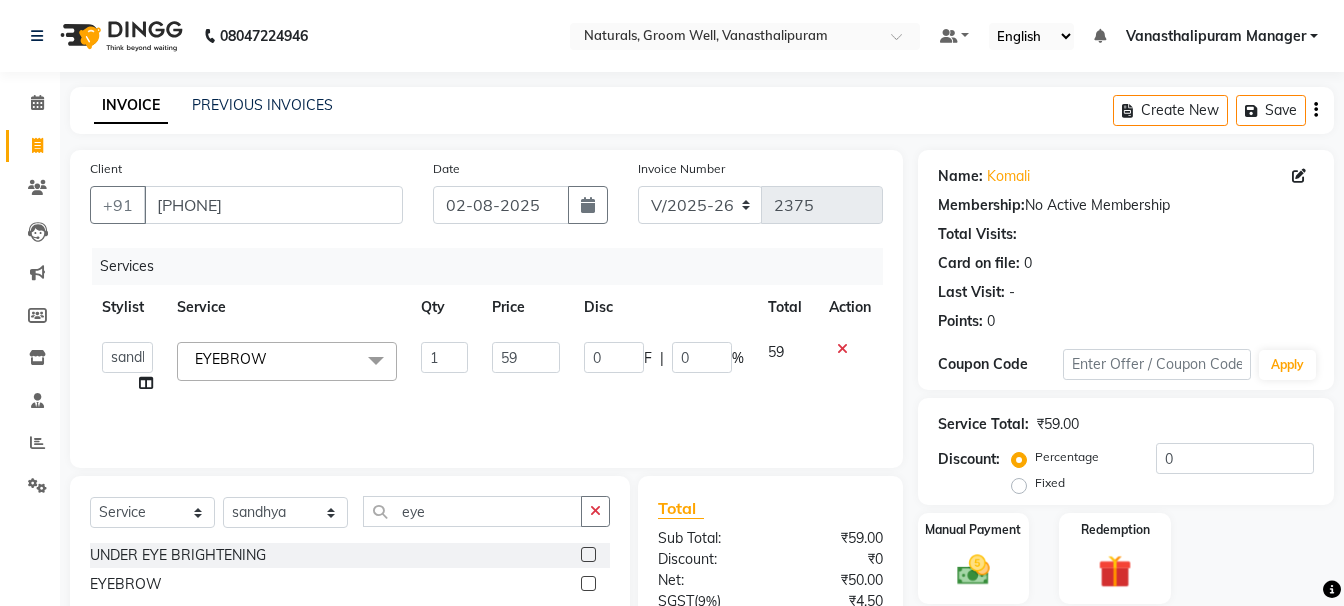 click on "59" 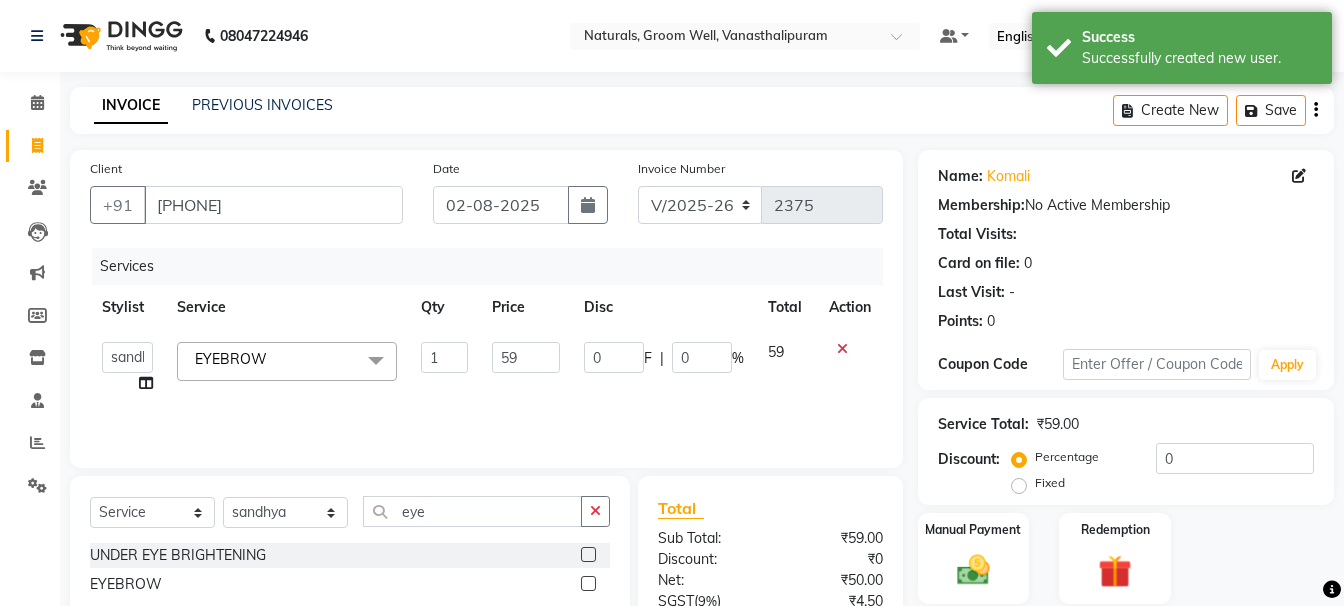 type on "5" 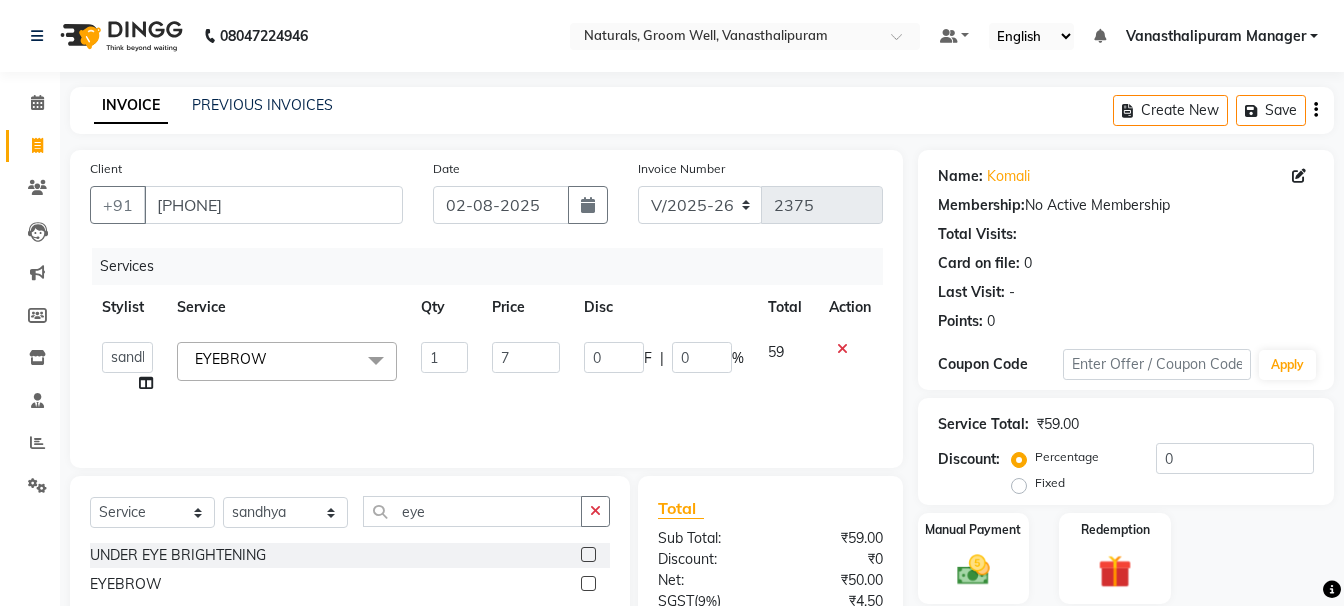 type on "70" 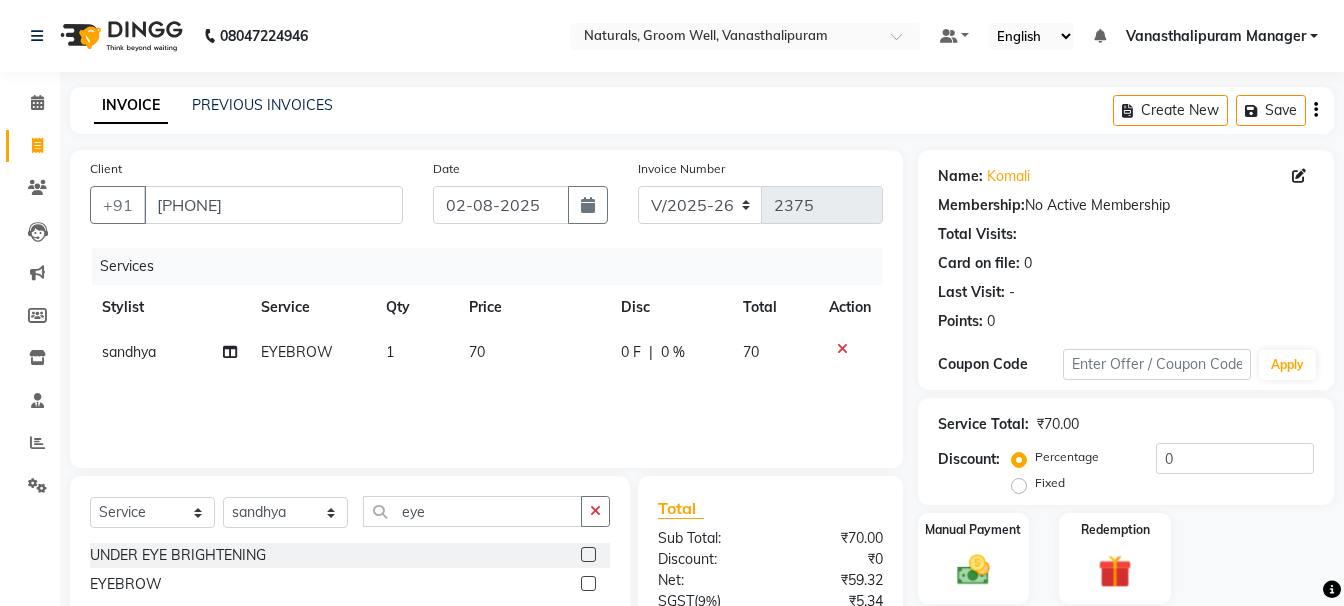 click on "1" 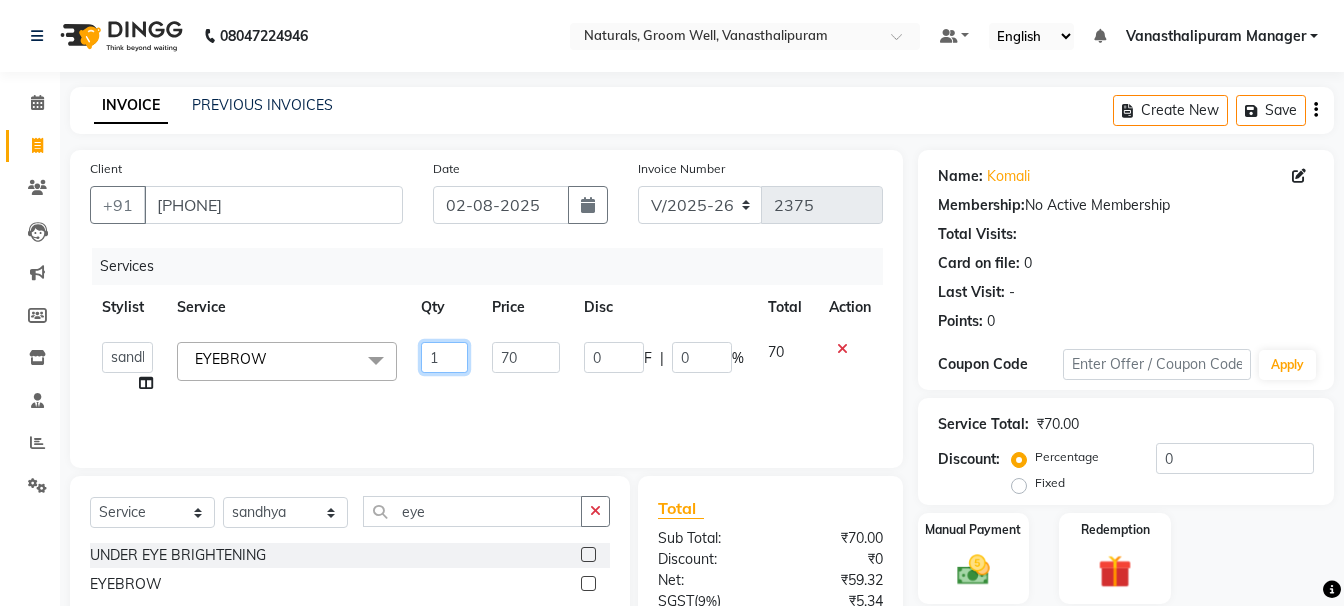 click on "1" 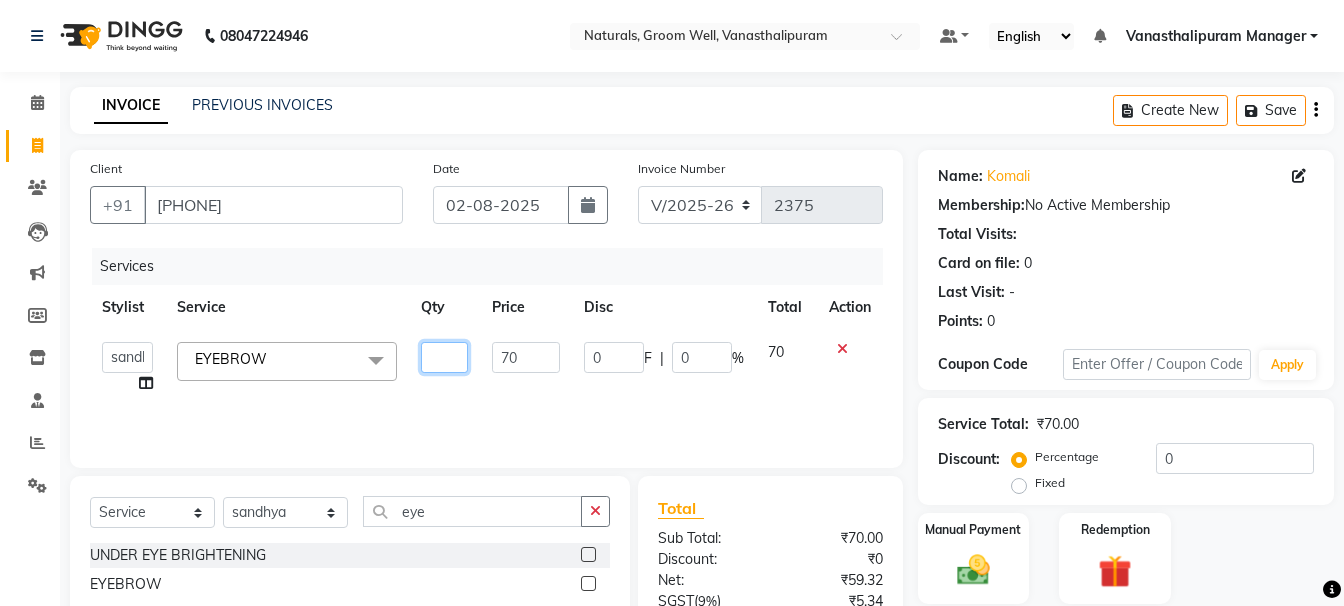 type on "2" 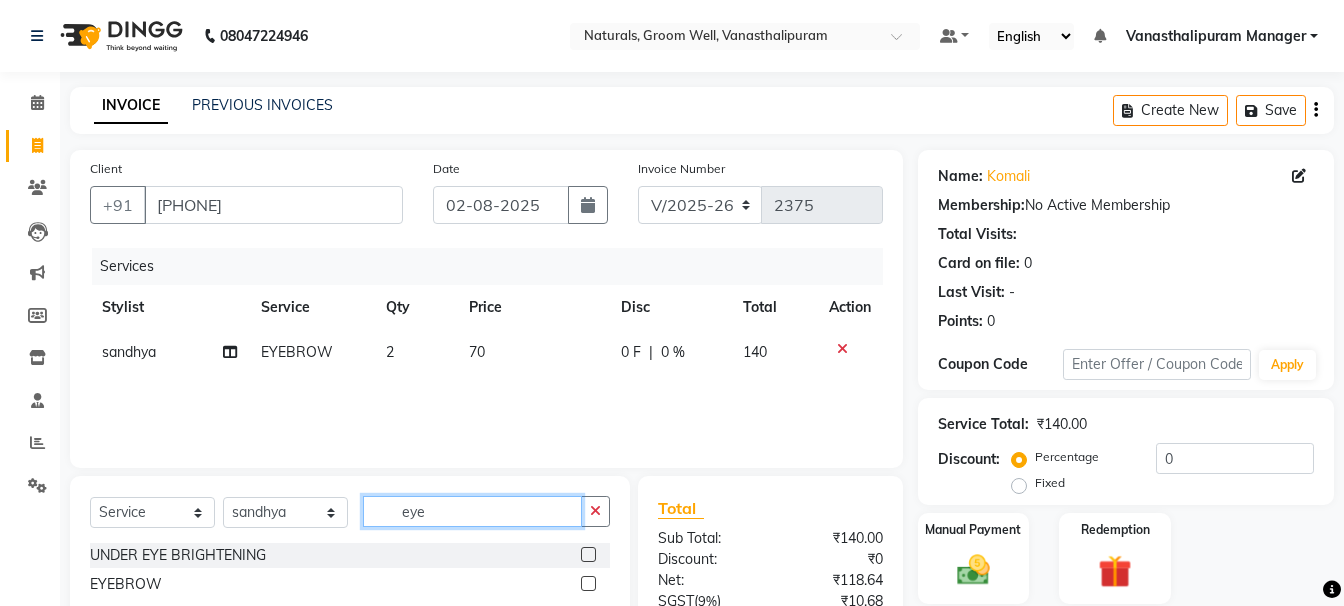 click on "eye" 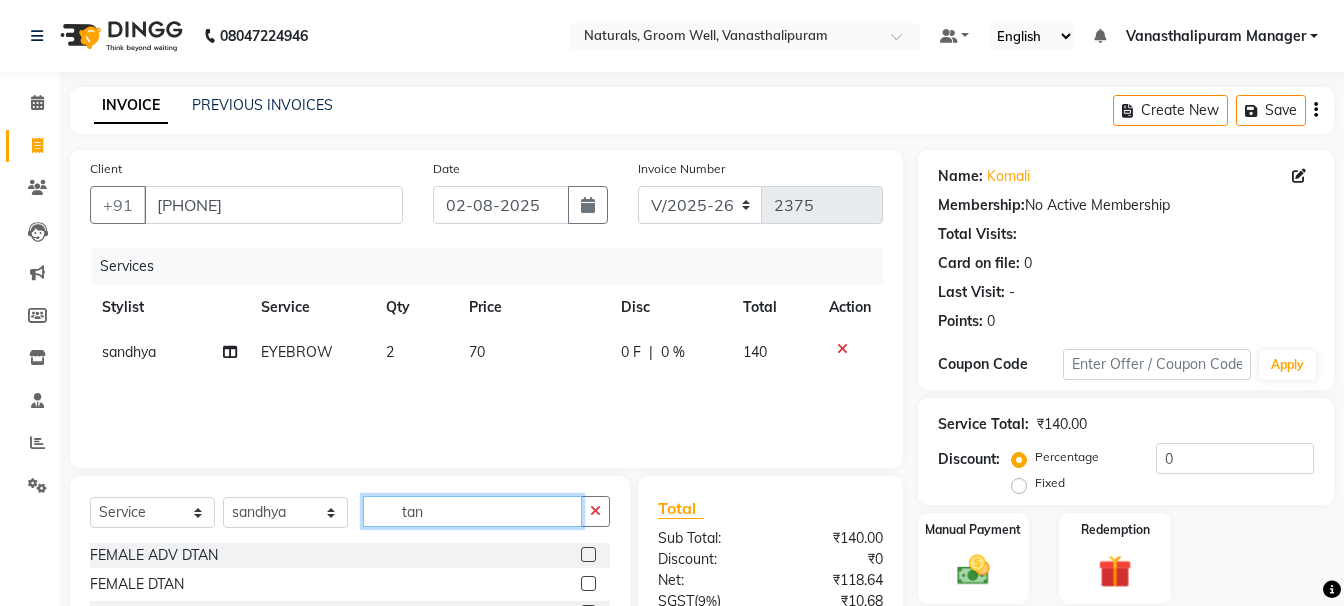 type on "tan" 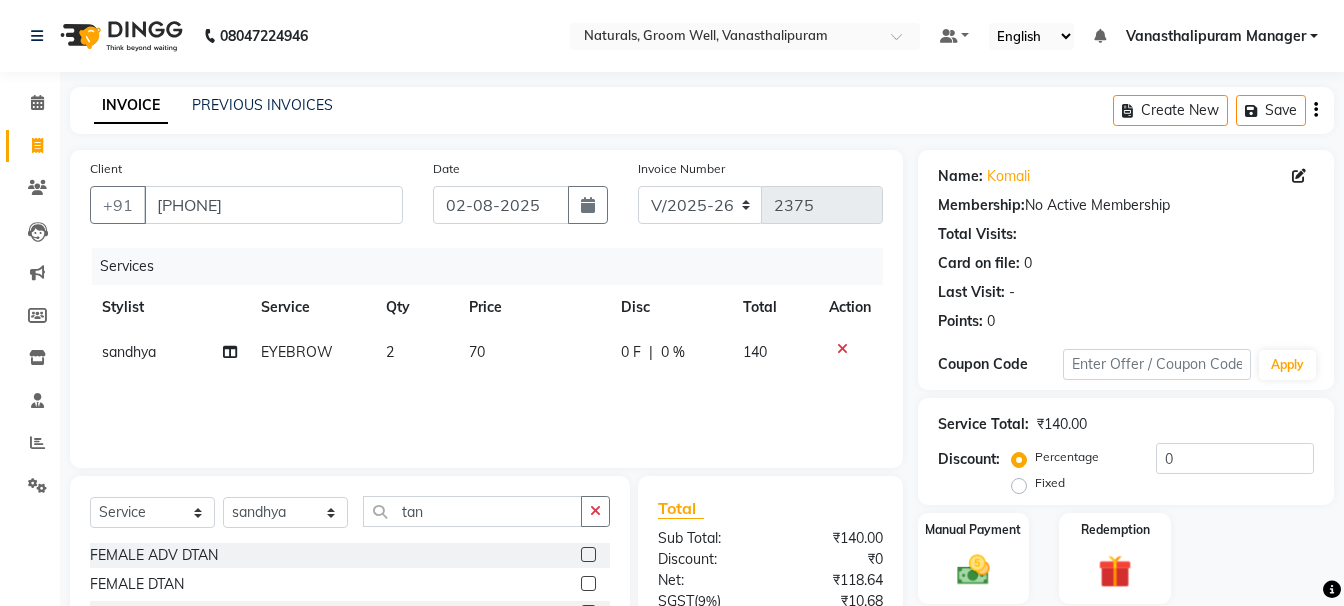 click 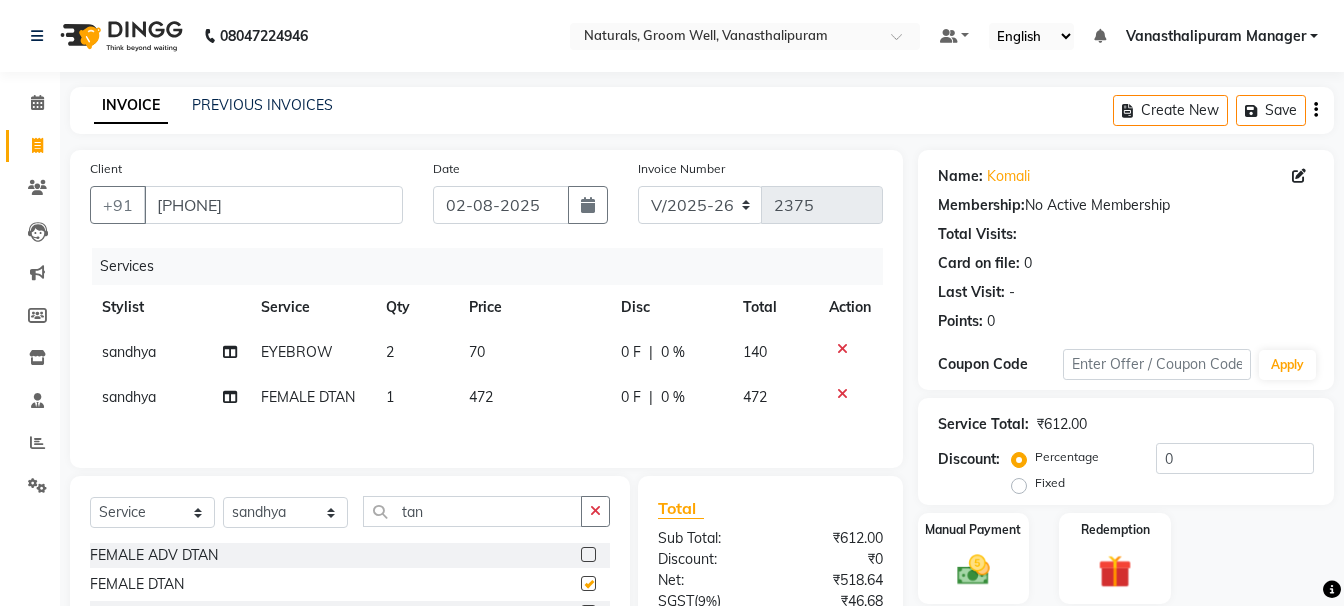 checkbox on "false" 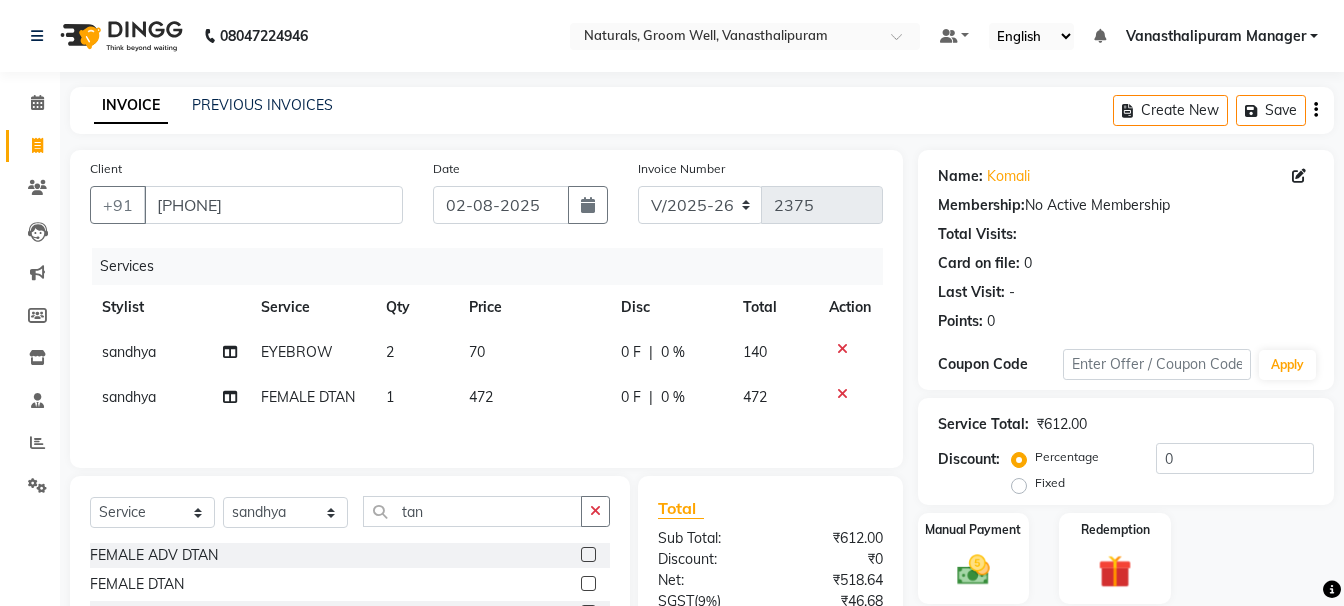 click on "472" 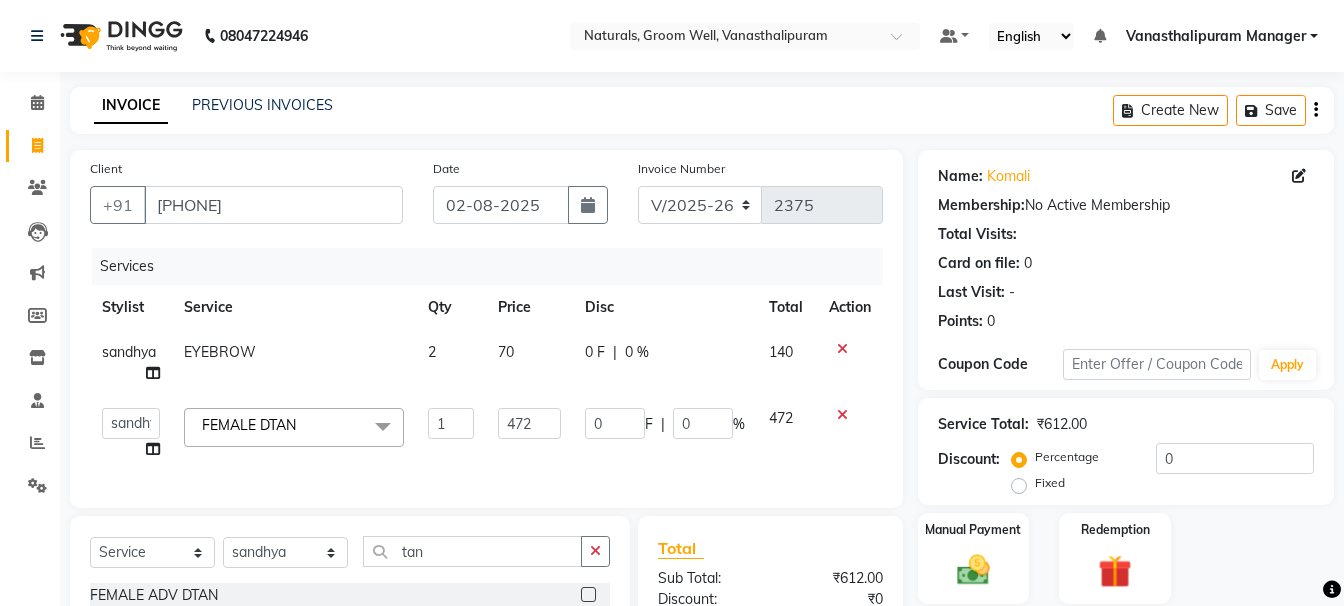 click on "70" 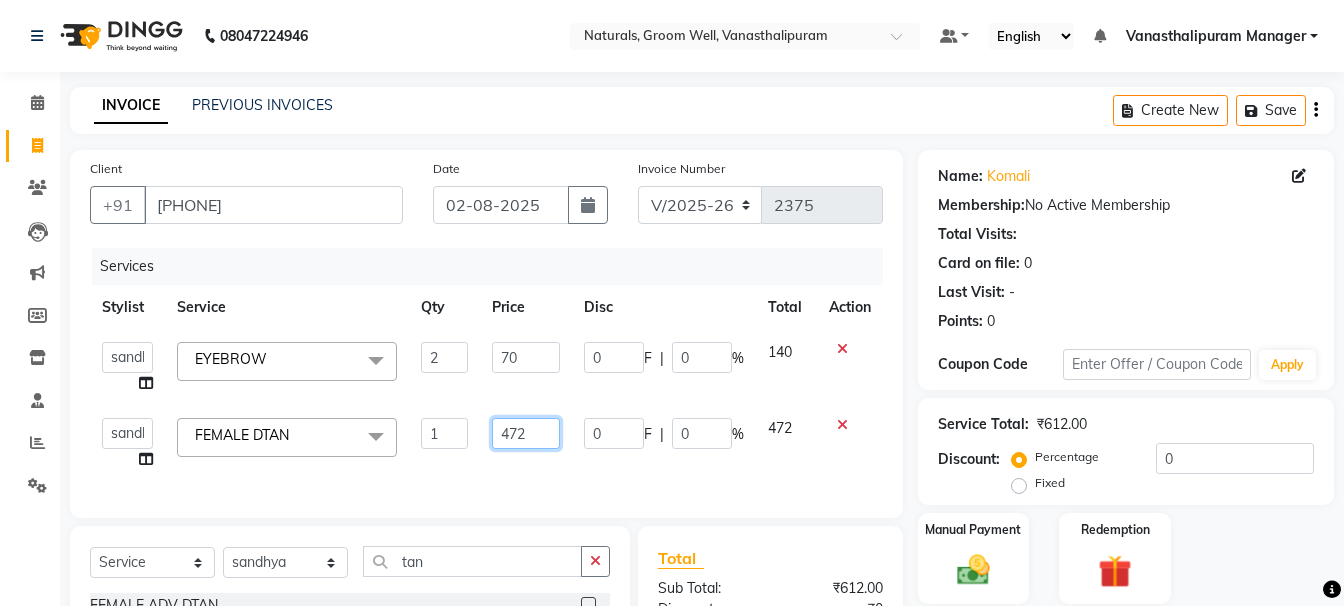click on "472" 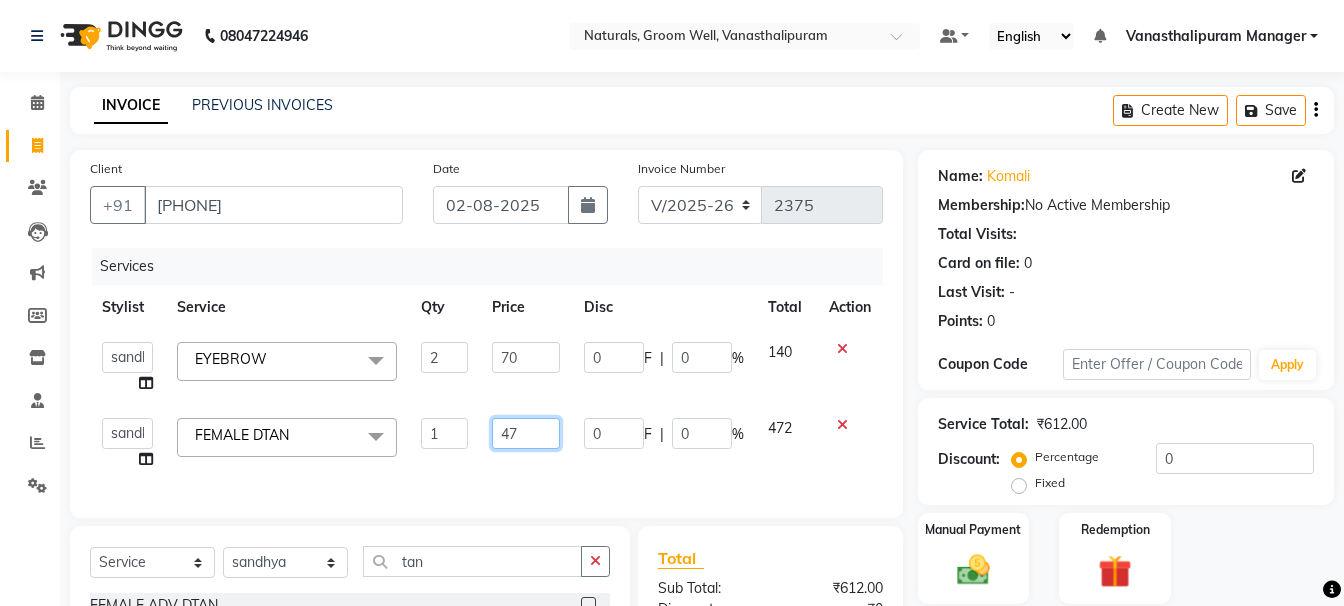 type on "4" 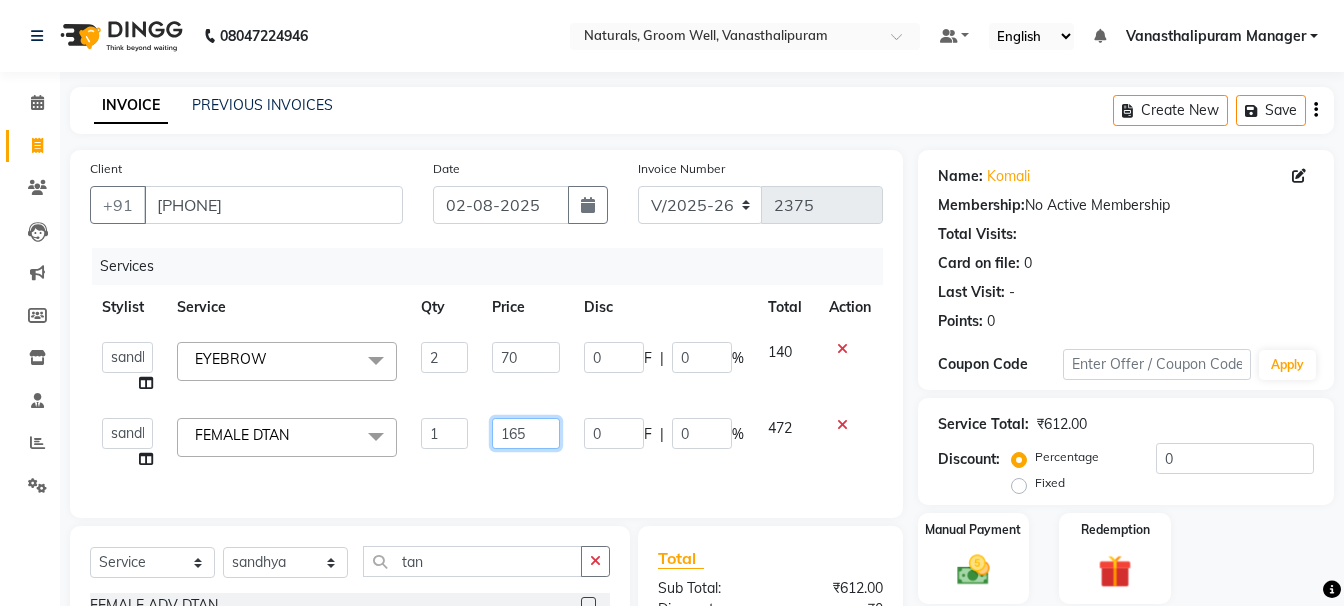 type on "1652" 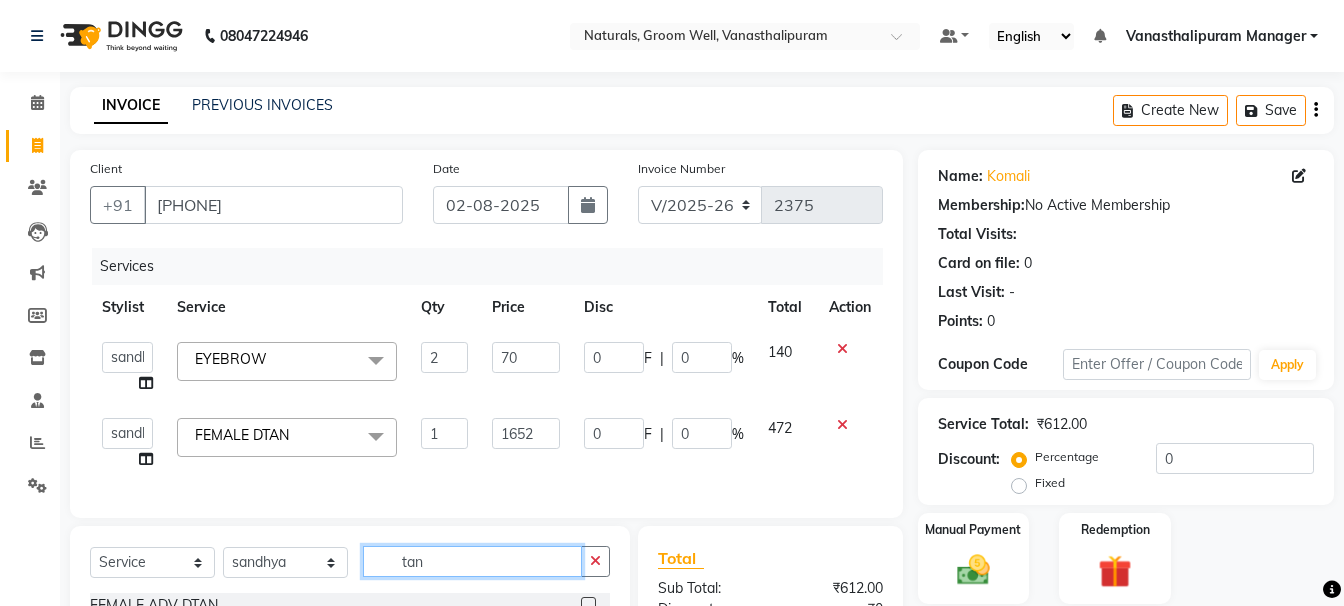 click on "tan" 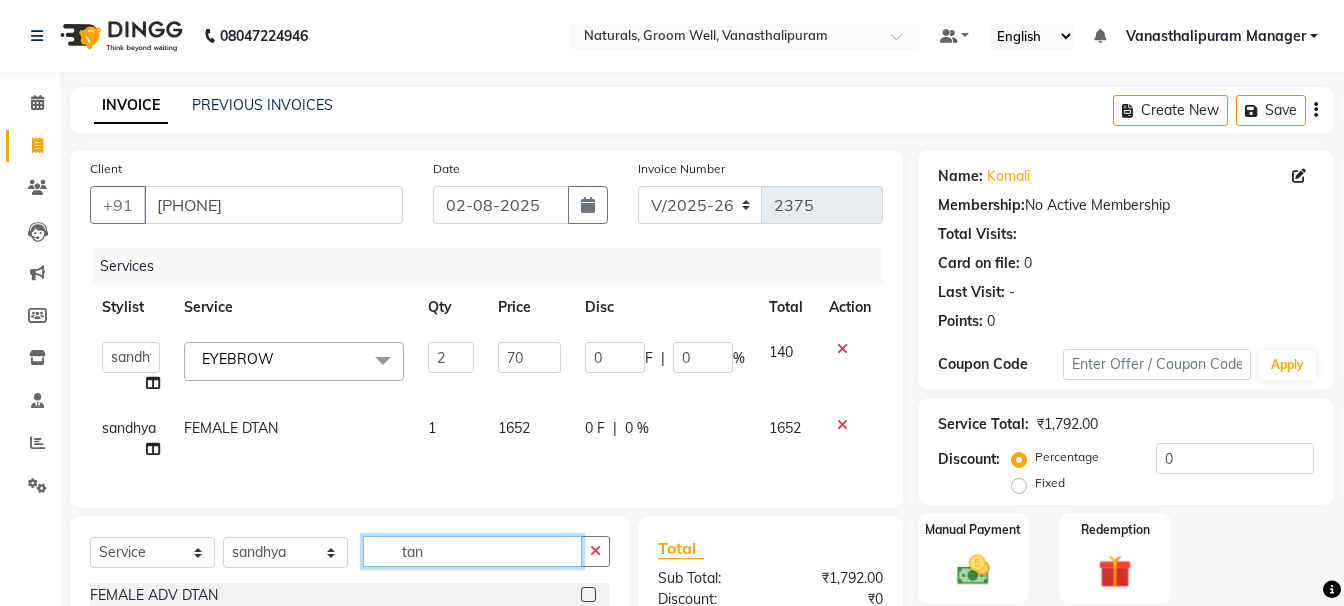 click on "tan" 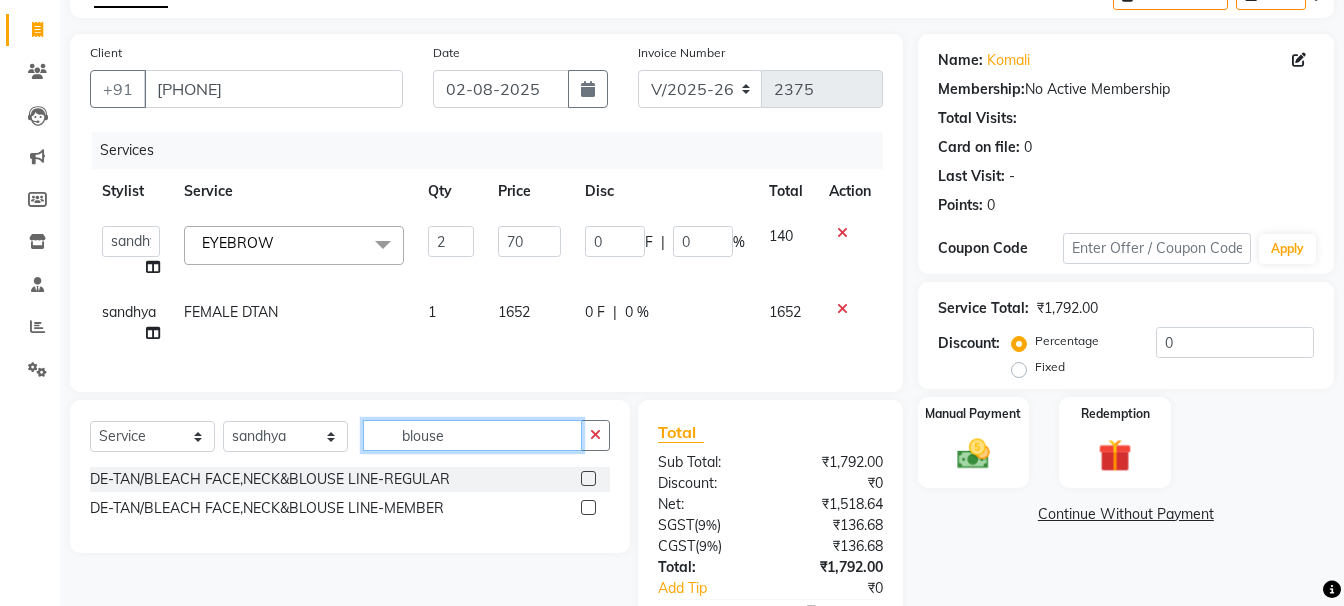 scroll, scrollTop: 200, scrollLeft: 0, axis: vertical 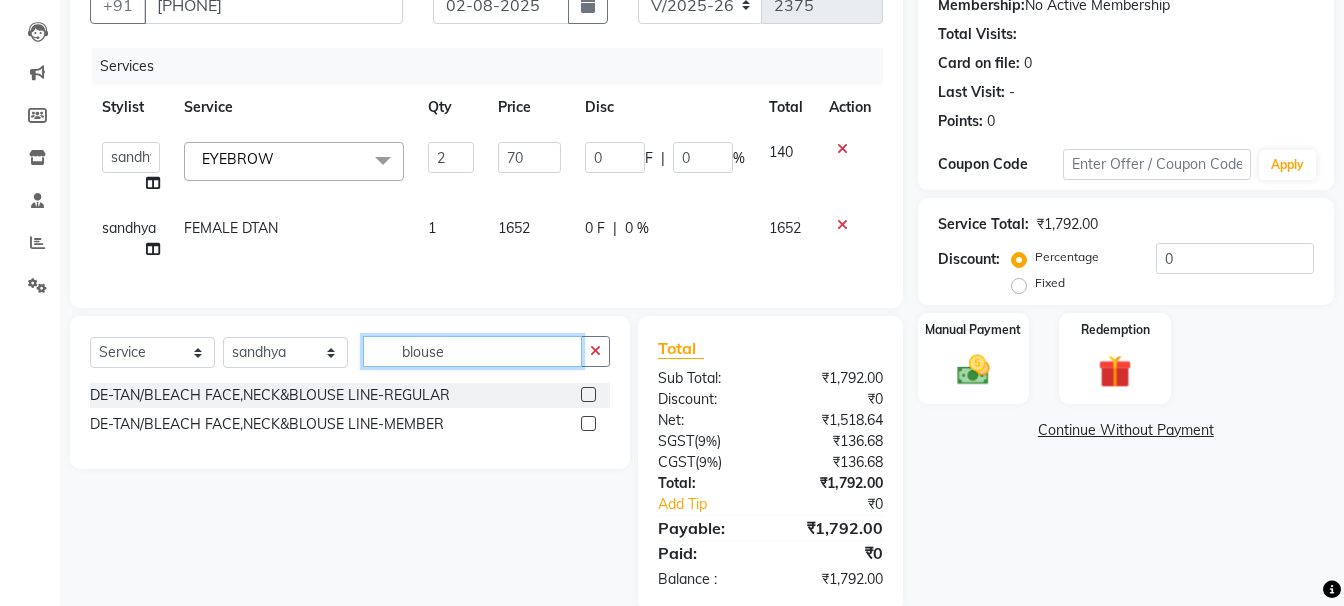 type on "blouse" 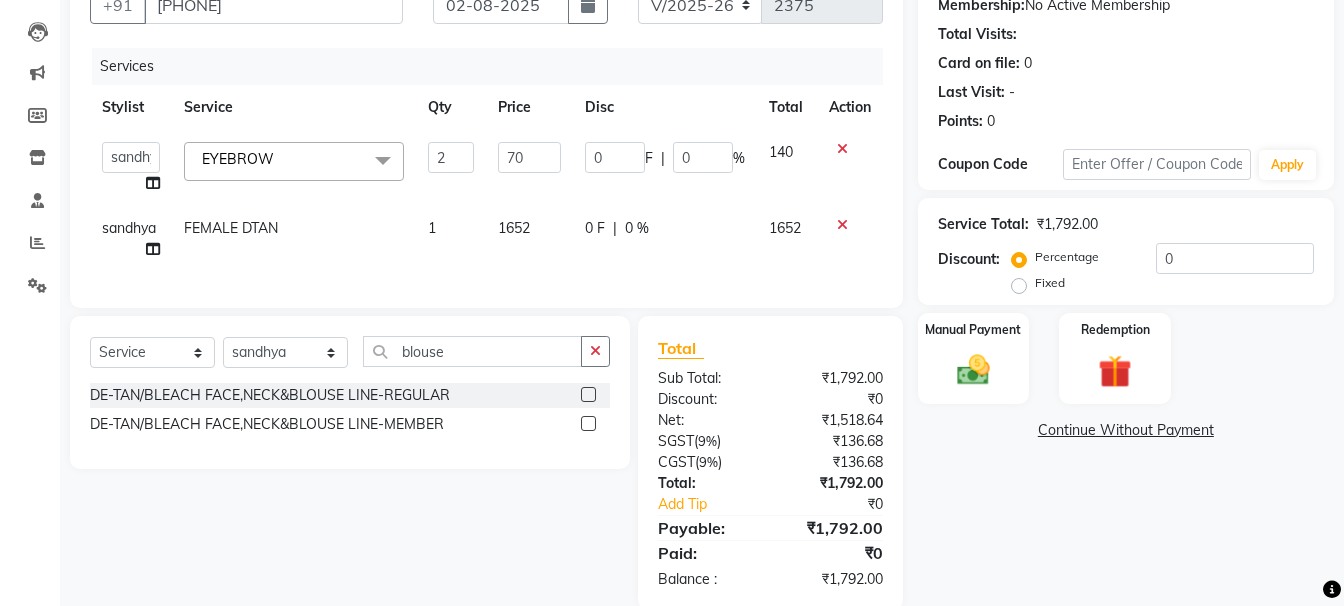 click 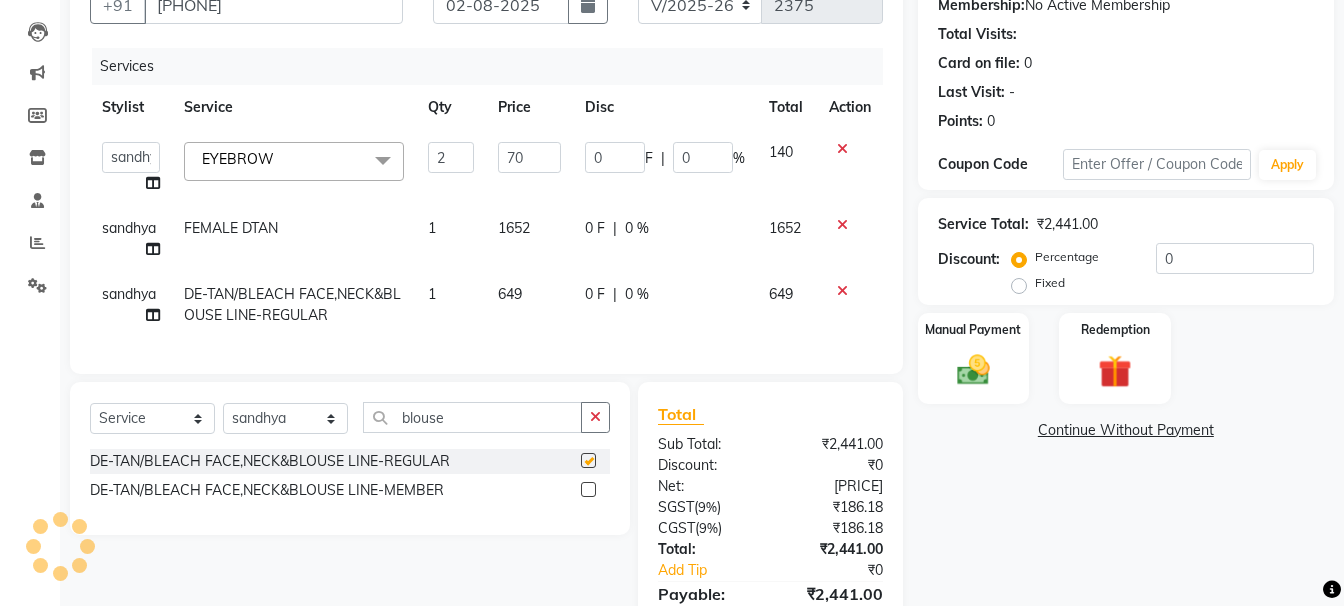 checkbox on "false" 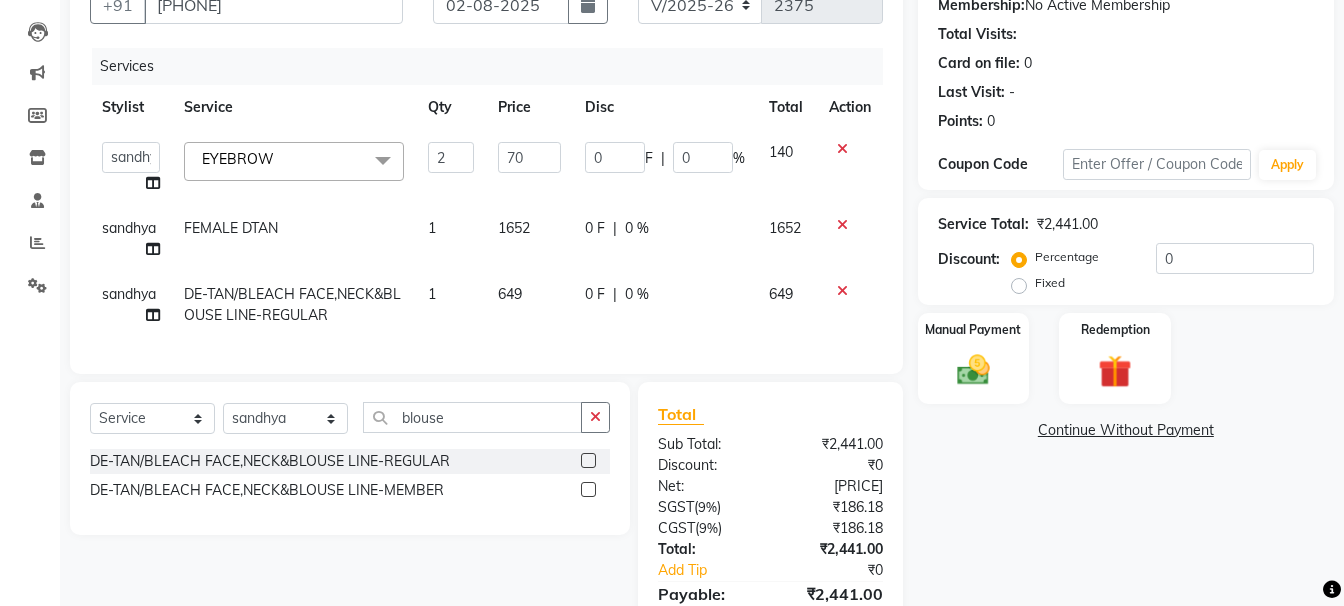 click on "649" 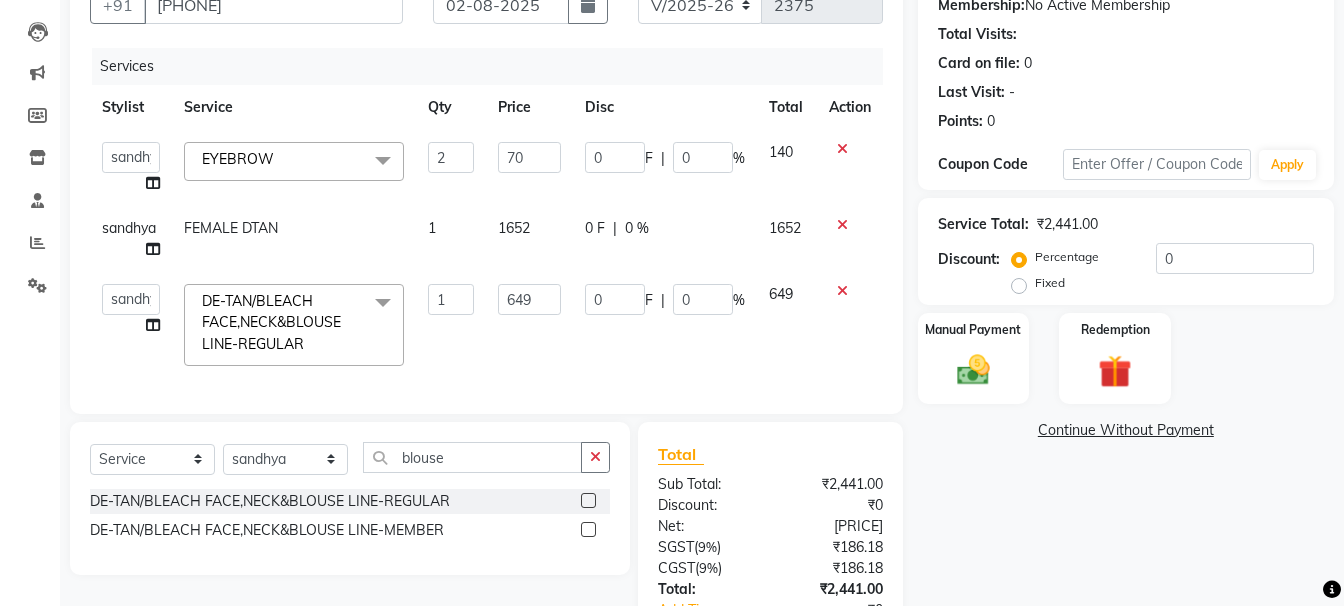click on "649" 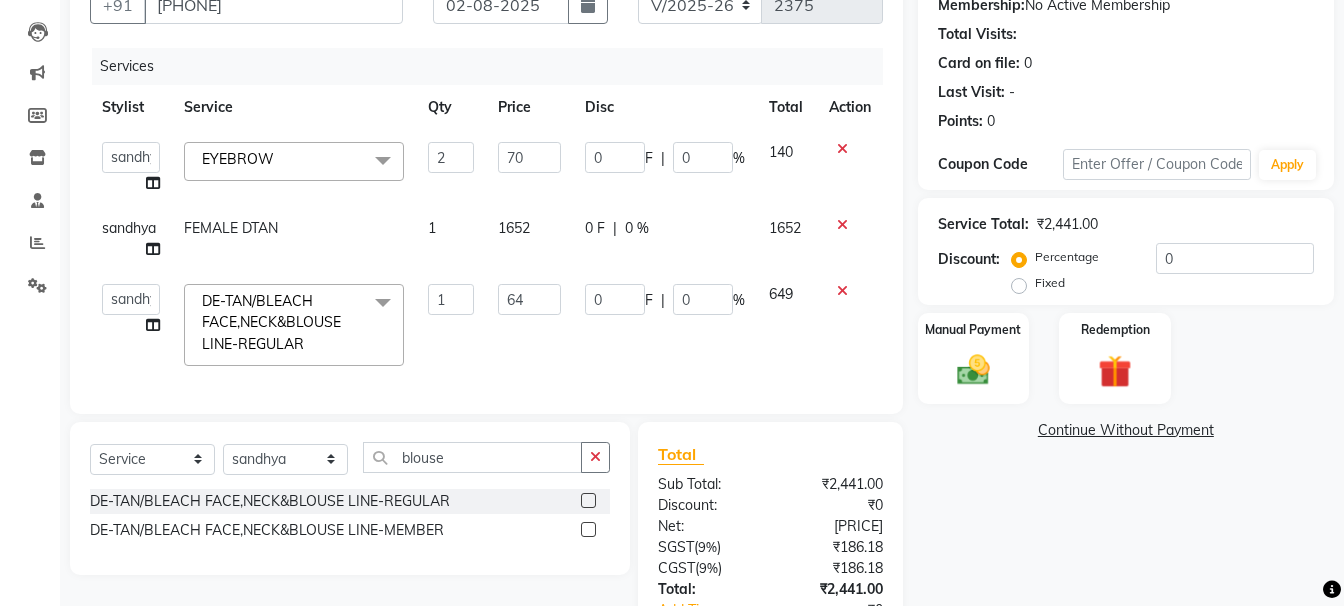 type on "6" 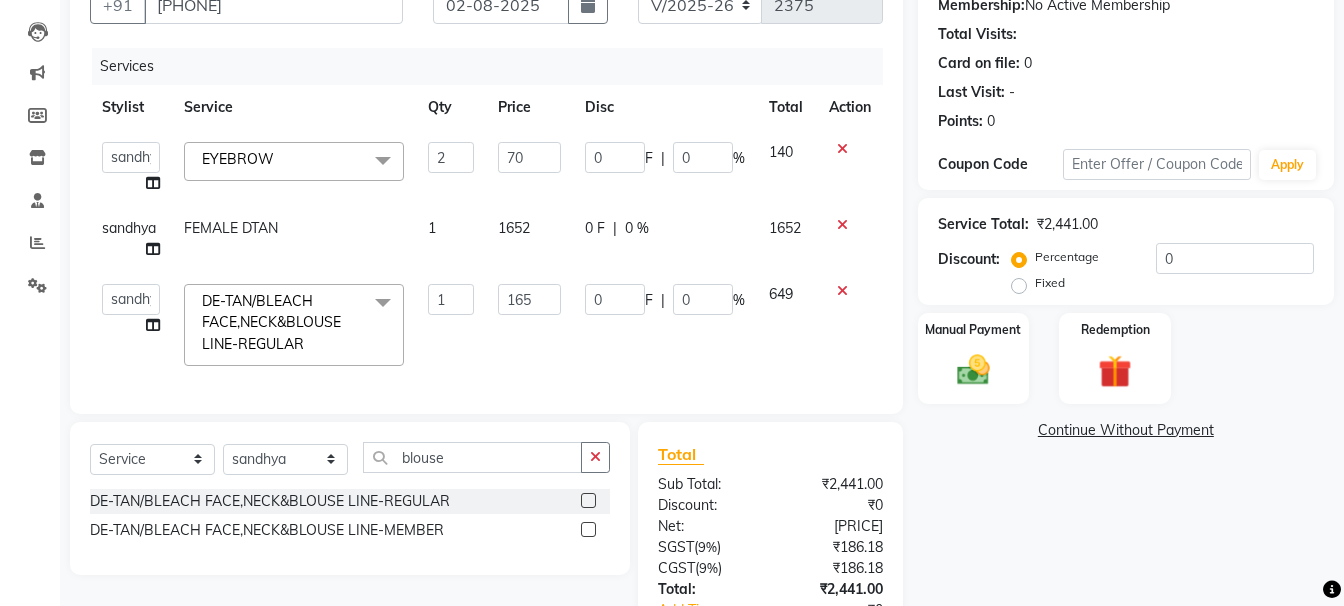 type on "1652" 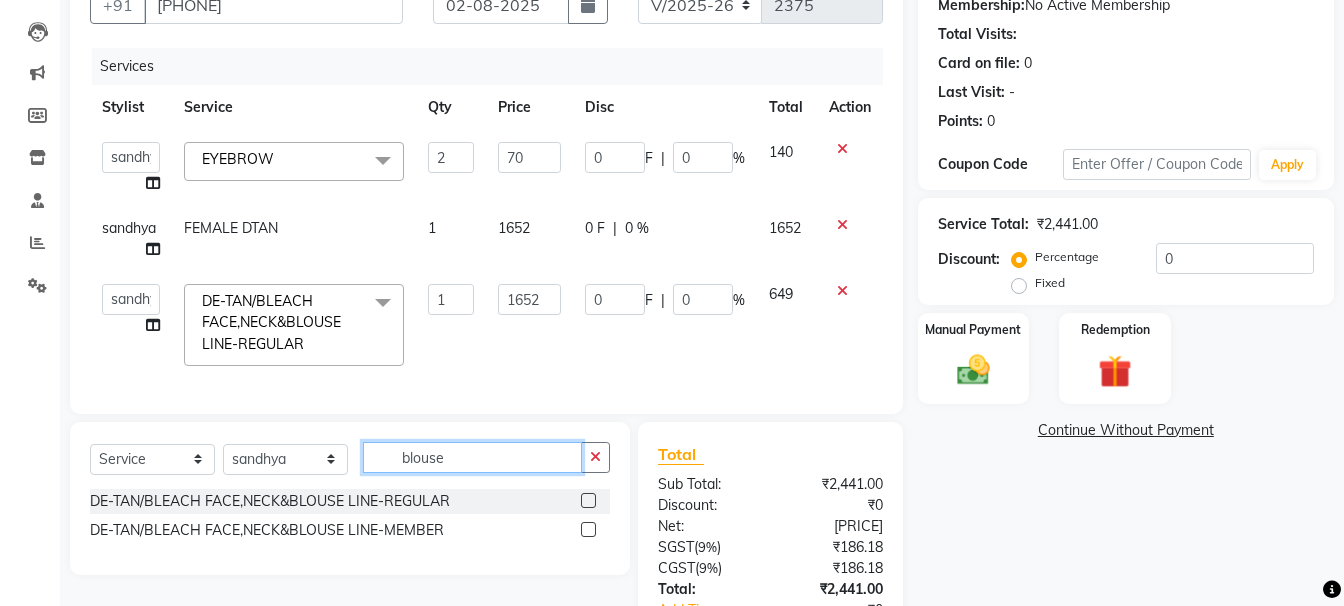 click on "Select Service Product Membership Package Voucher Prepaid Gift Card Select Stylist gousiya kiran lavanya maheshwari naresh praveen sameena sandhya Vanasthalipuram Manager vinay blouse DE-TAN/BLEACH FACE,NECK&BLOUSE LINE-REGULAR DE-TAN/BLEACH FACE,NECK&BLOUSE LINE-MEMBER" 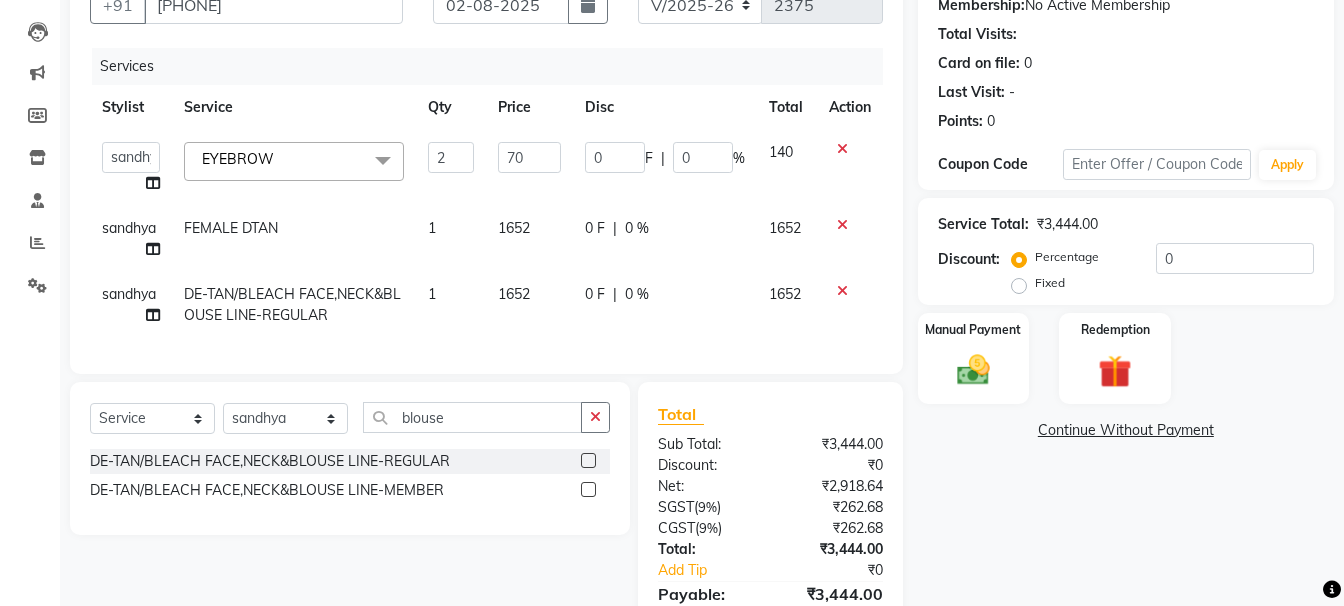 click on "DE-TAN/BLEACH FACE,NECK&BLOUSE LINE-REGULAR" 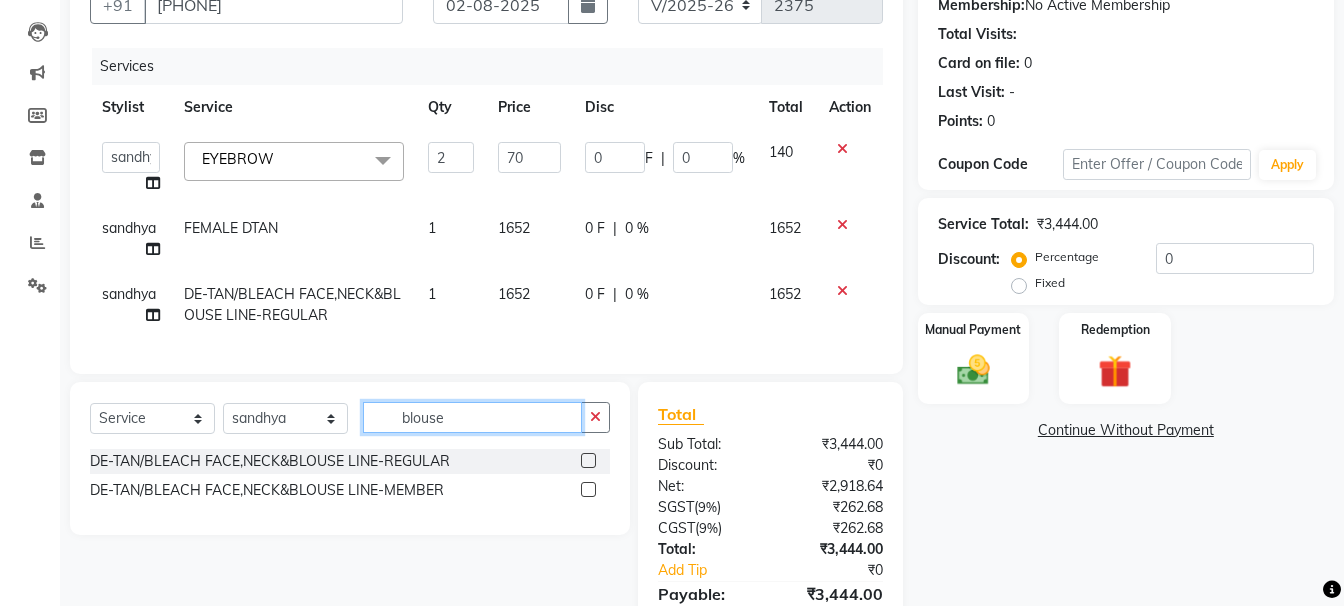 click on "blouse" 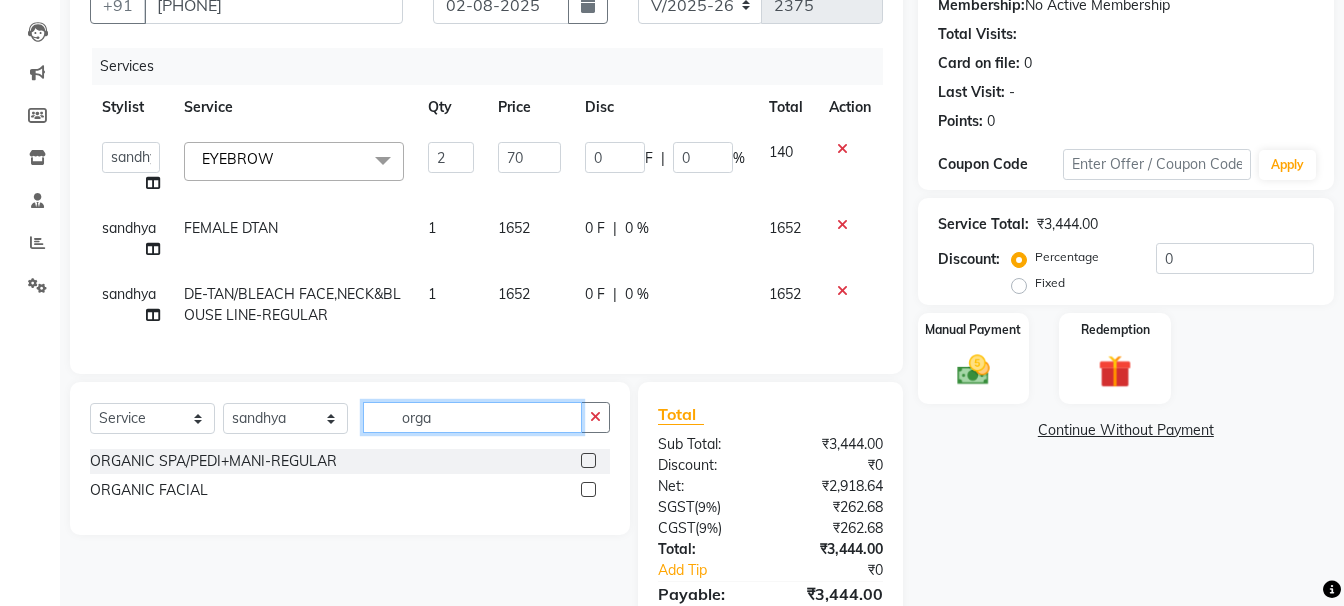 type on "orga" 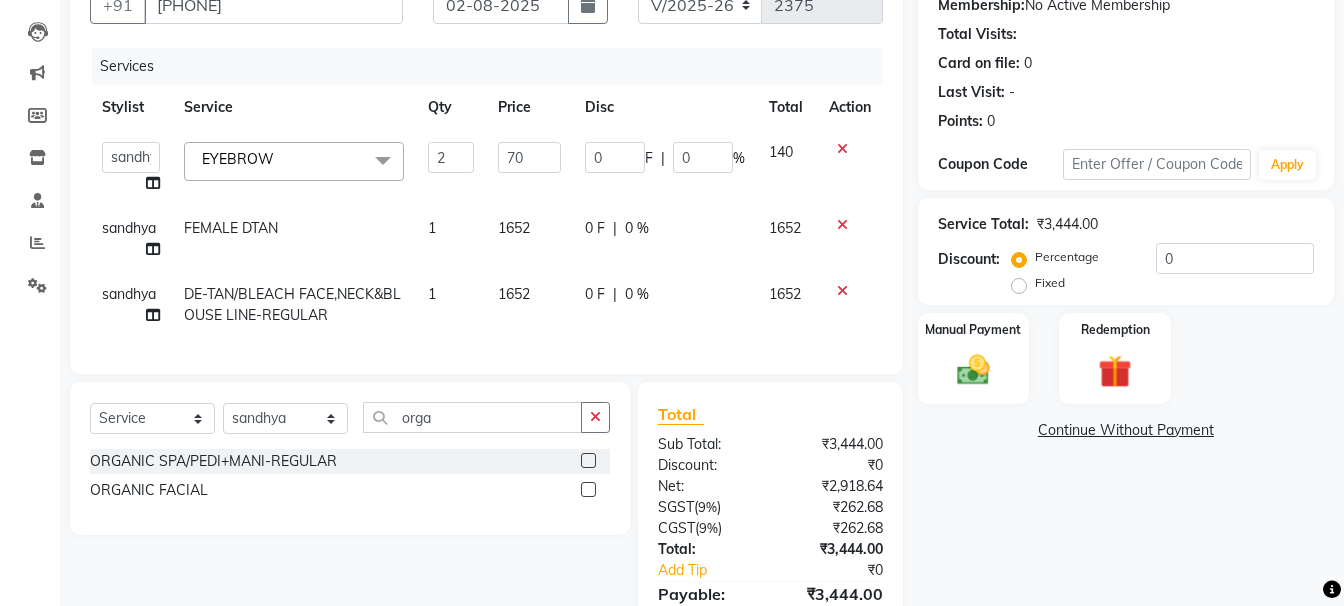 click 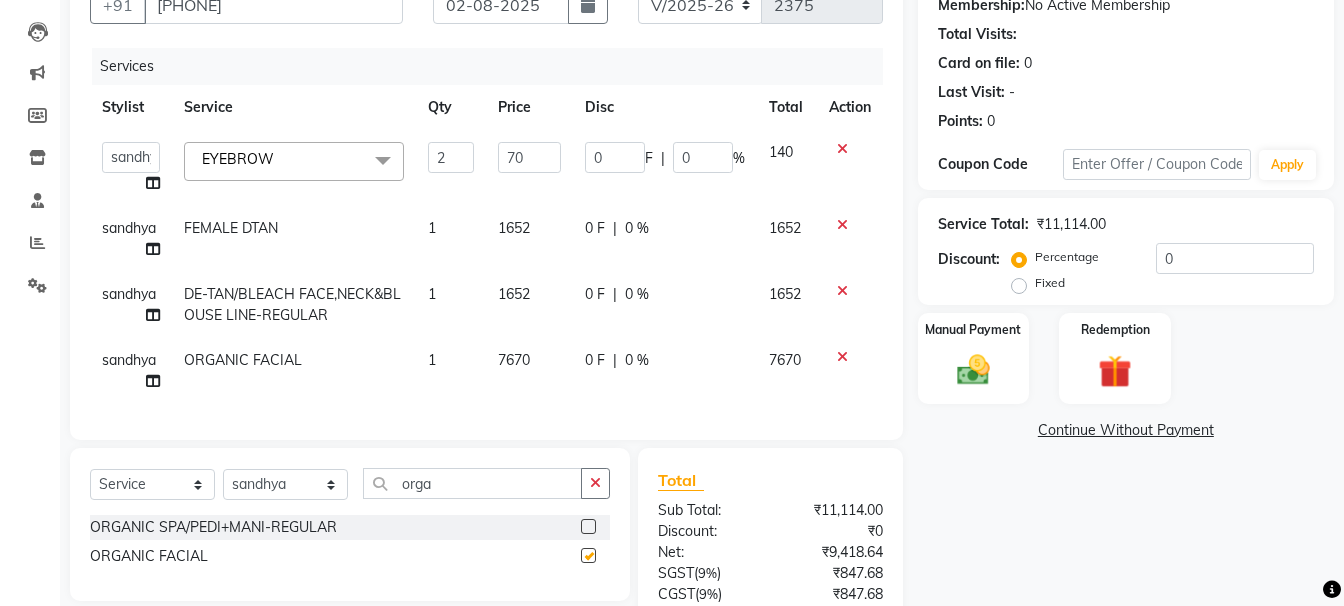 checkbox on "false" 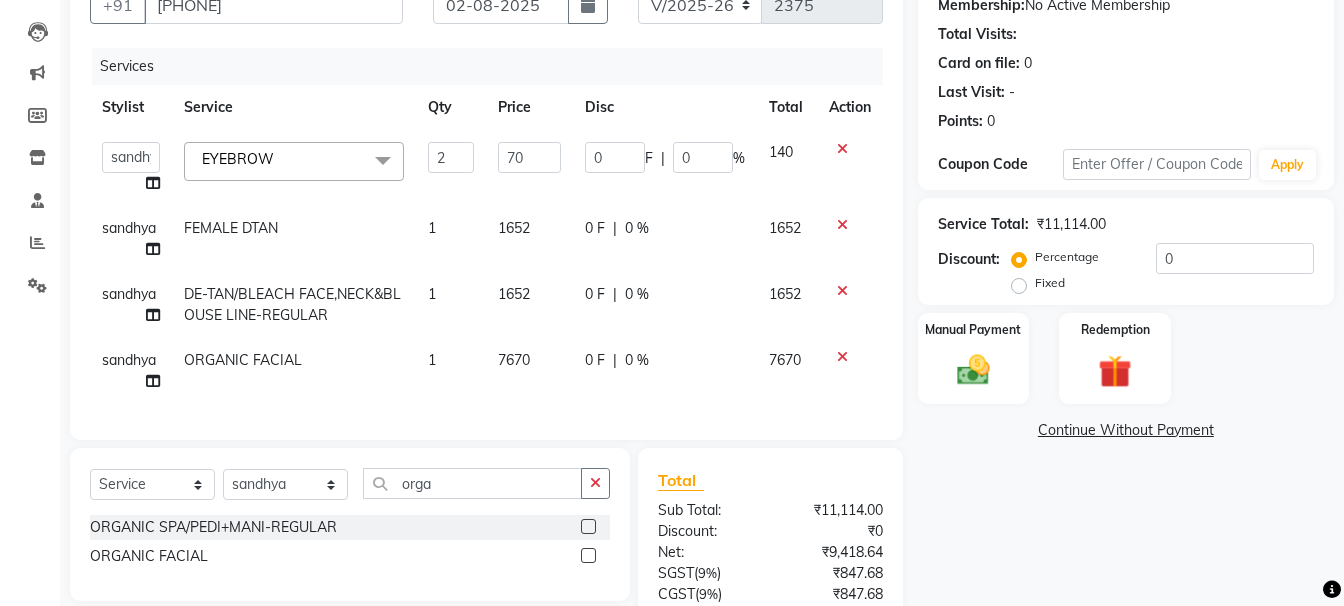 click on "7670" 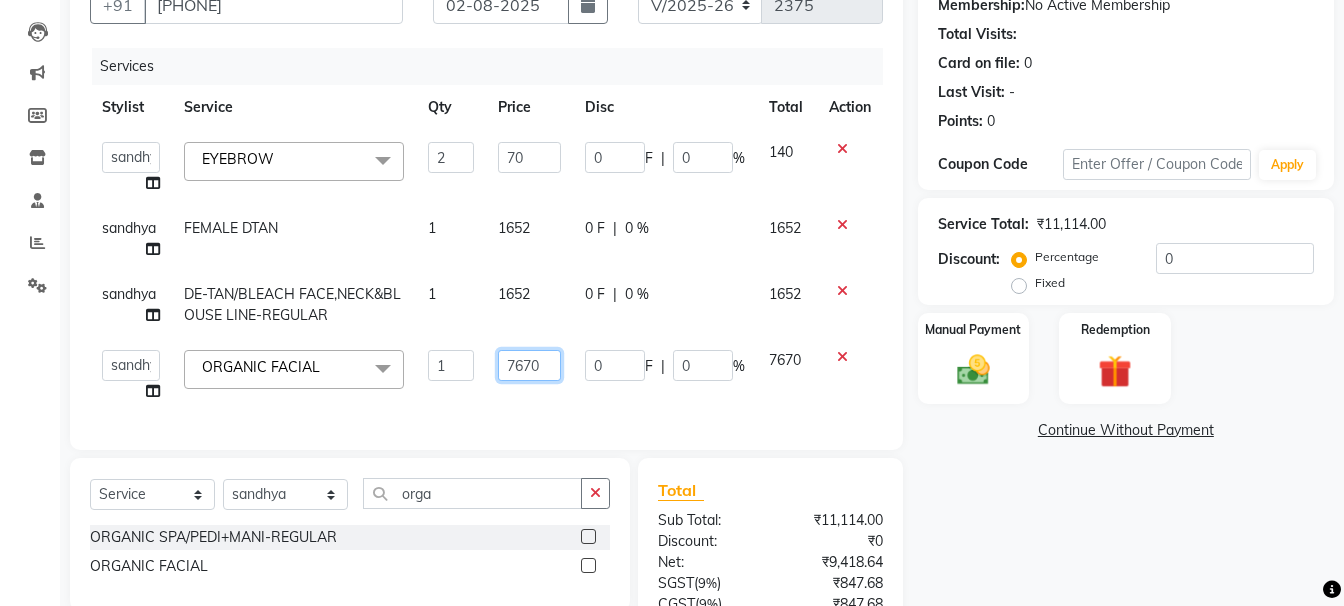 click on "7670" 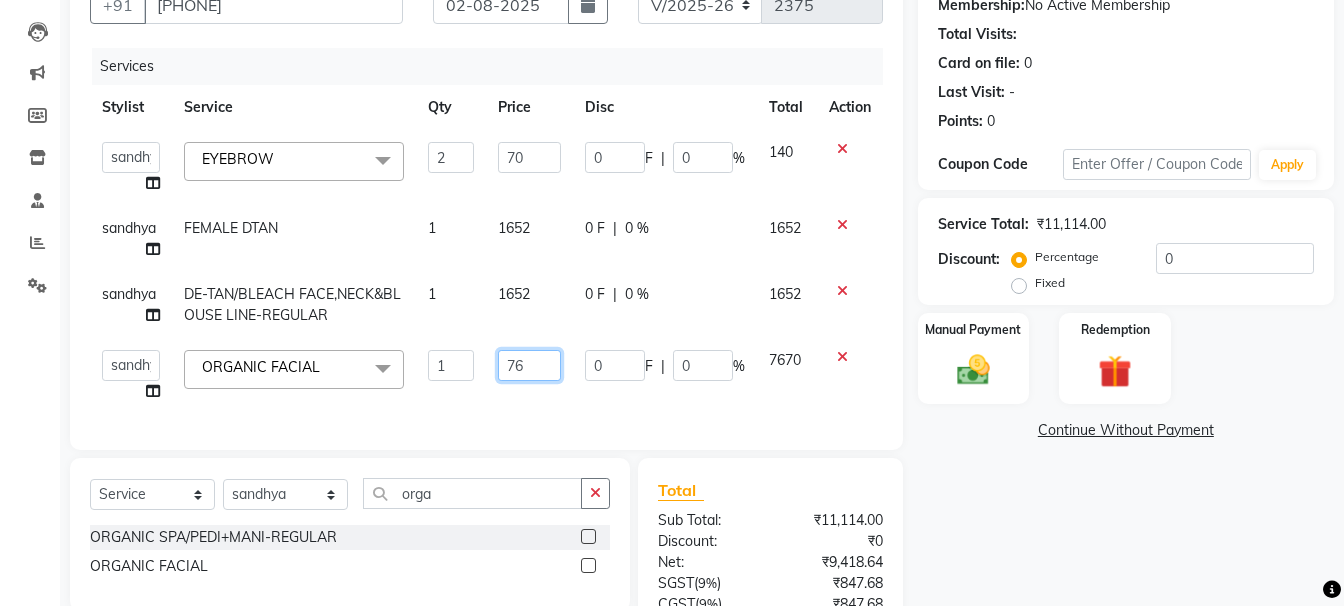 type on "7" 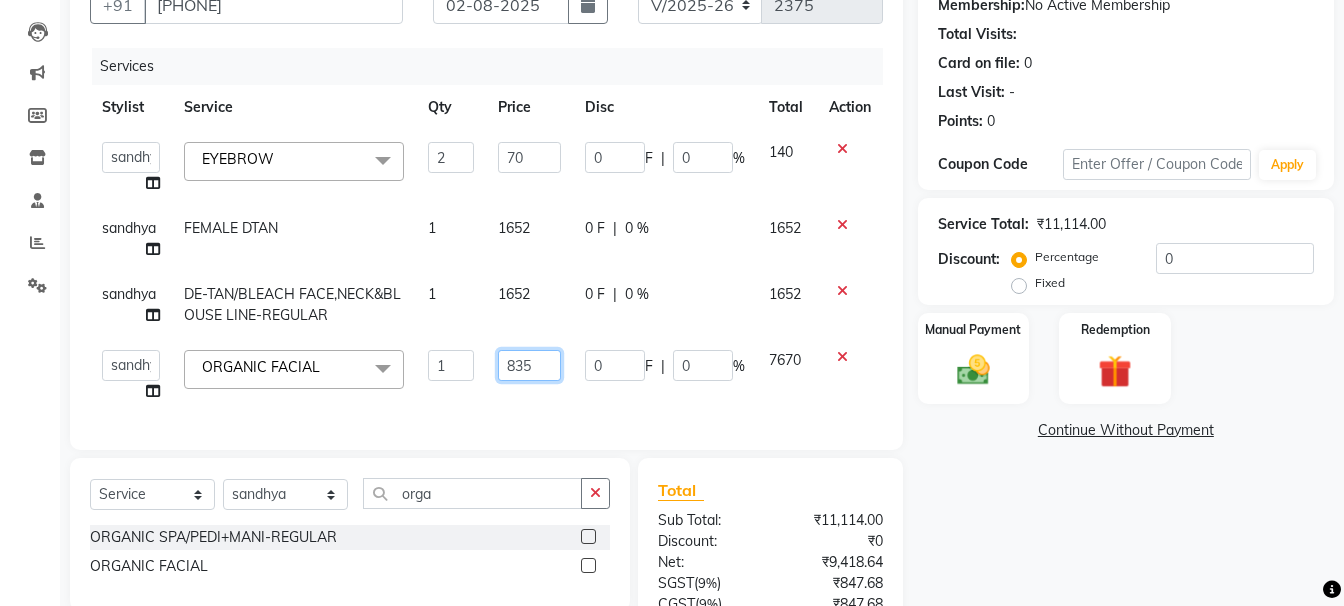 type on "8354" 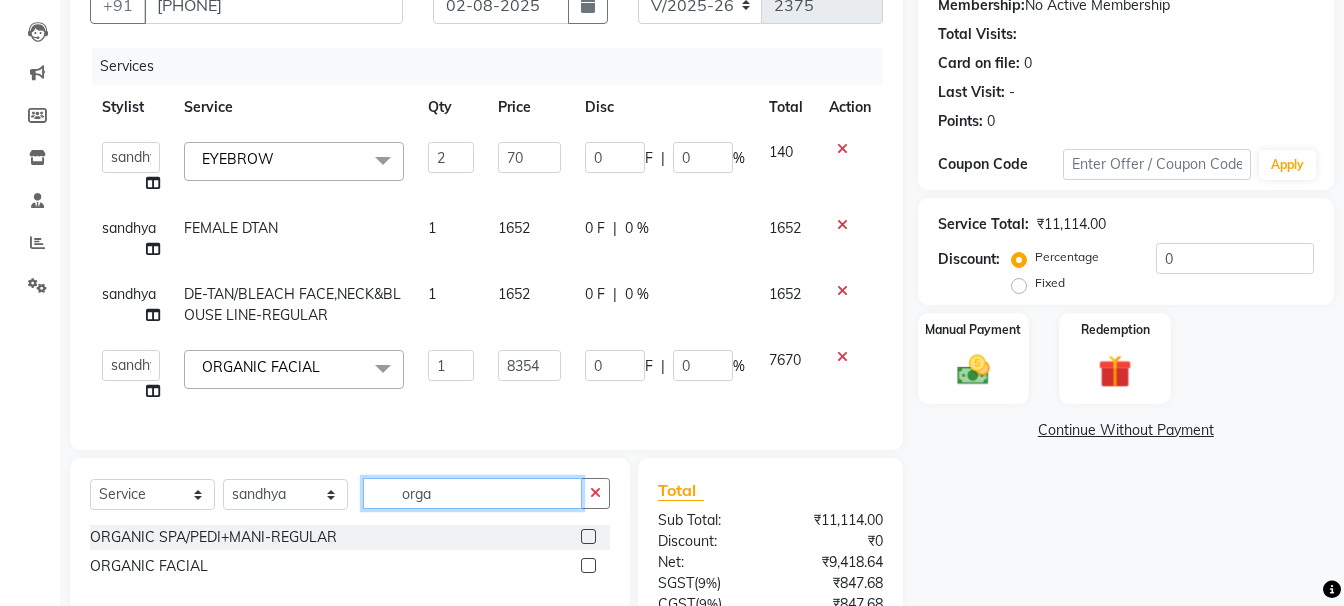 click on "orga" 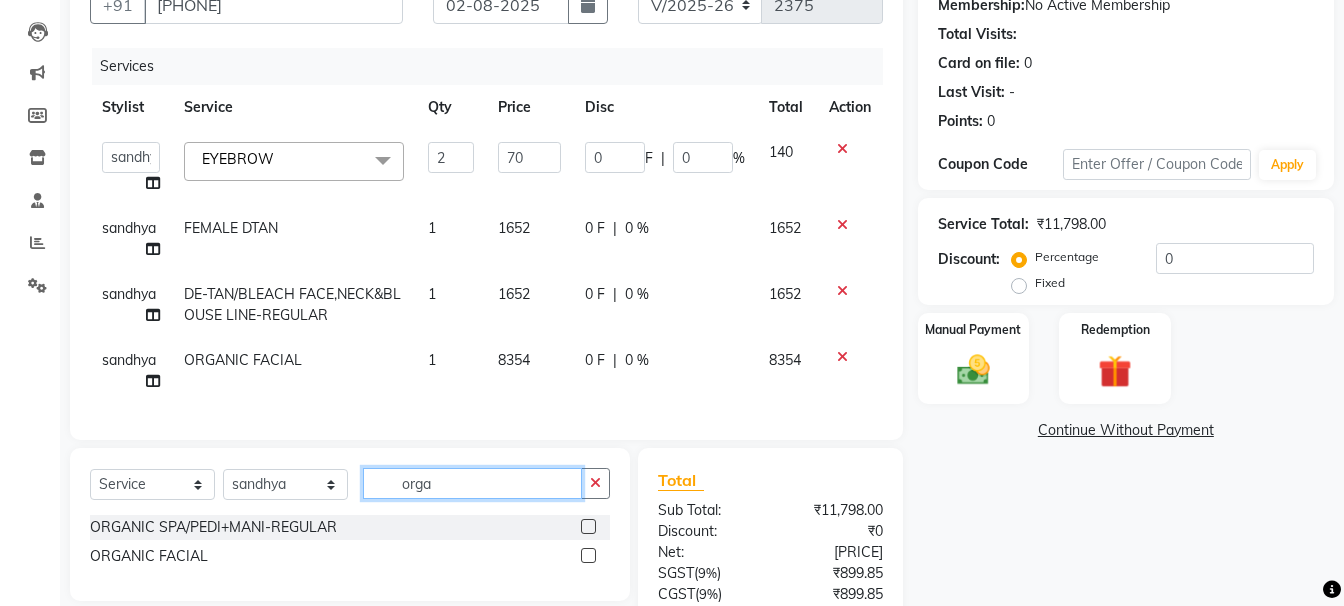 click on "orga" 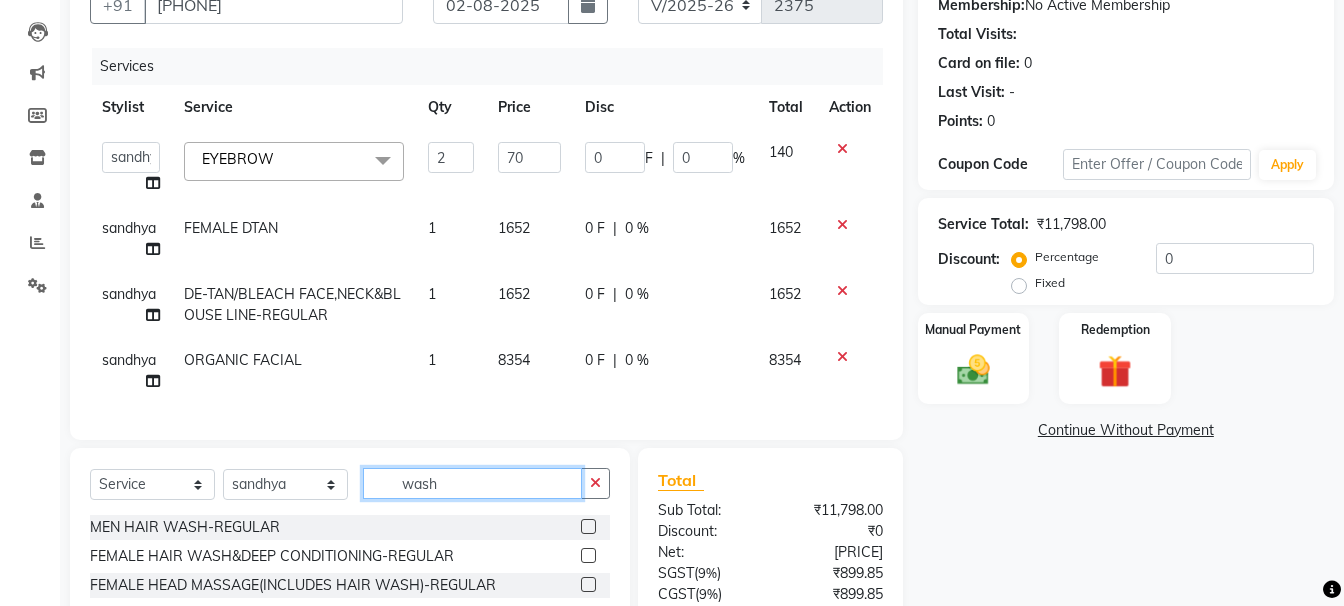 type on "wash" 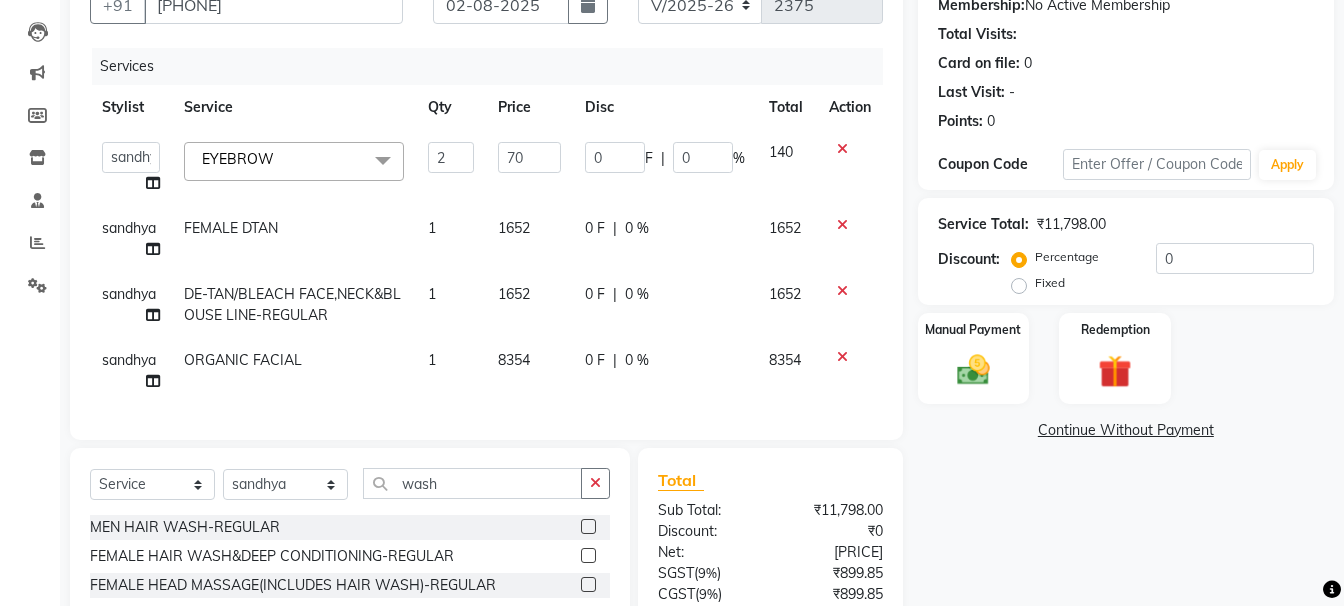 click 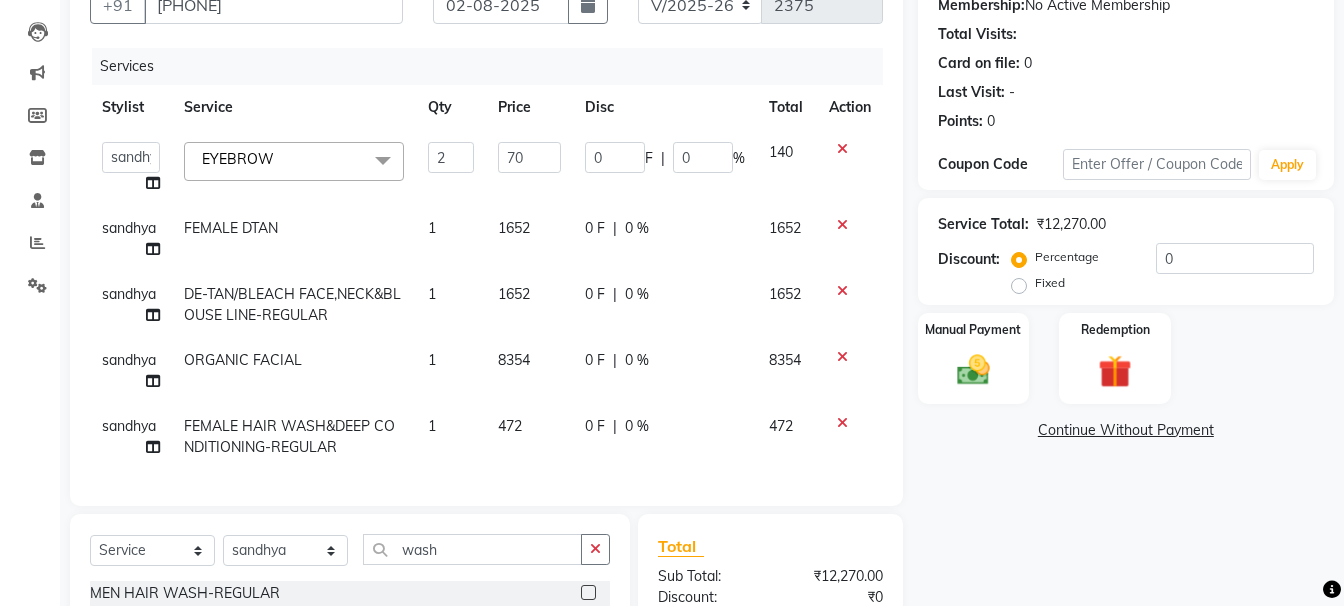 checkbox on "false" 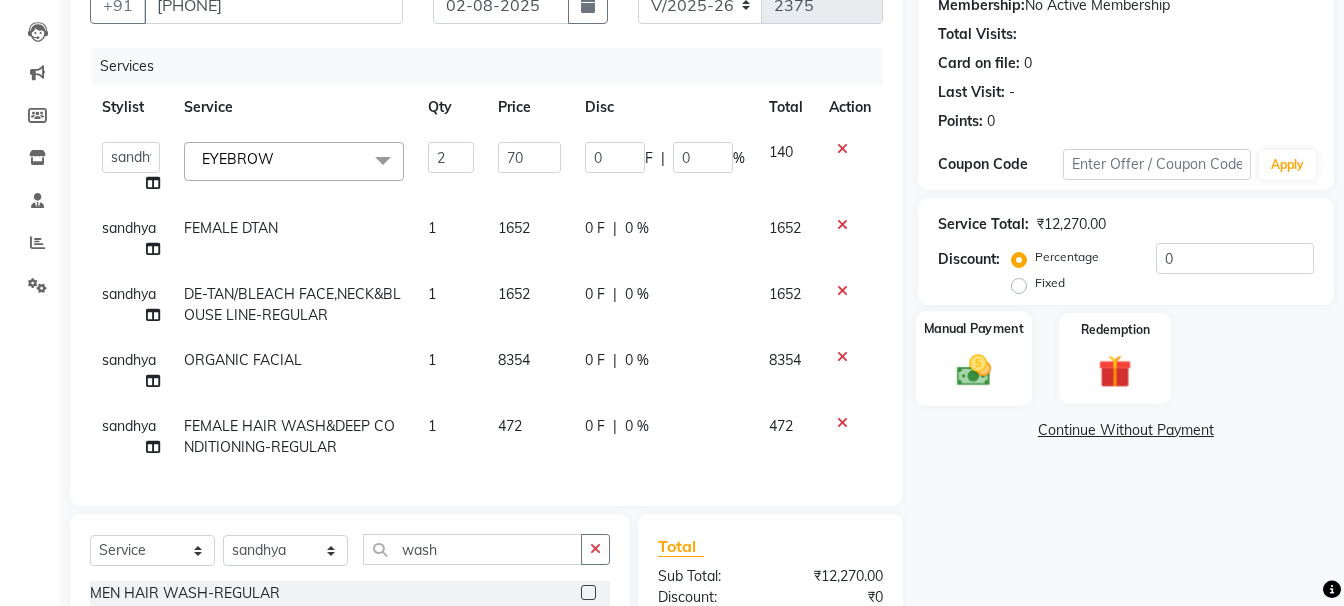 click on "Manual Payment" 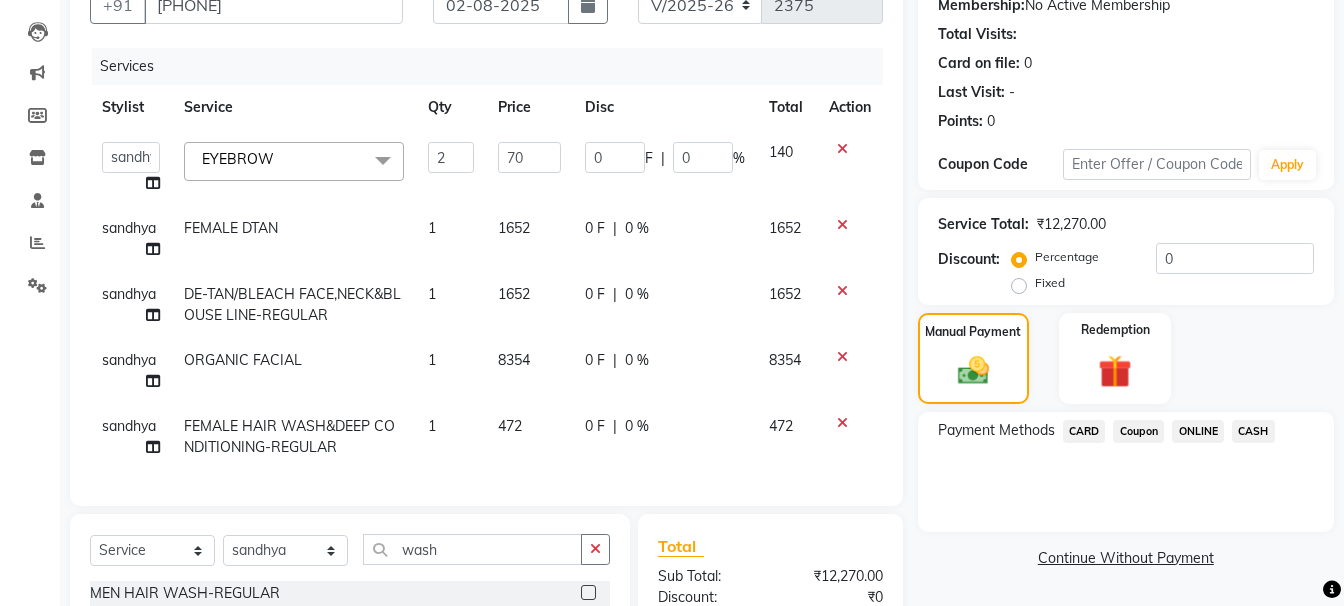 click on "ONLINE" 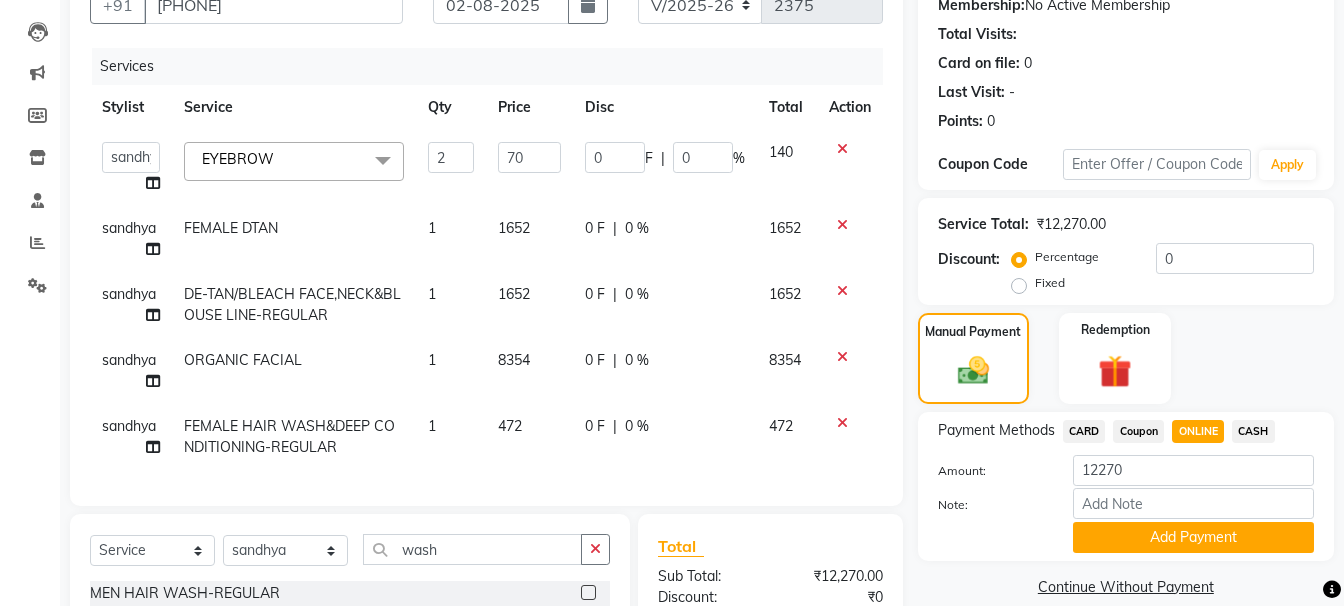 click on "Amount: [PRICE] Note: Add Payment" 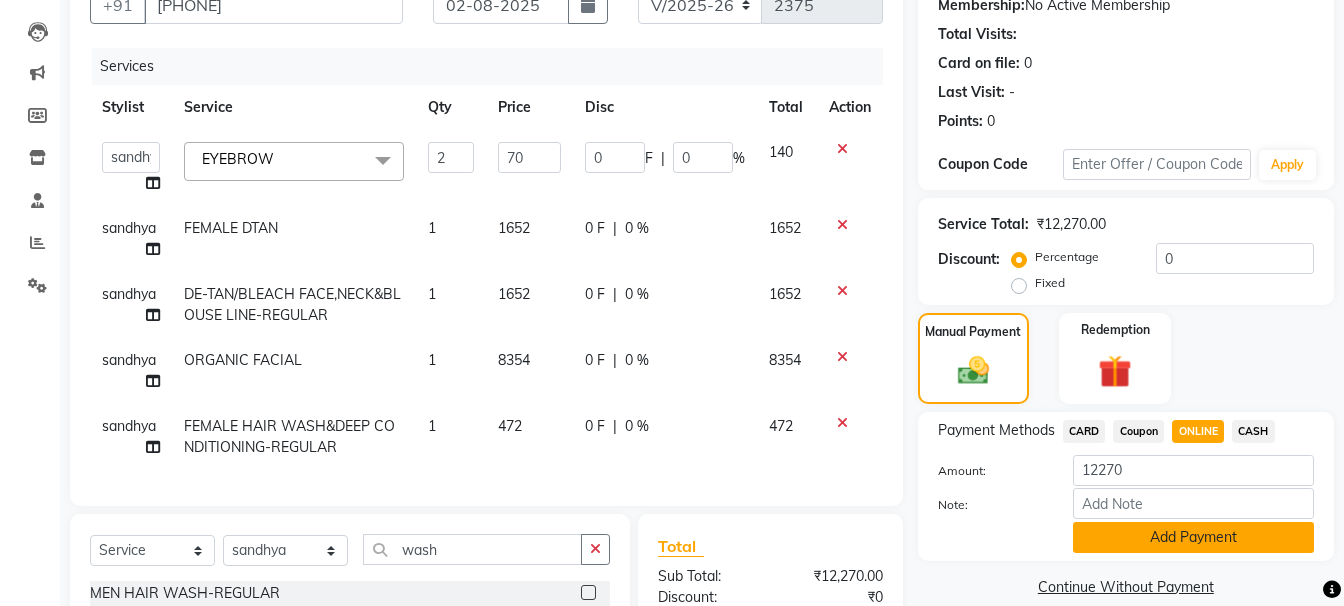 click on "Add Payment" 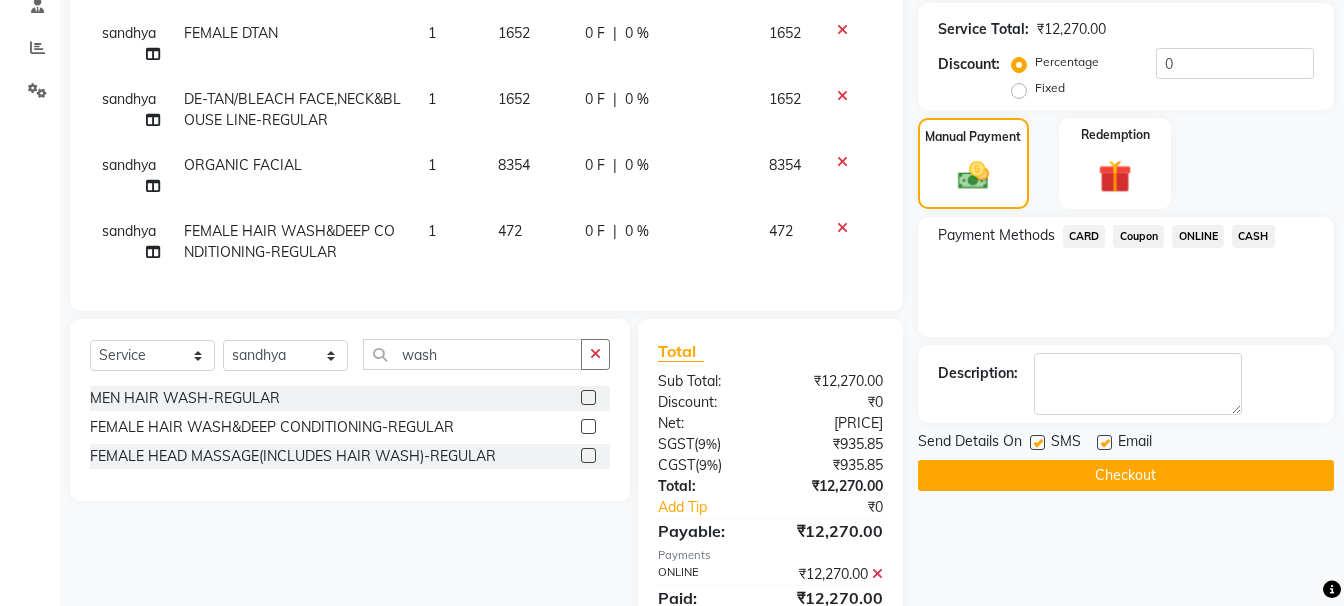 scroll, scrollTop: 489, scrollLeft: 0, axis: vertical 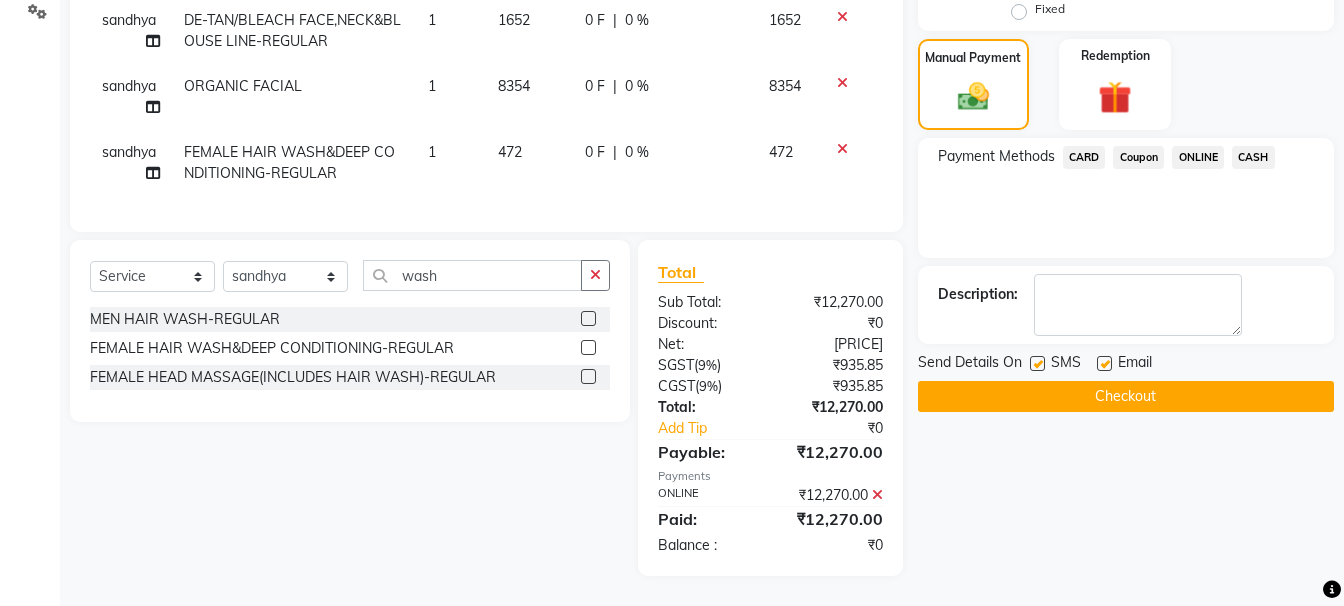 drag, startPoint x: 1207, startPoint y: 408, endPoint x: 1207, endPoint y: 381, distance: 27 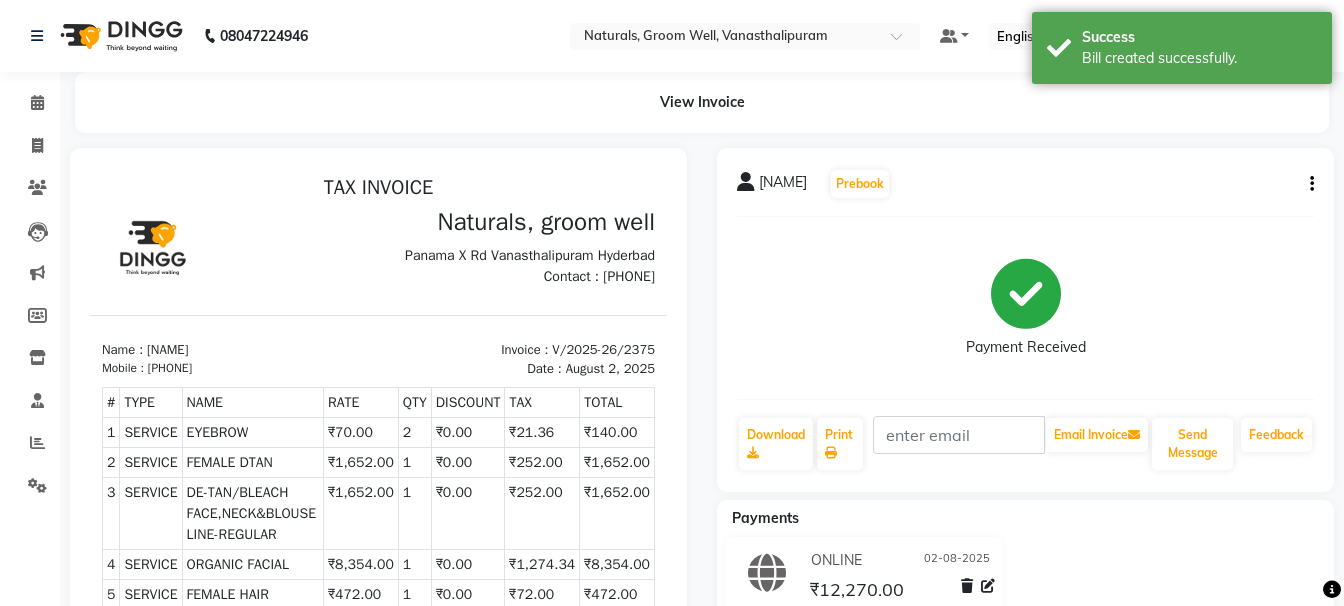 scroll, scrollTop: 0, scrollLeft: 0, axis: both 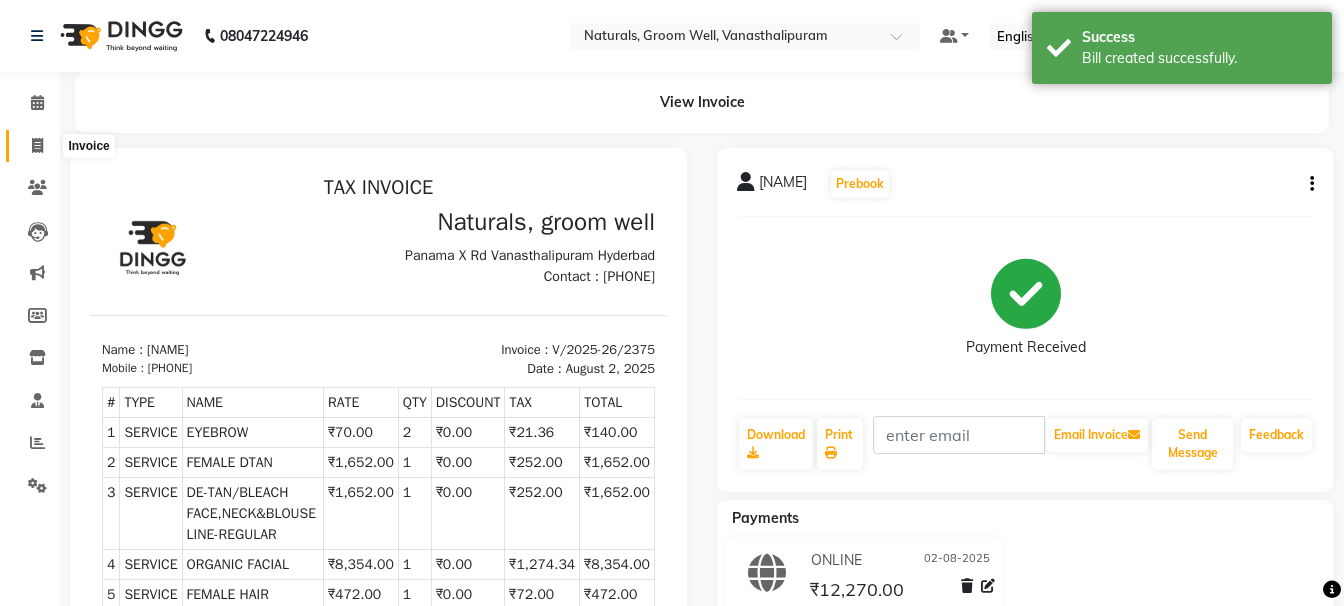 drag, startPoint x: 36, startPoint y: 137, endPoint x: 73, endPoint y: 158, distance: 42.544094 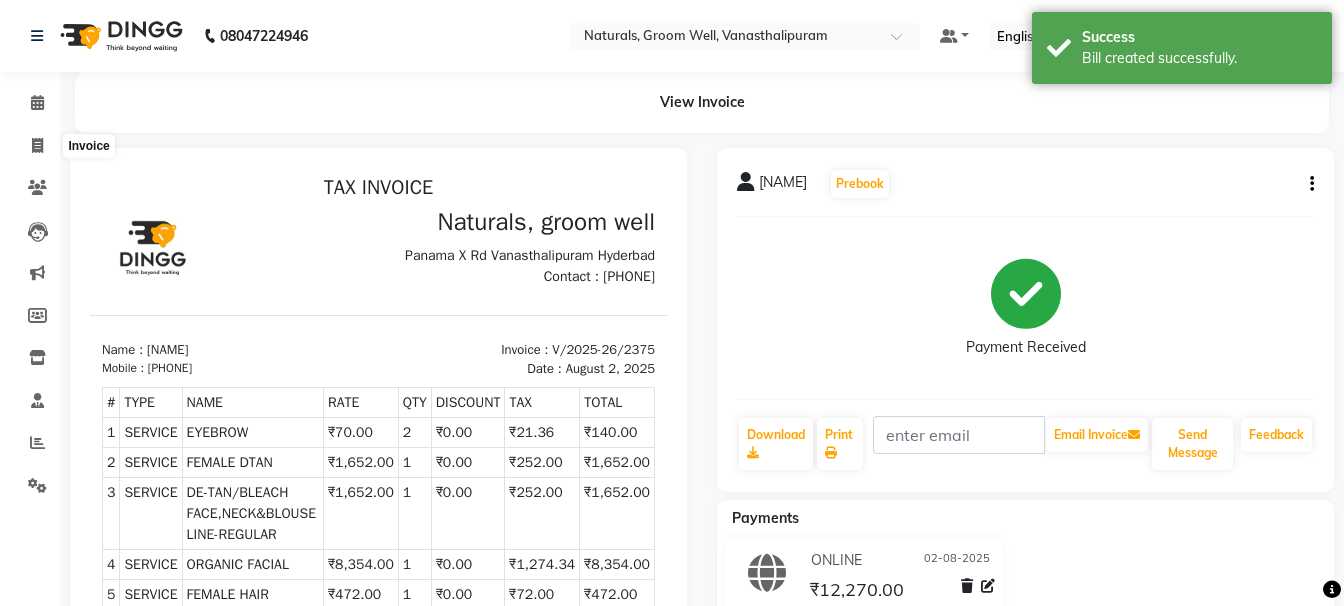 select on "service" 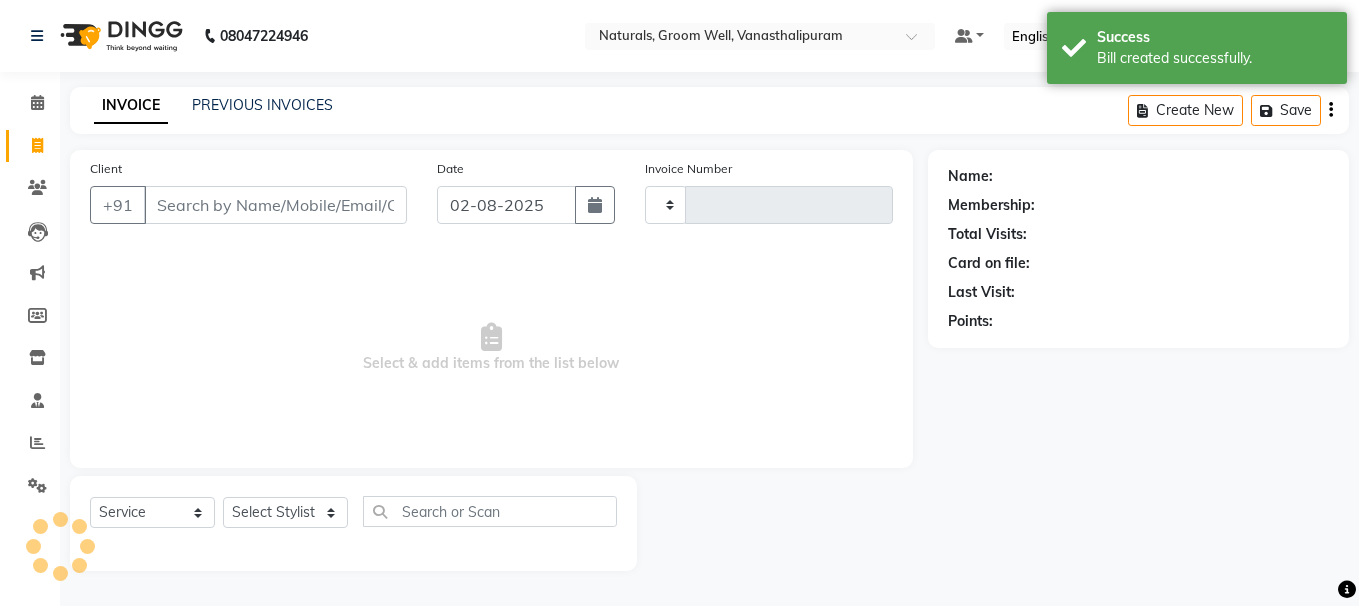 type on "2376" 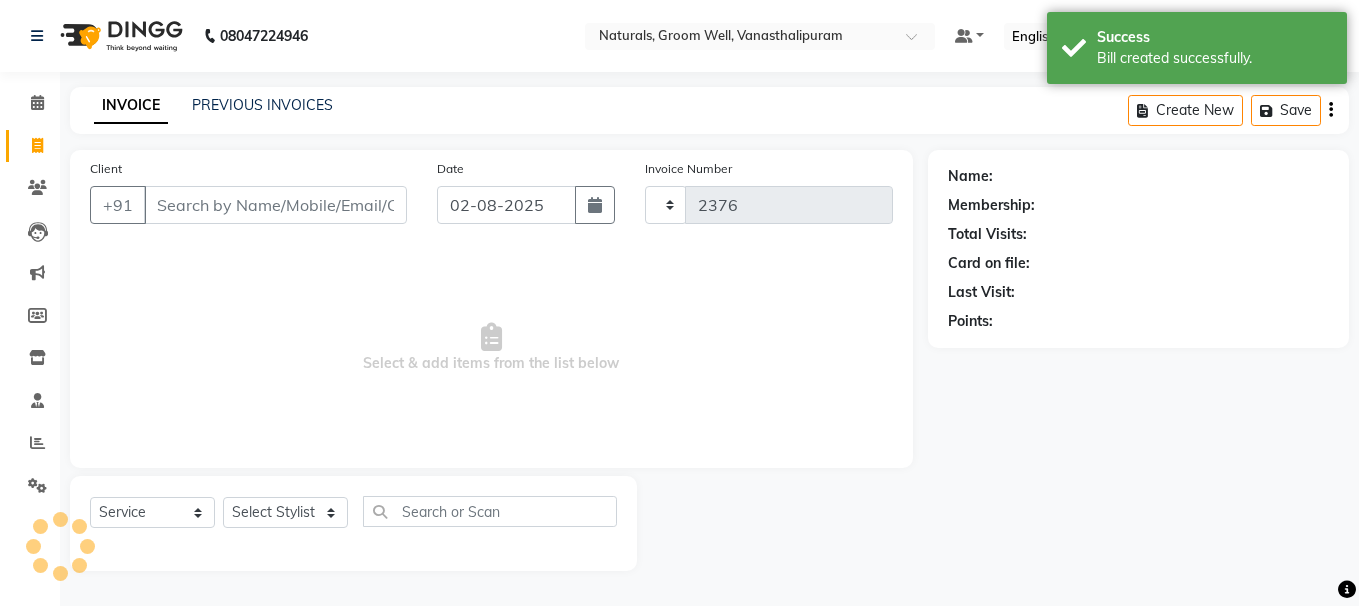 select on "5859" 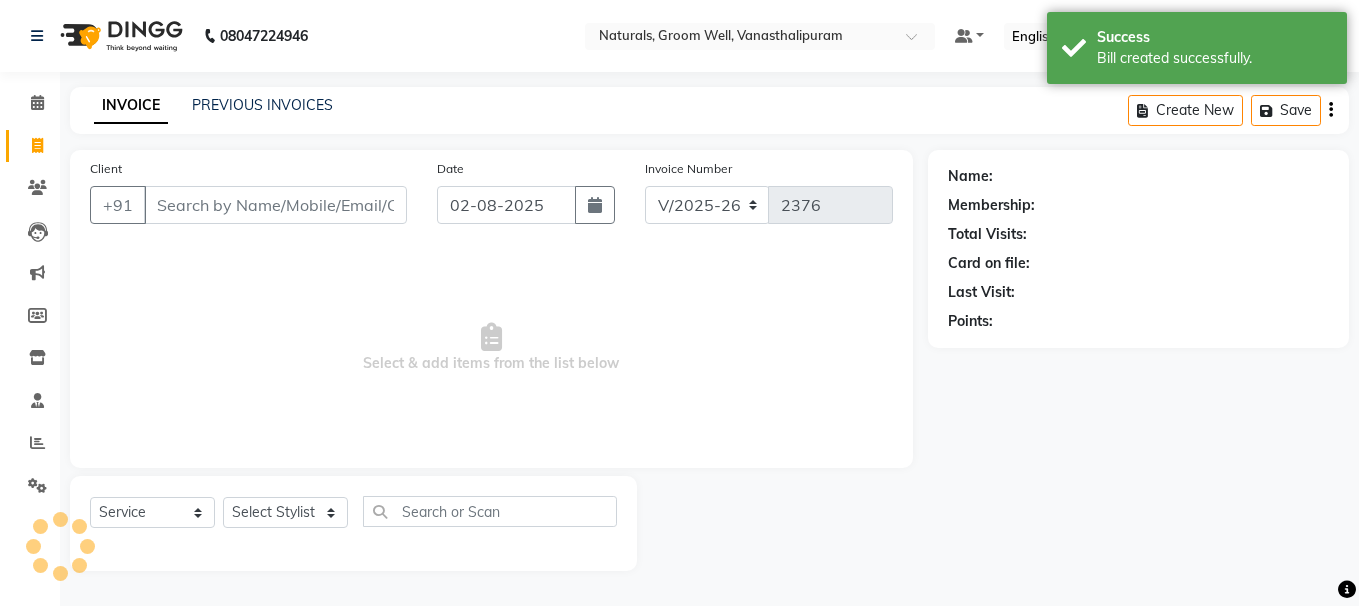 click on "Client" at bounding box center (275, 205) 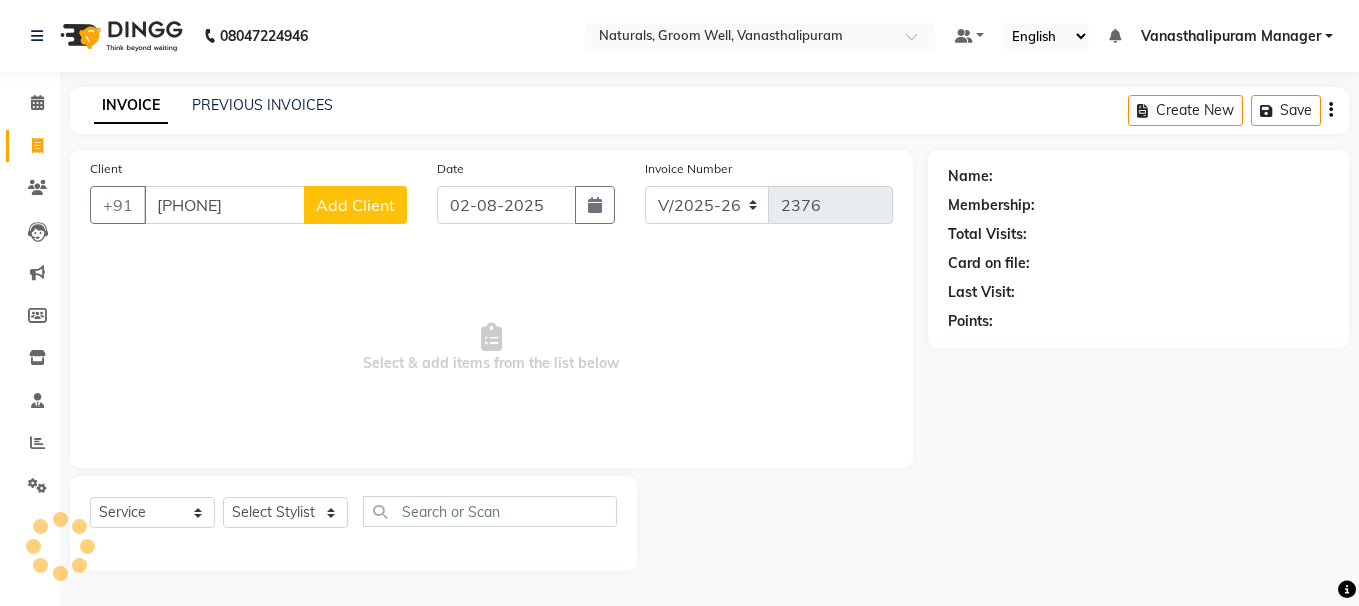type on "[PHONE]" 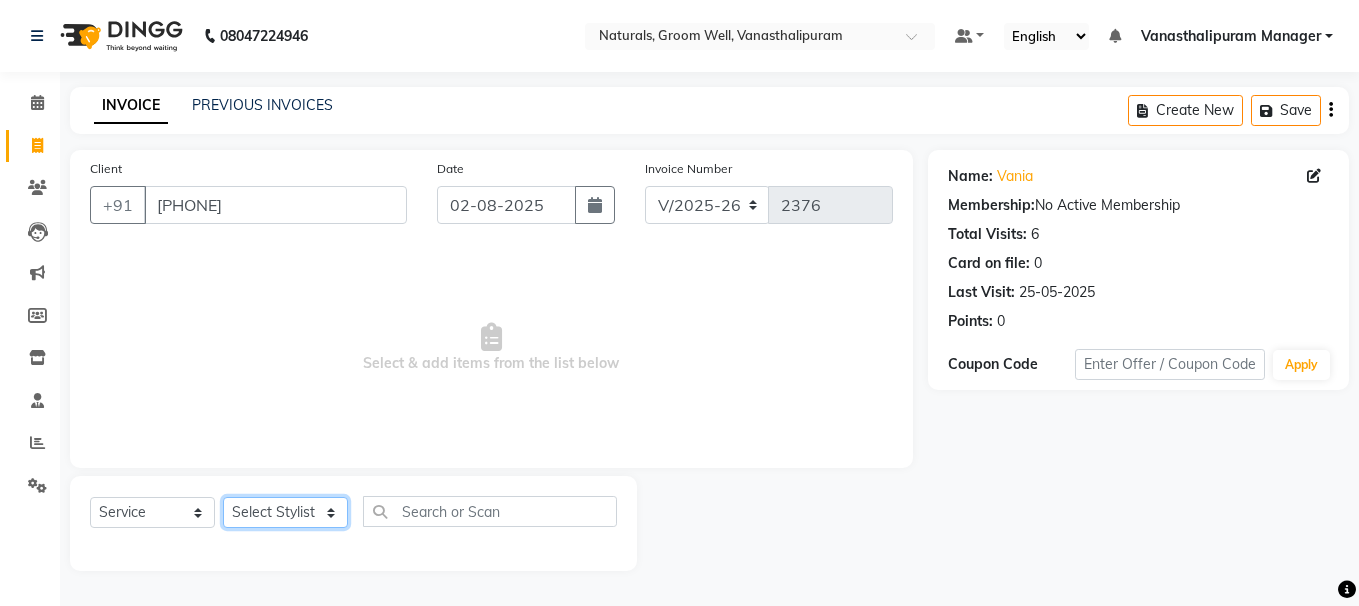click on "Select Stylist gousiya kiran lavanya maheshwari naresh praveen sameena sandhya Vanasthalipuram Manager vinay" 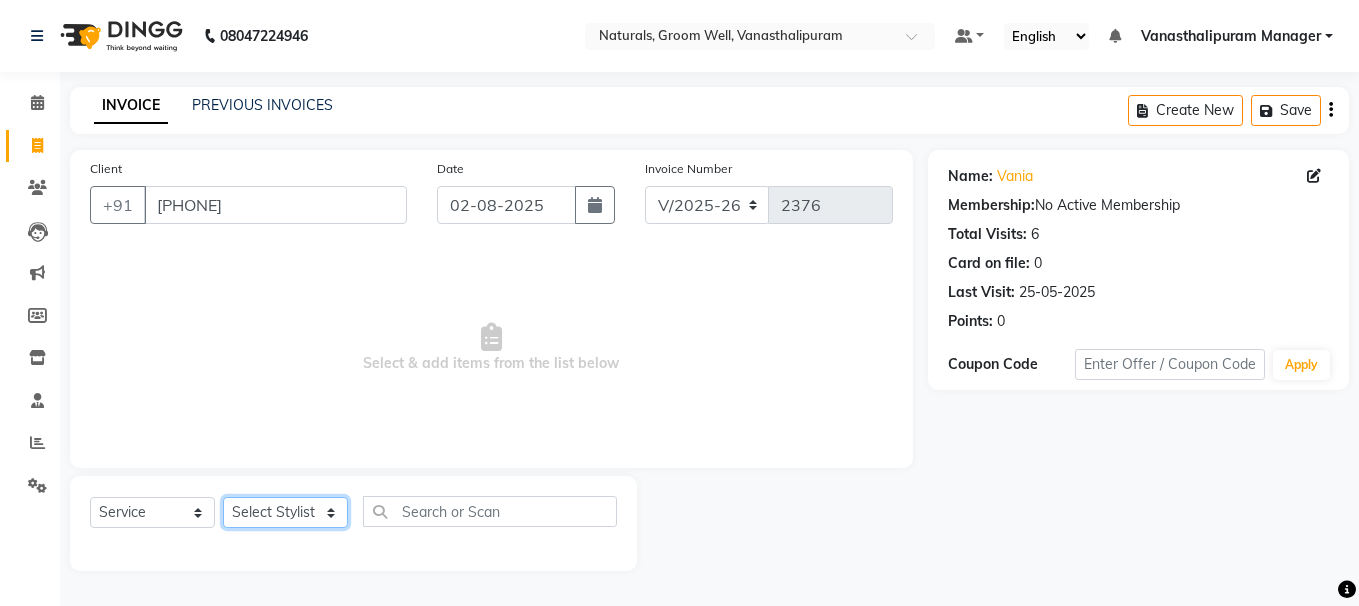 select on "41446" 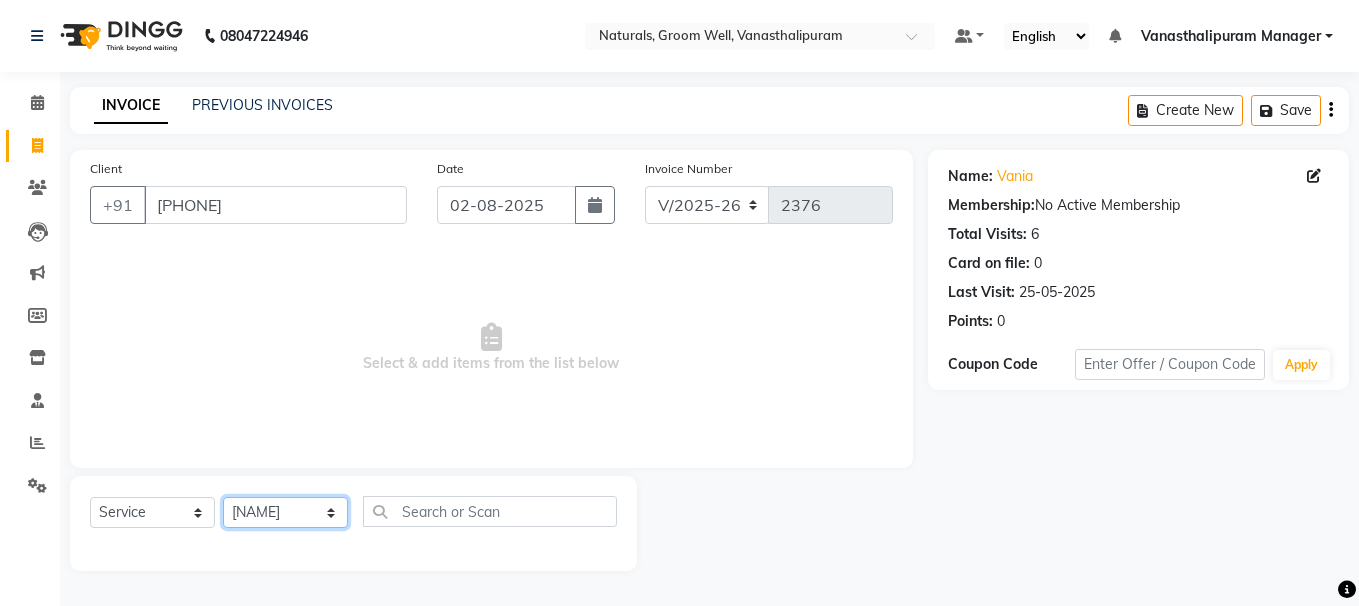 click on "Select Stylist gousiya kiran lavanya maheshwari naresh praveen sameena sandhya Vanasthalipuram Manager vinay" 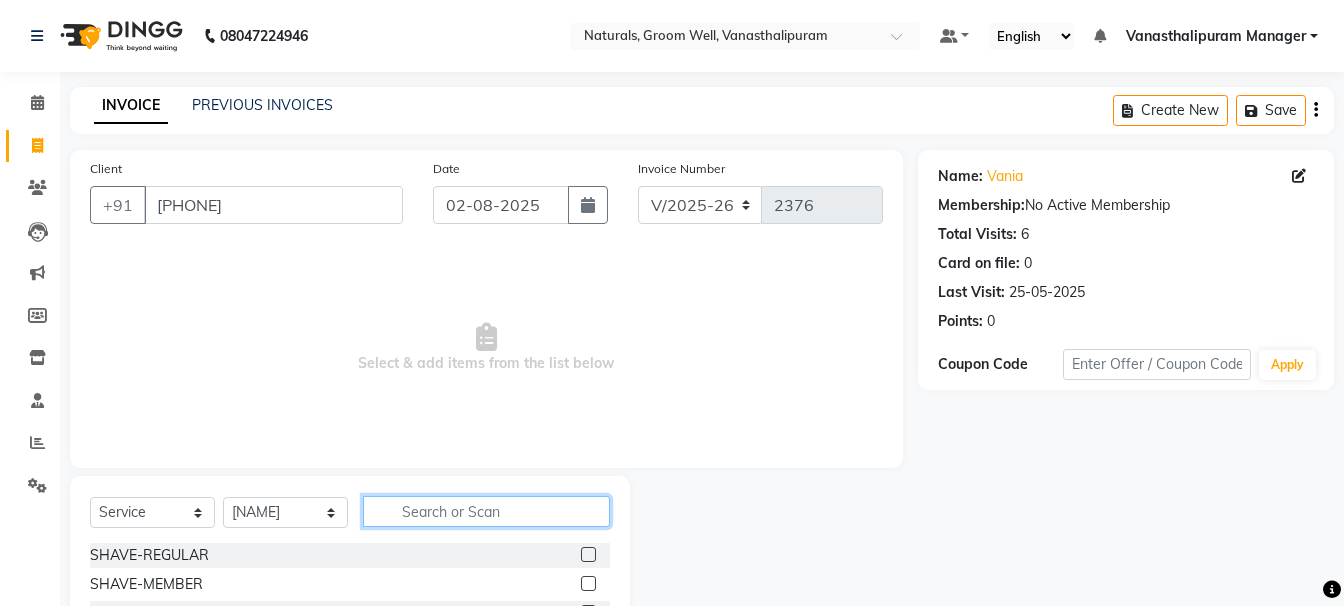 click 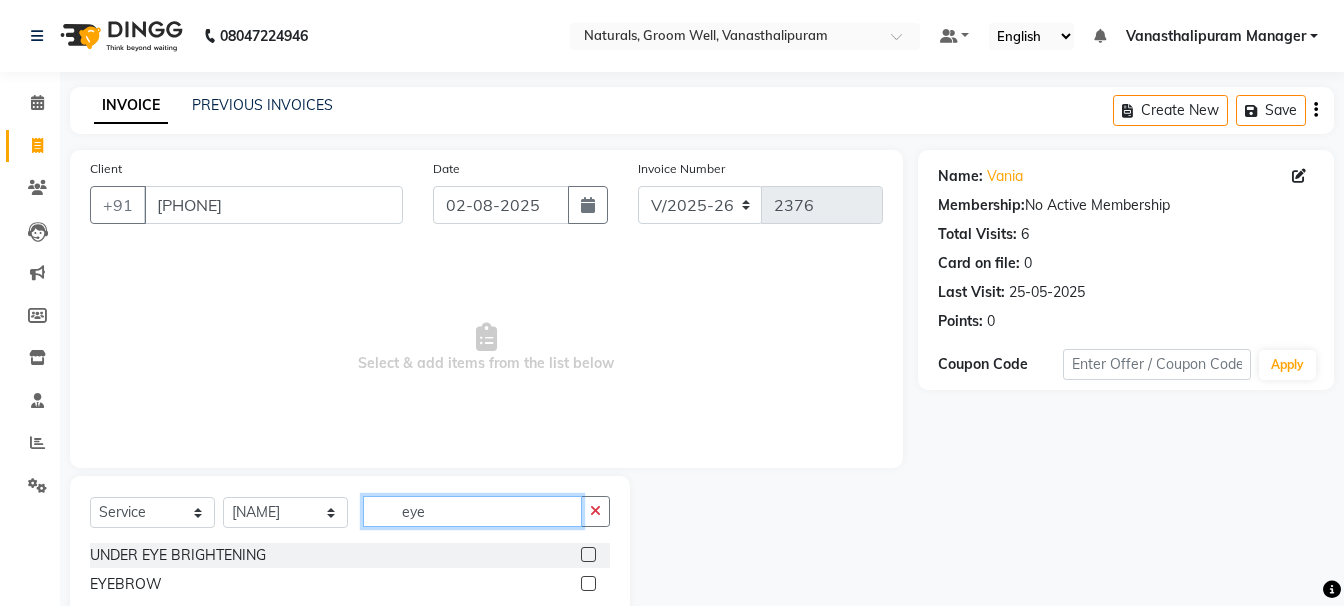 type on "eye" 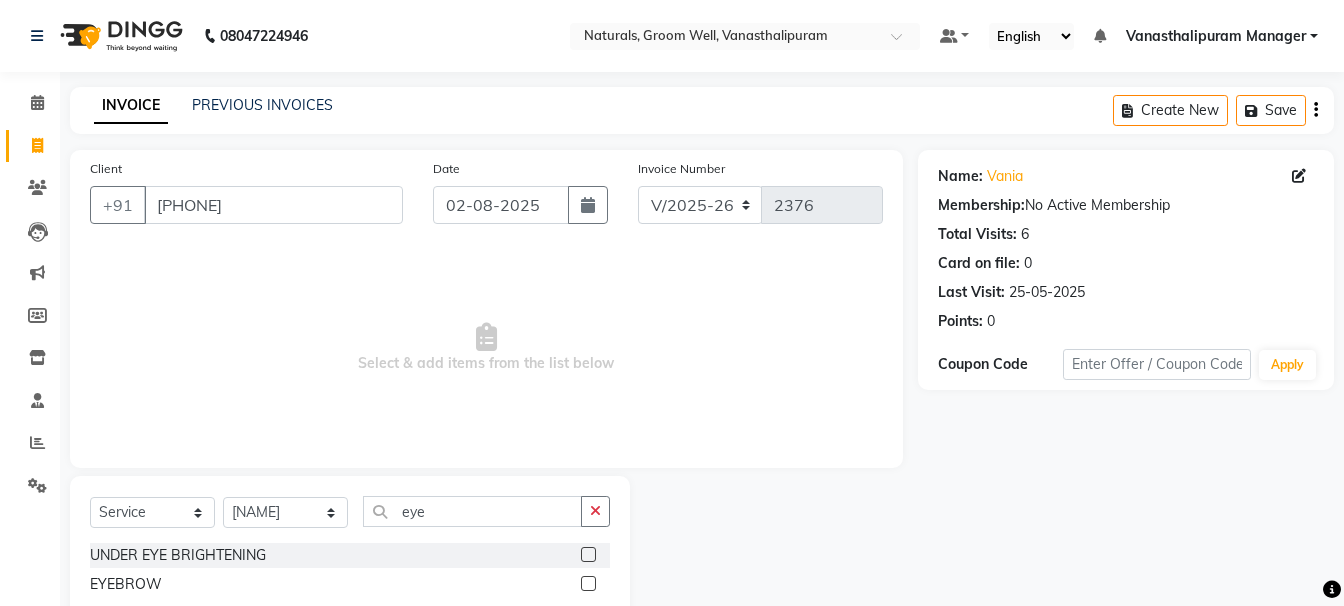 click 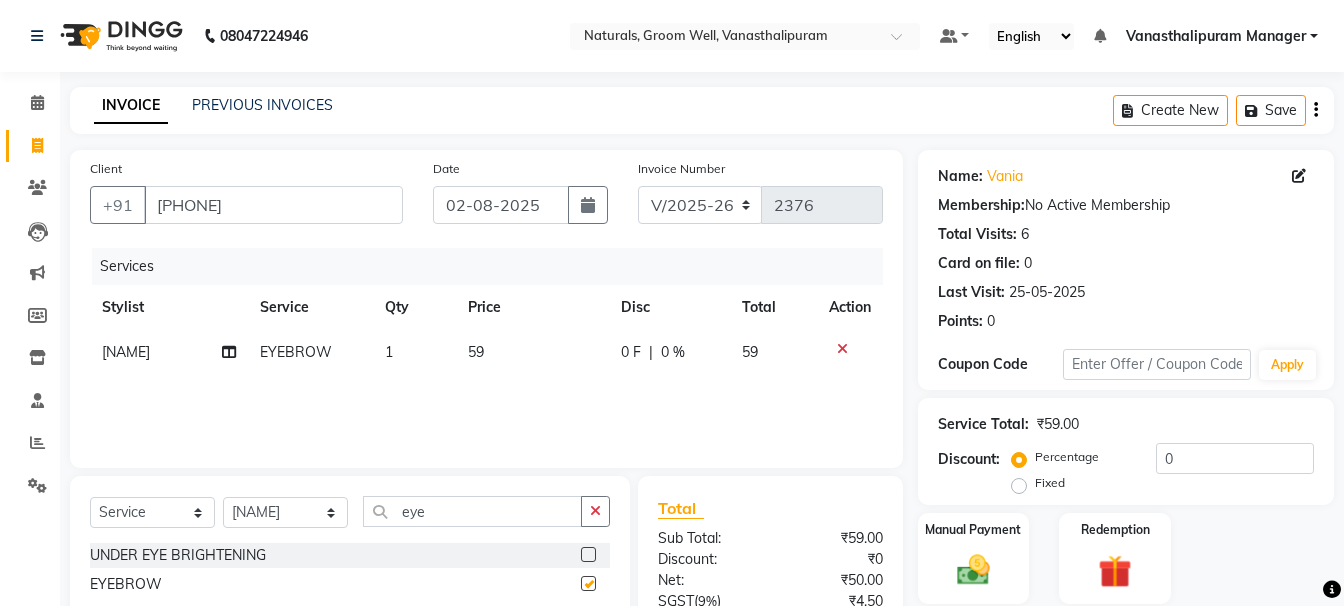 checkbox on "false" 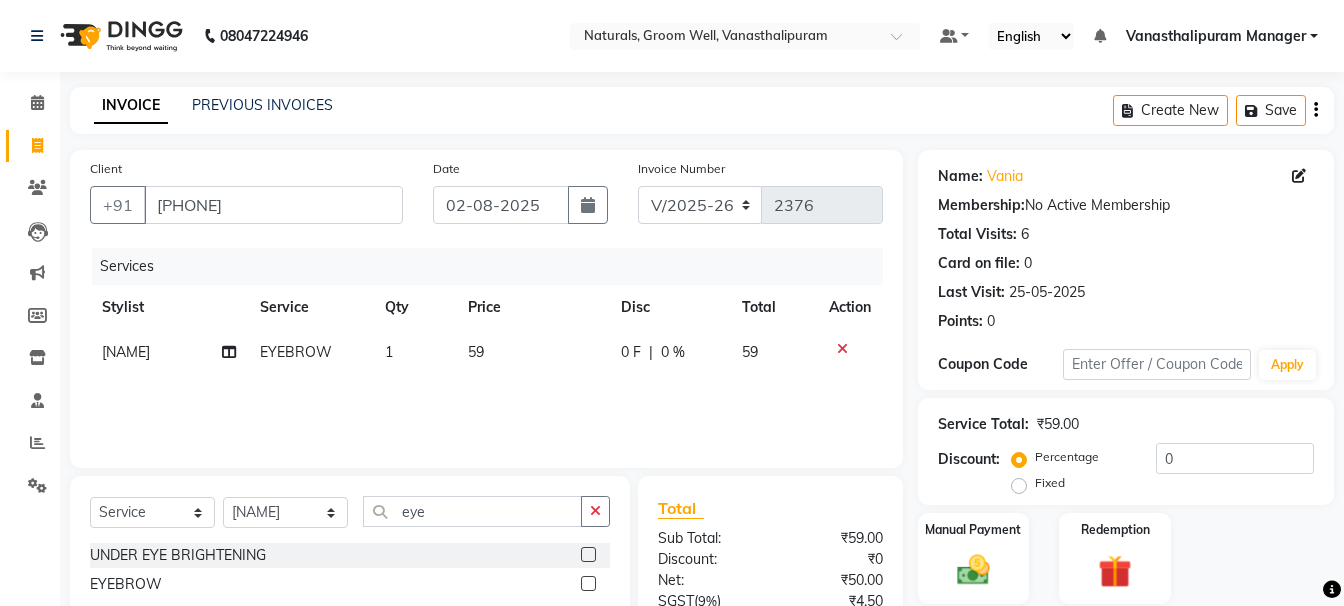 click on "59" 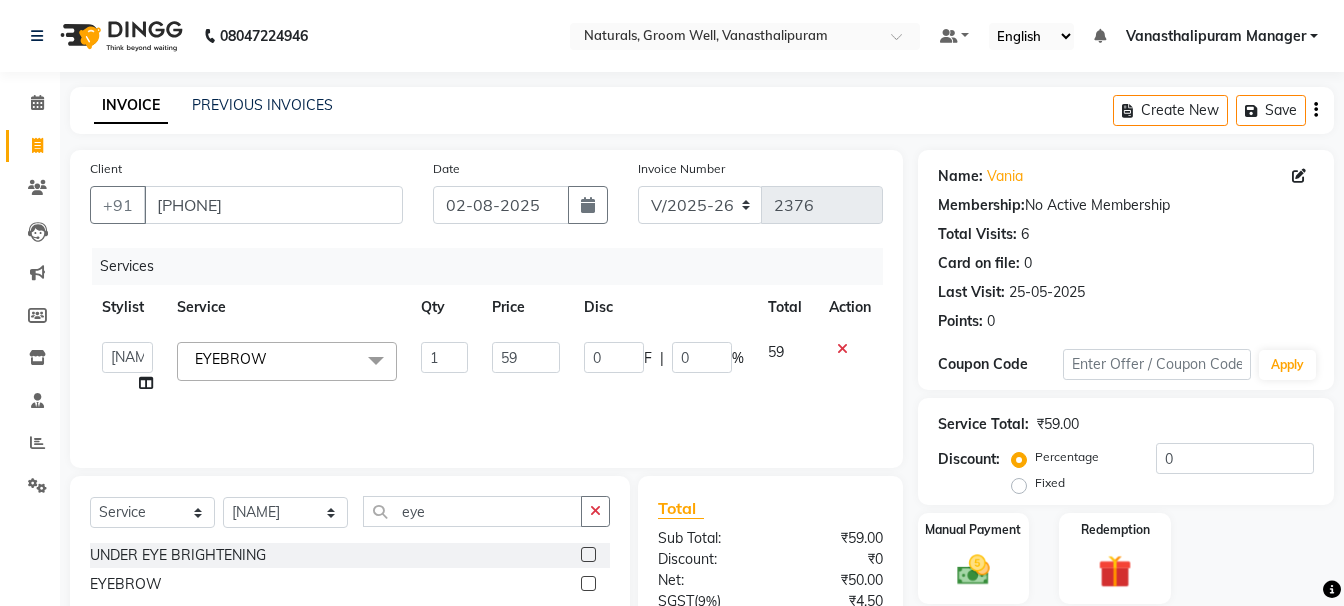 click on "59" 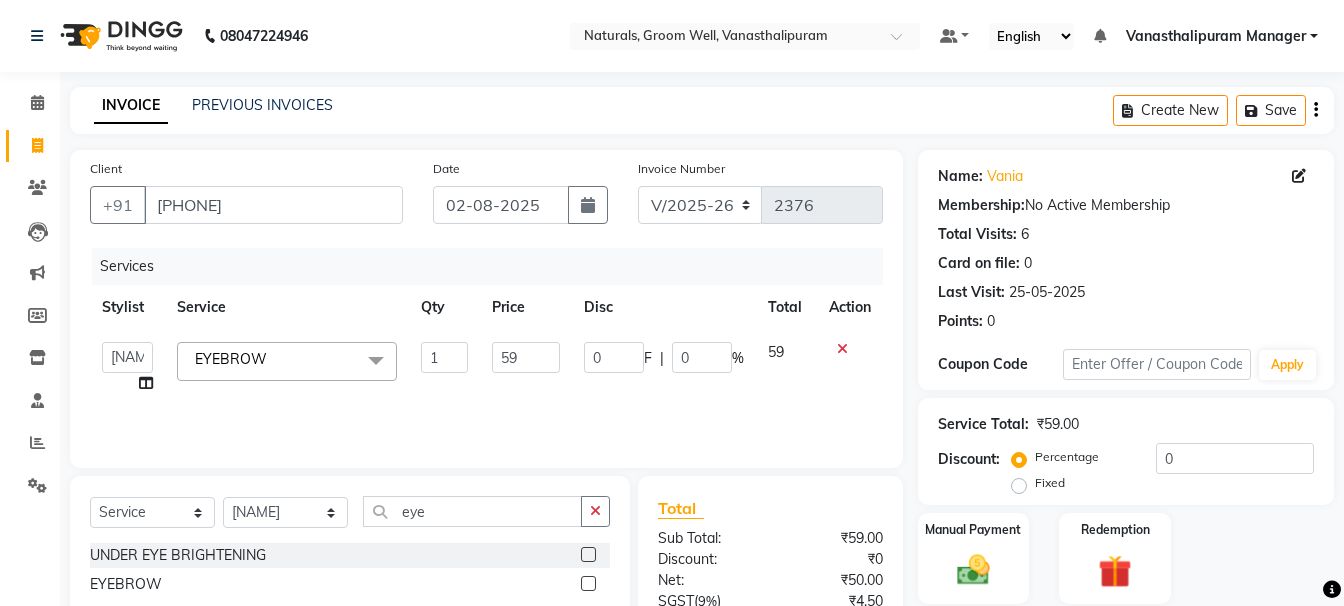 type on "5" 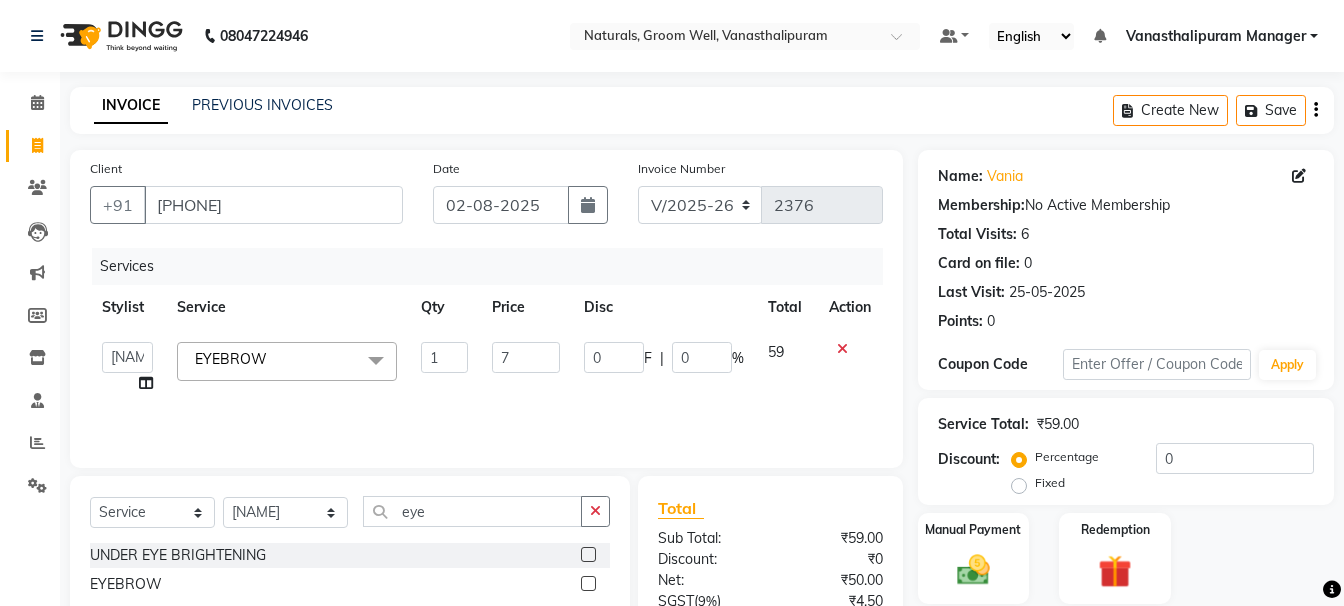 type on "70" 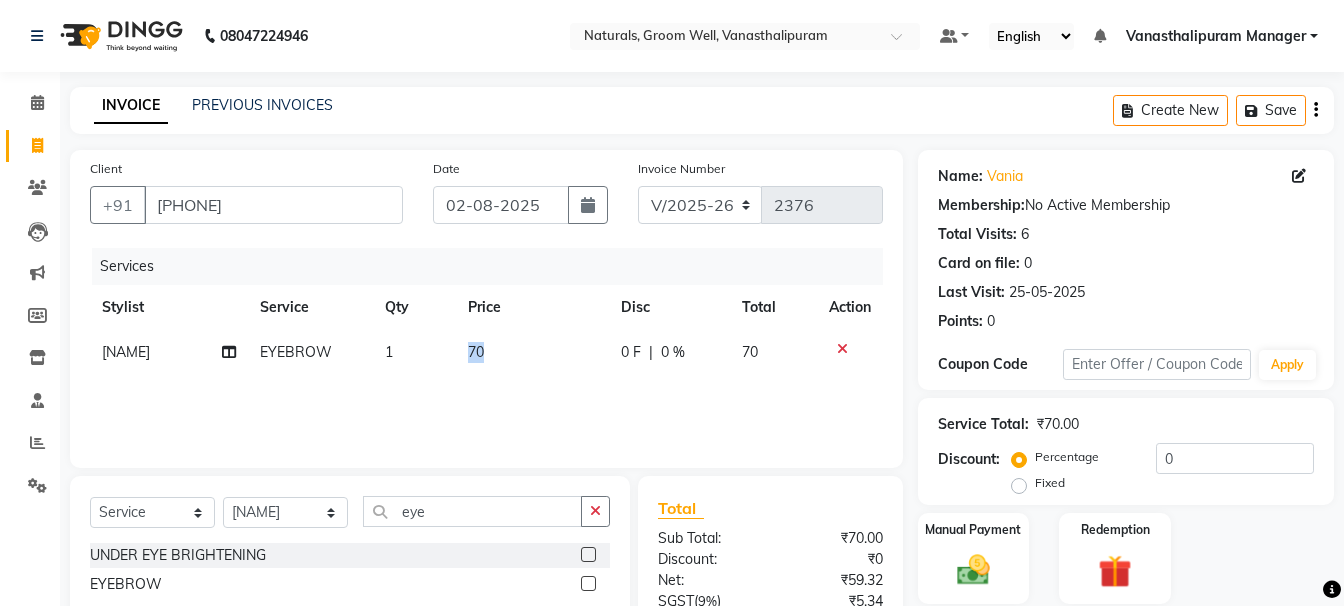 click on "70" 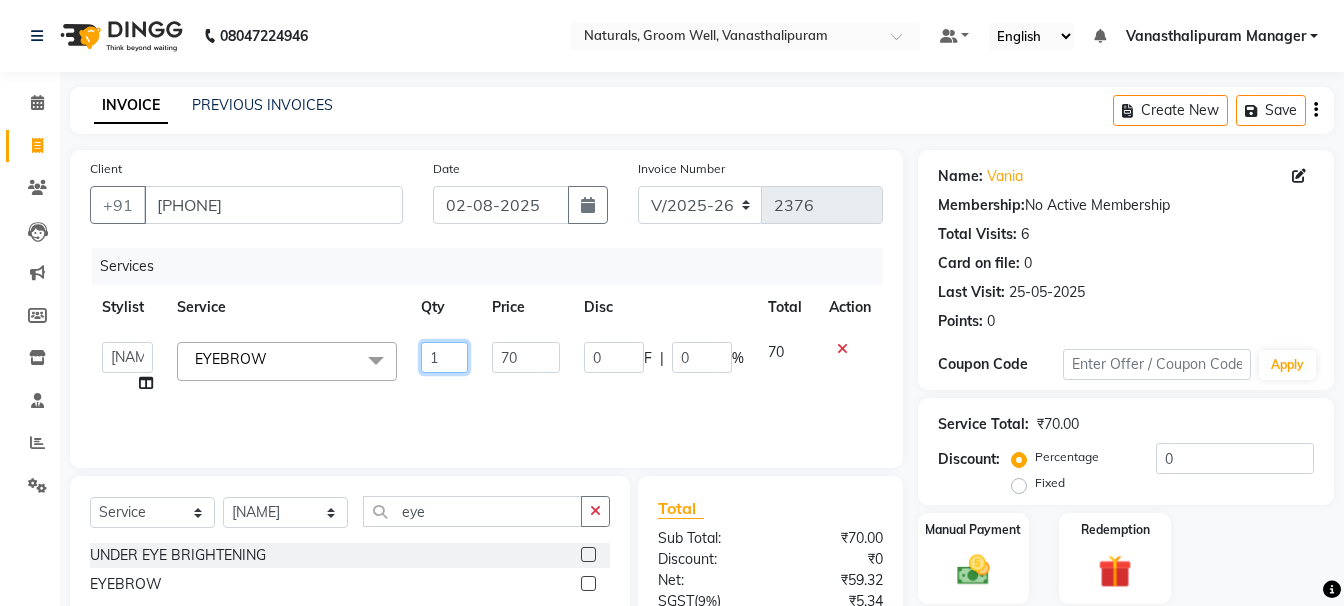 click on "1" 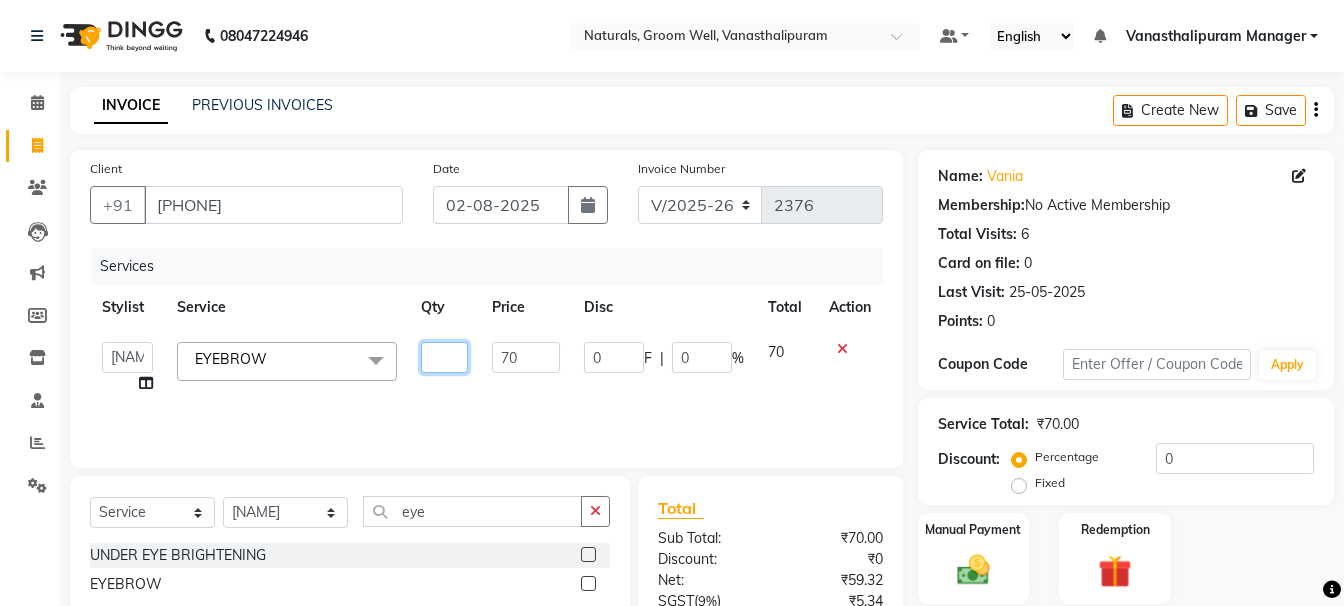 type on "2" 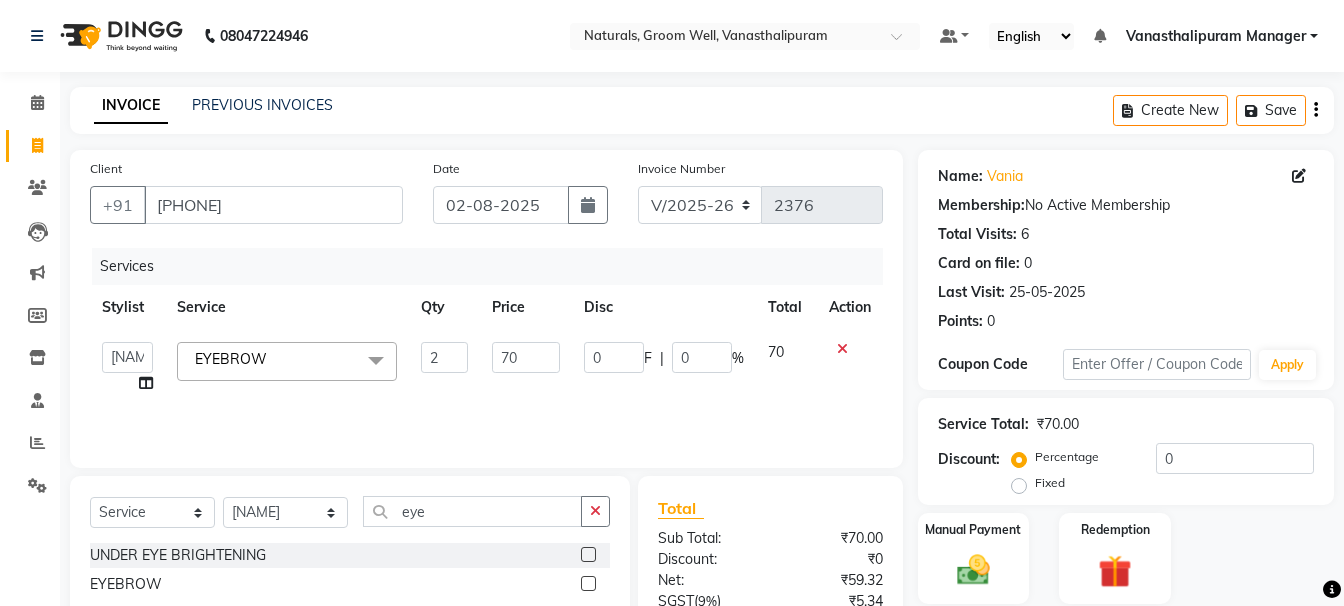 drag, startPoint x: 647, startPoint y: 80, endPoint x: 829, endPoint y: 179, distance: 207.18349 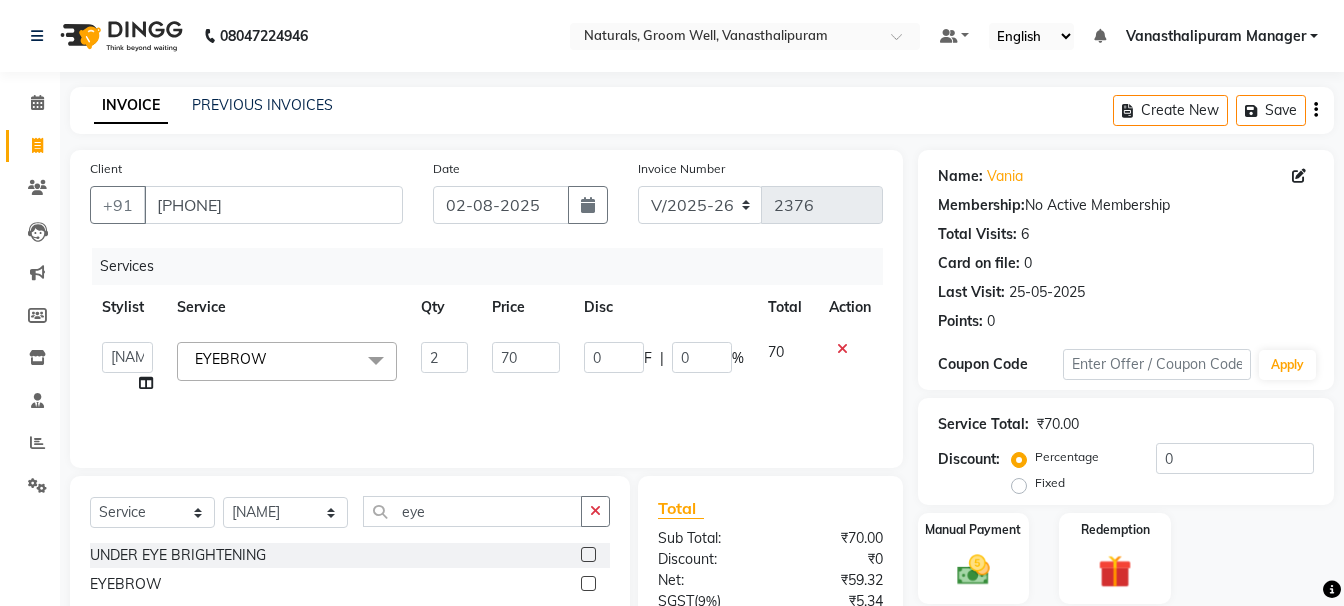 click on "[PHONE] Date [DATE] Invoice Number V/2025 V/2025-26 2376 Services Stylist Service Qty Price Disc Total Action [NAME] kiran lavanya maheshwari naresh praveen sameena sandhya Vanasthalipuram Manager vinay EYEBROW&nbsp; x SHAVE-REGULAR SHAVE-MEMBER EXECUTIVE SHAVE(SHAVE+EXPRESS CLEAN-UP)-REGULAR EXECUTIVE SHAVE(SHAVE+EXPRESS CLEAN-UP)-MEMBER CHOCOHOLIC FACIAL-REGULAR 2 0" at bounding box center (672, 400) 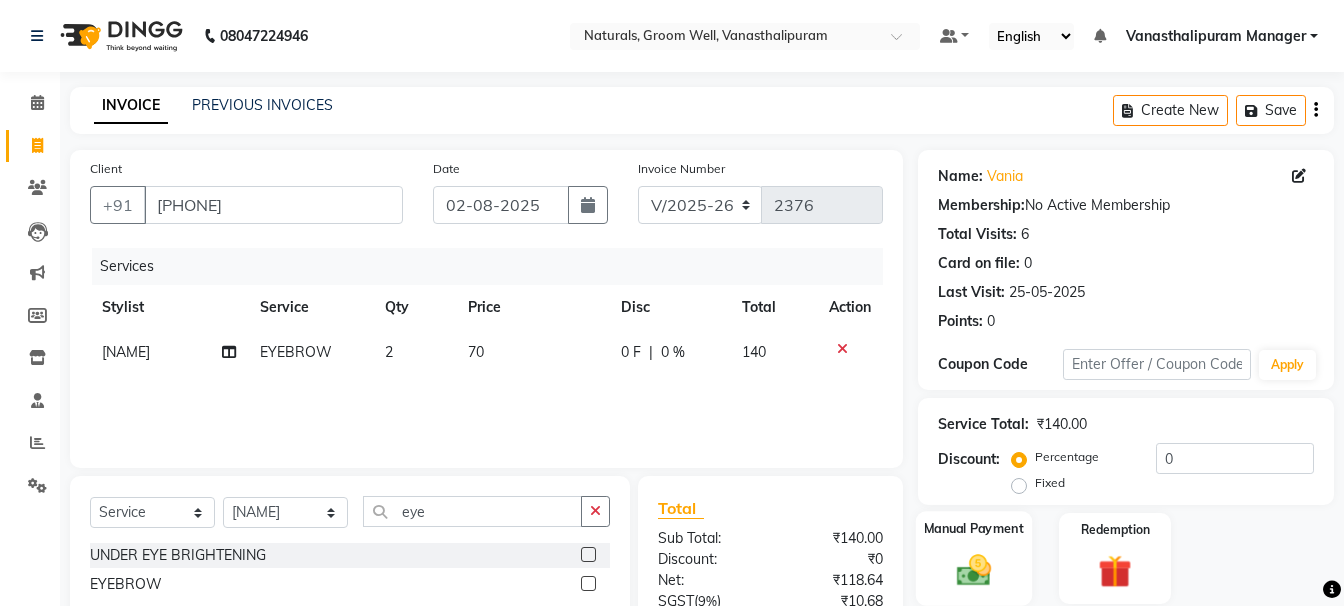 click on "Manual Payment" 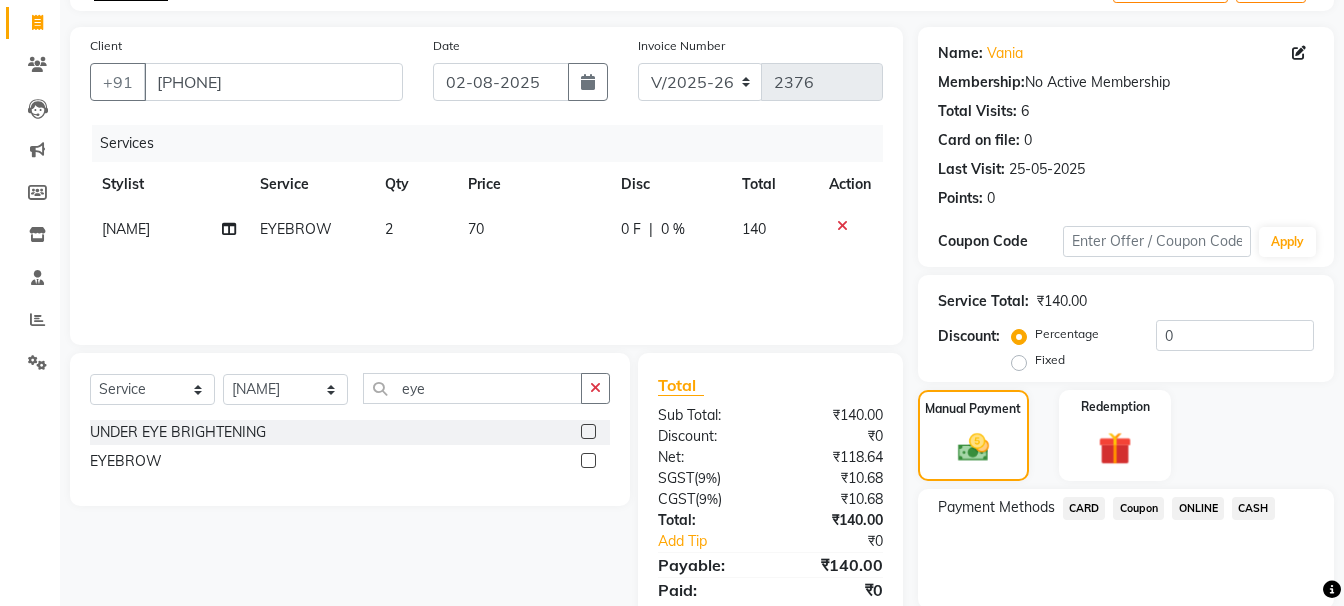 scroll, scrollTop: 197, scrollLeft: 0, axis: vertical 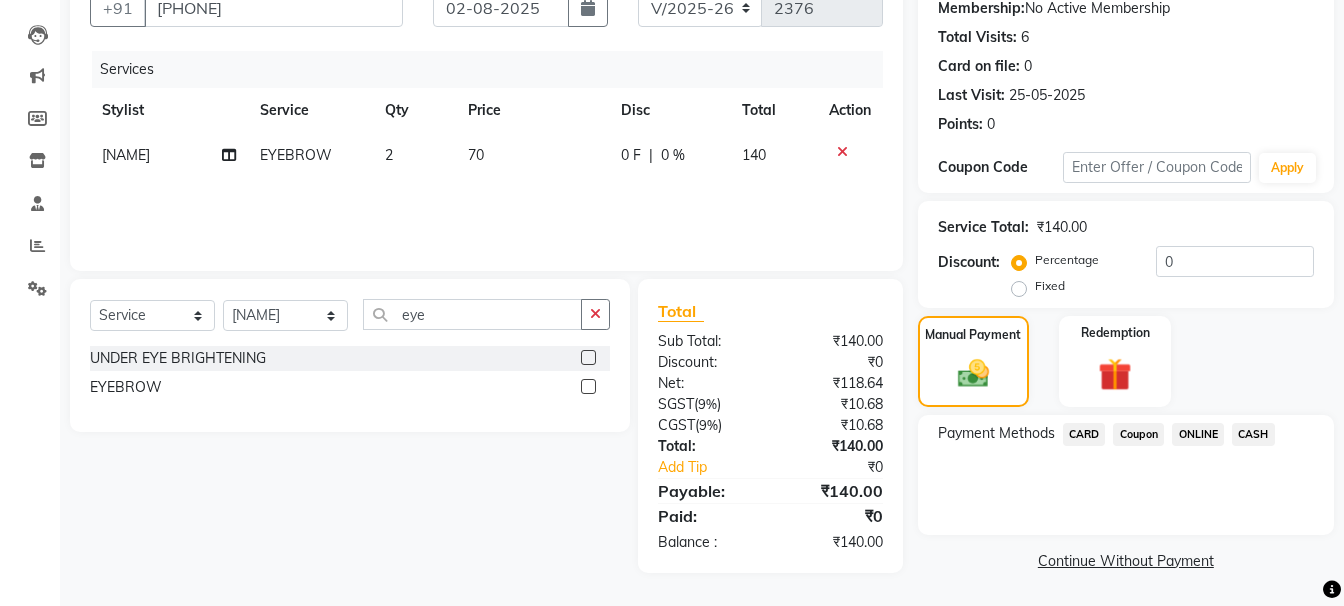 click on "ONLINE" 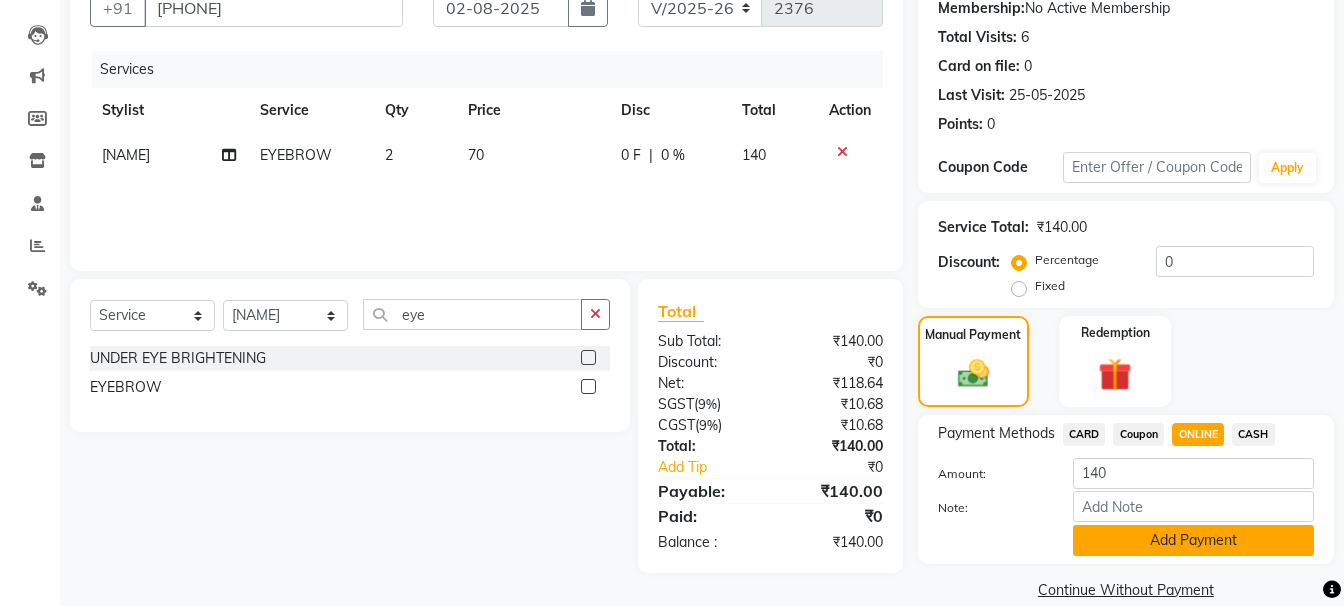 click on "Add Payment" 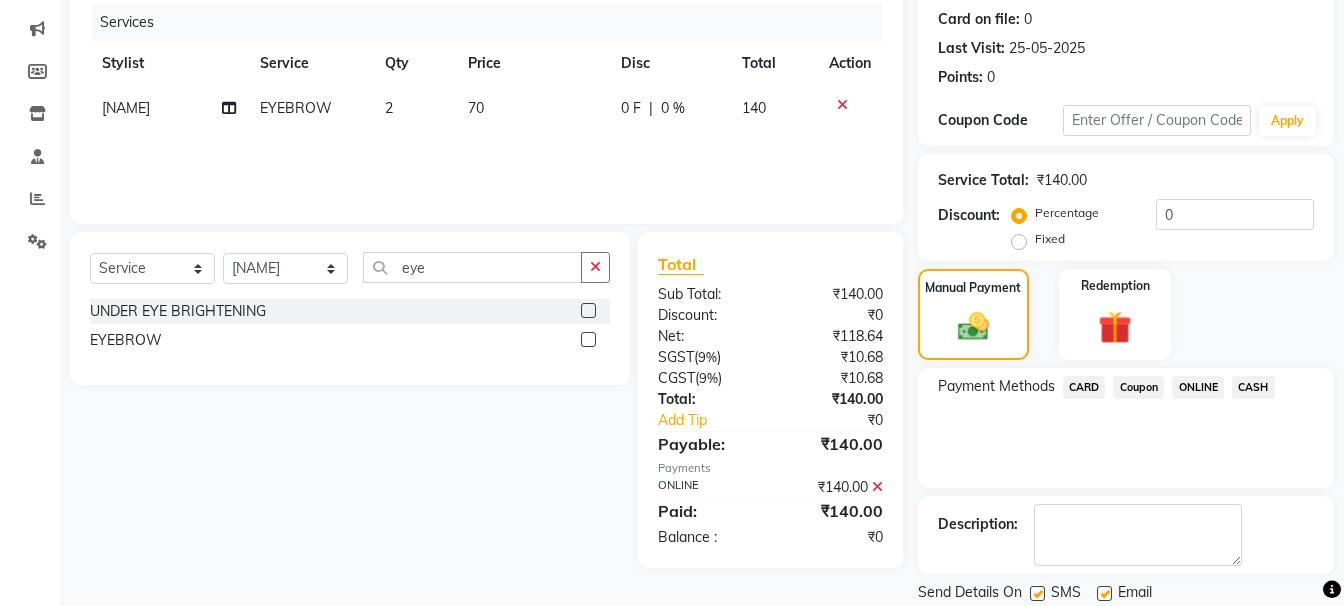 scroll, scrollTop: 310, scrollLeft: 0, axis: vertical 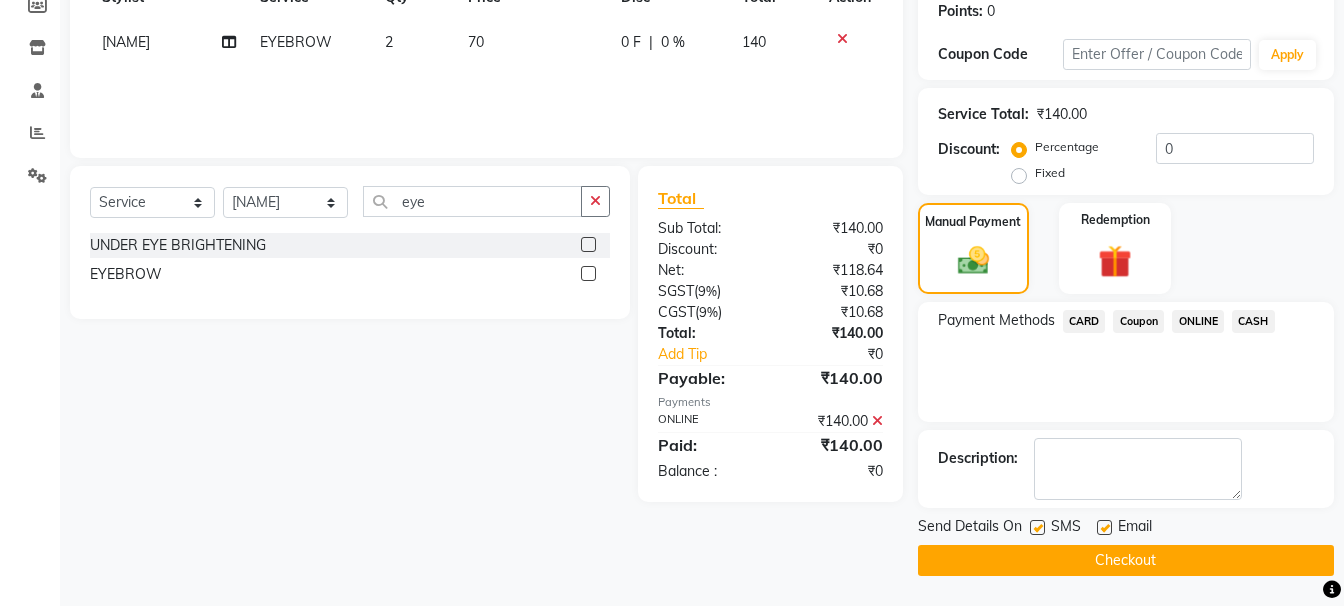 click on "Checkout" 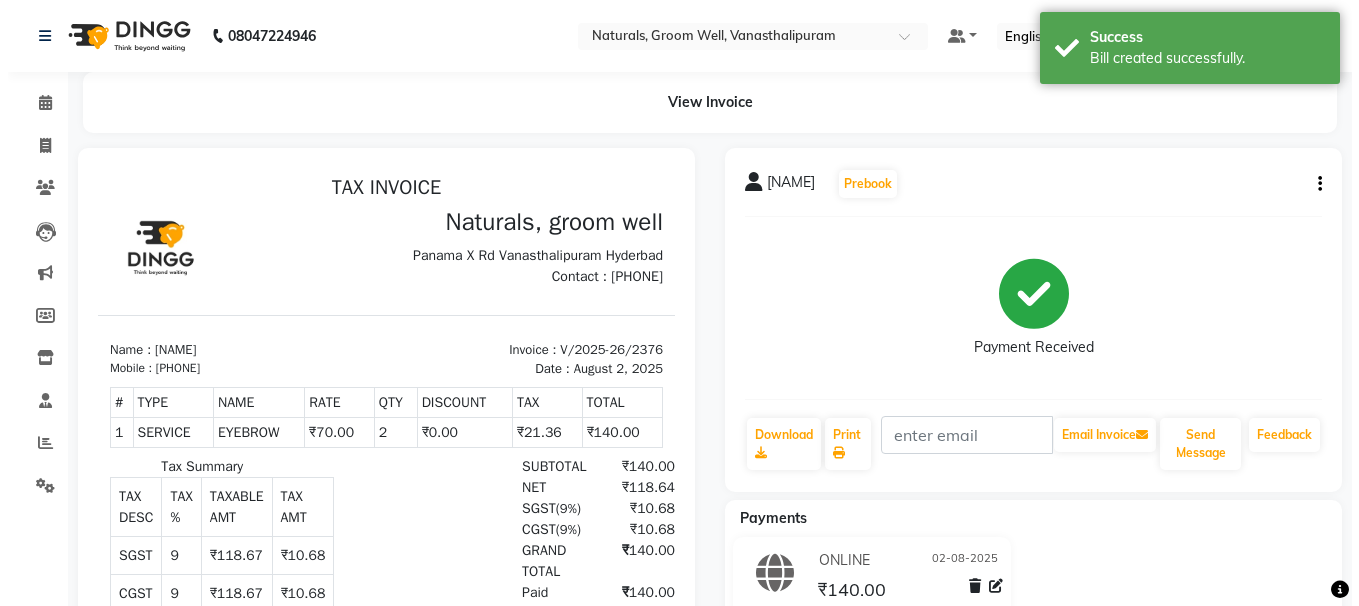 scroll, scrollTop: 0, scrollLeft: 0, axis: both 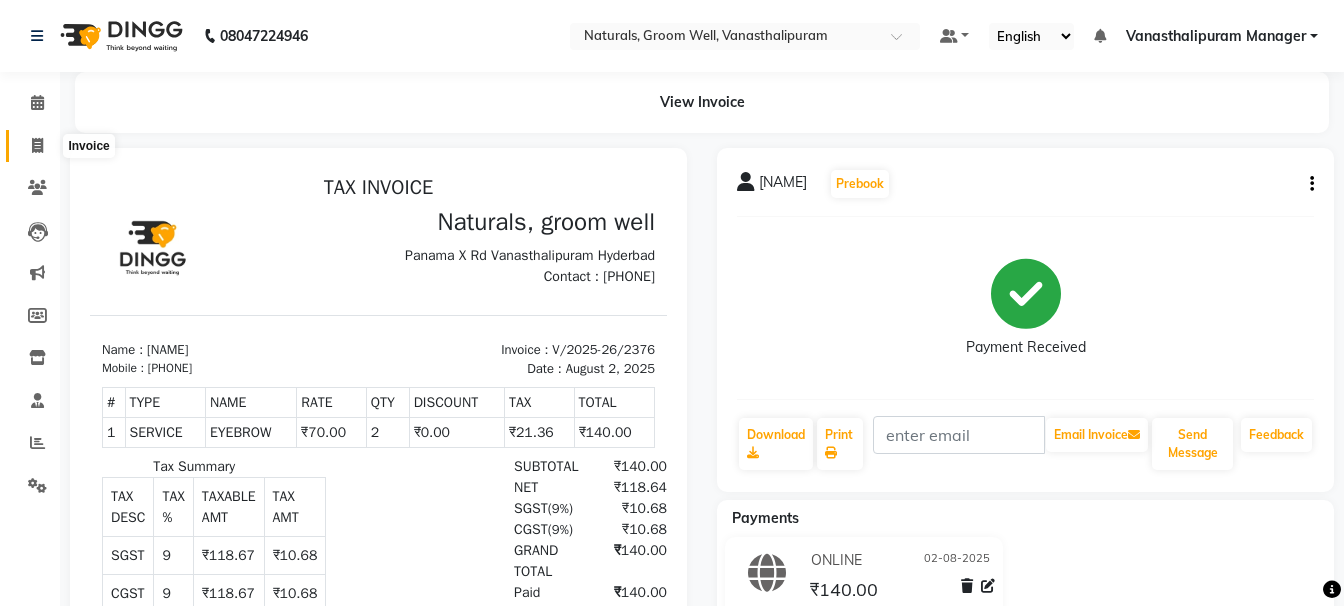 click 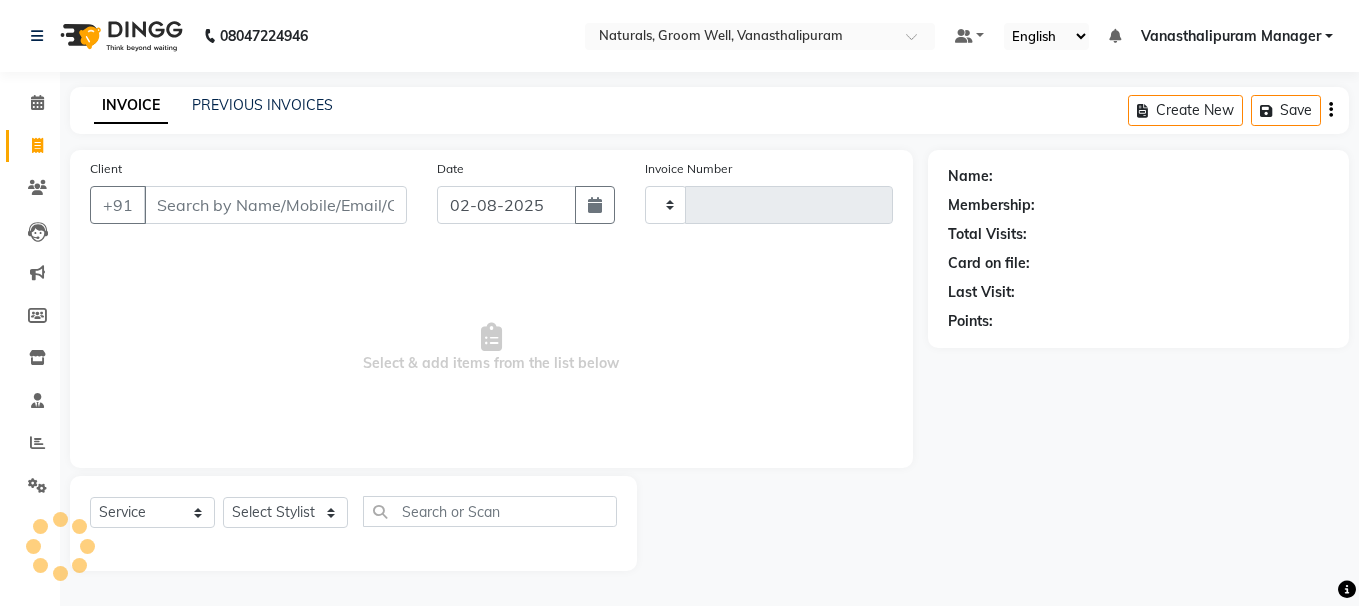 type on "2377" 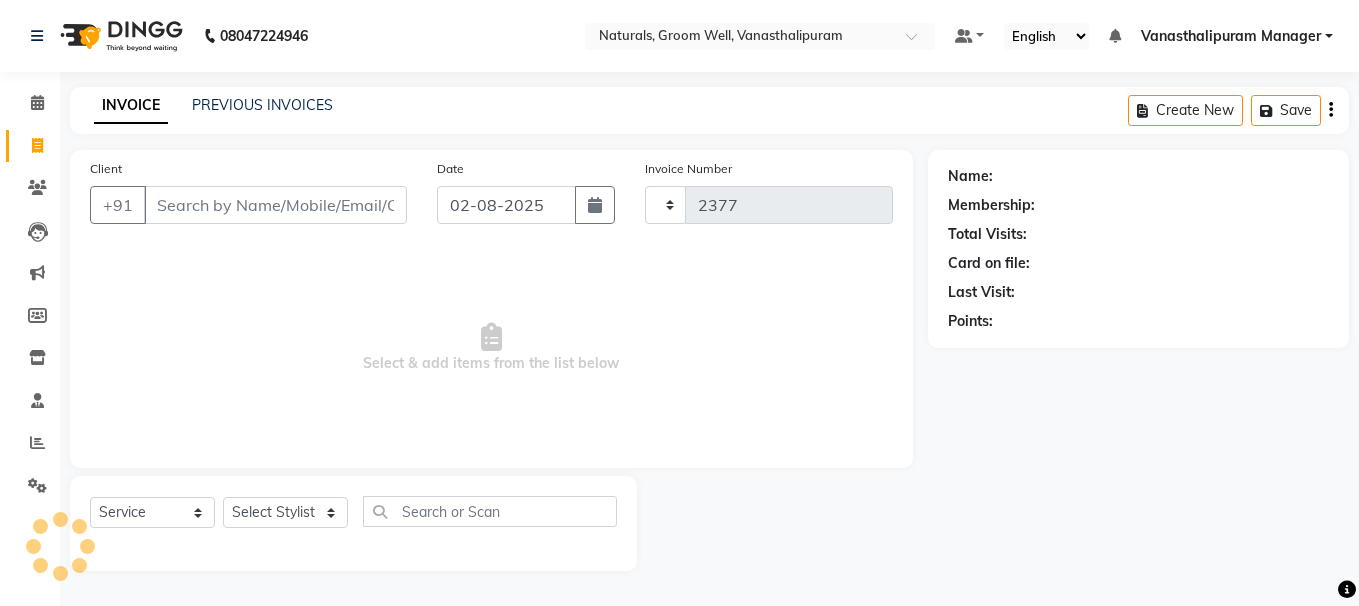 select on "5859" 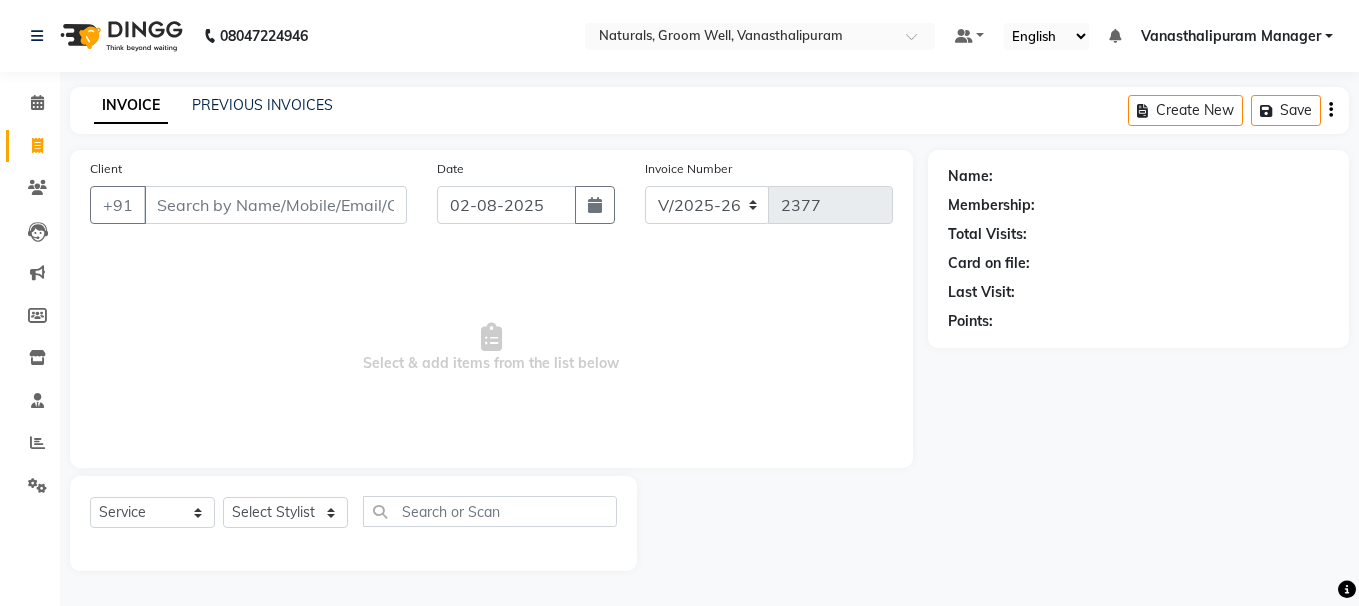 click on "Client" at bounding box center [275, 205] 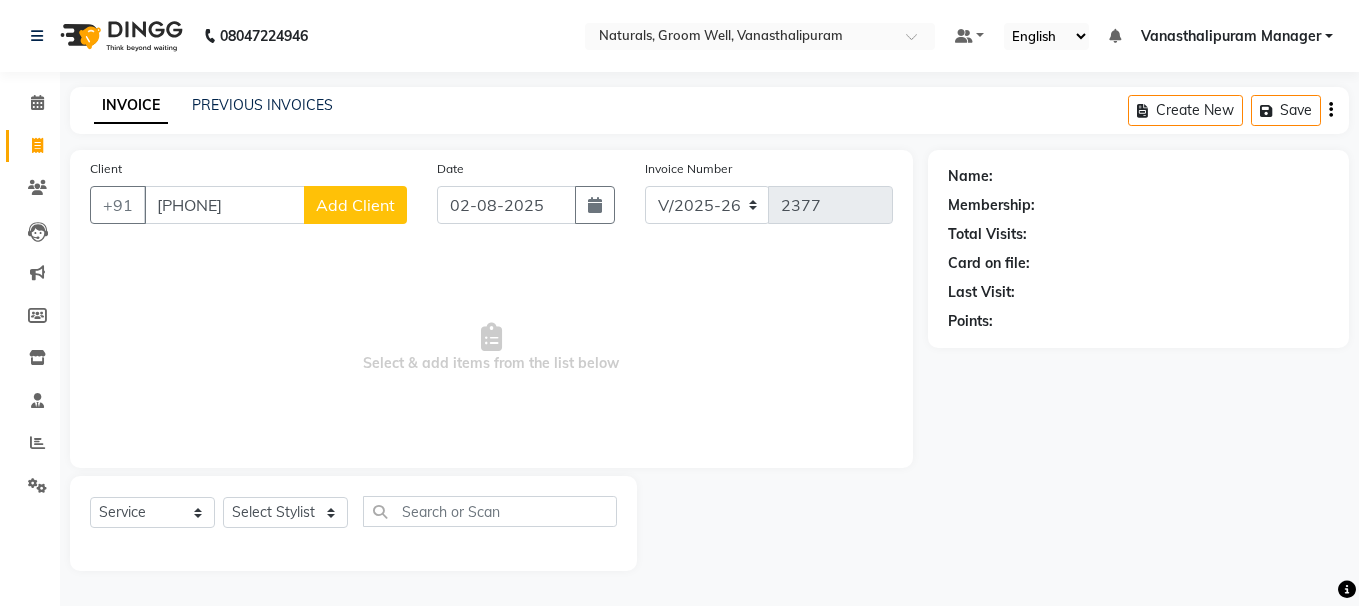 type on "[PHONE]" 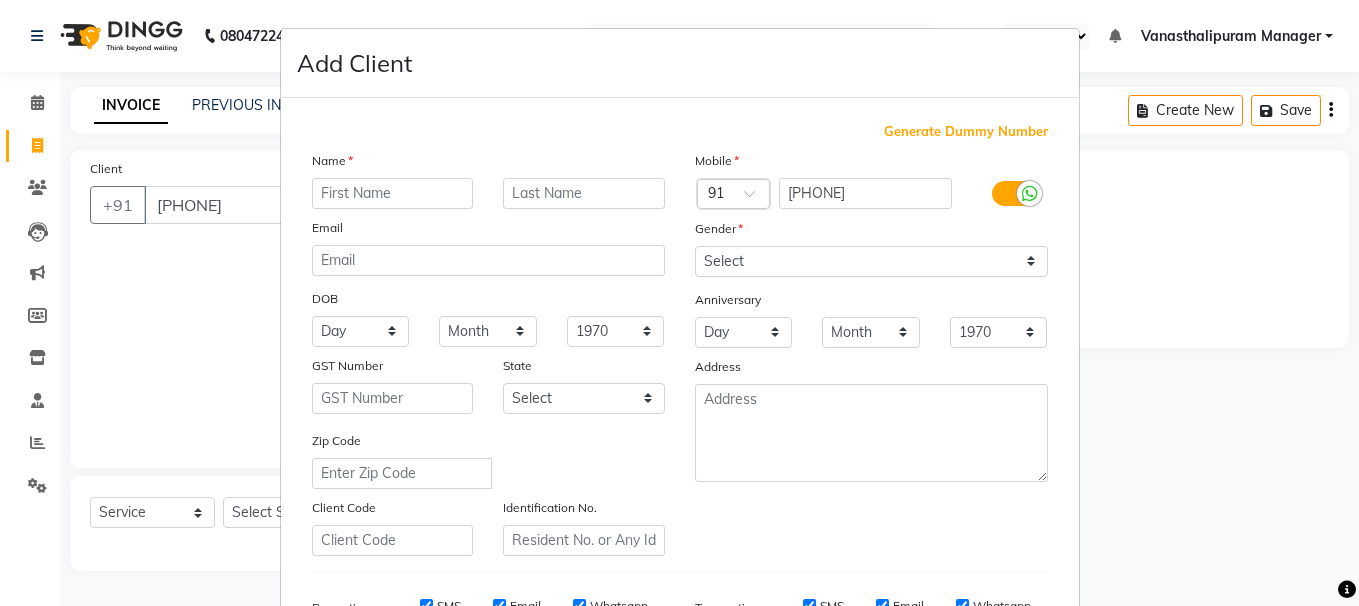 click at bounding box center [393, 193] 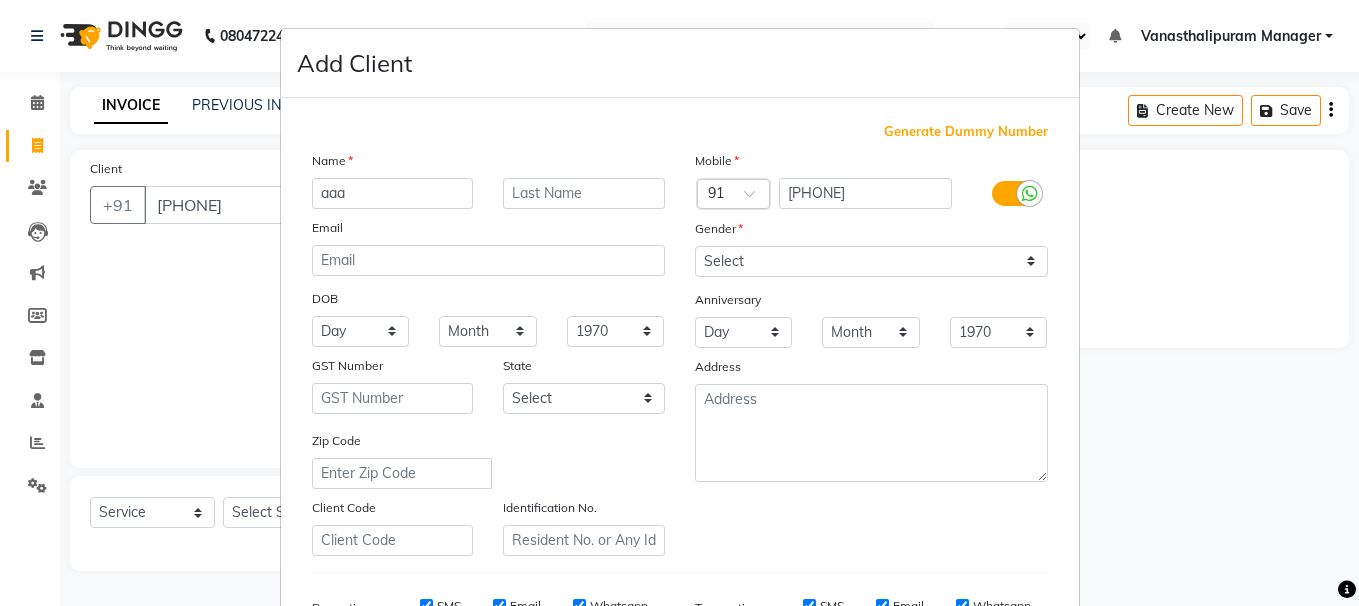 type on "aaa" 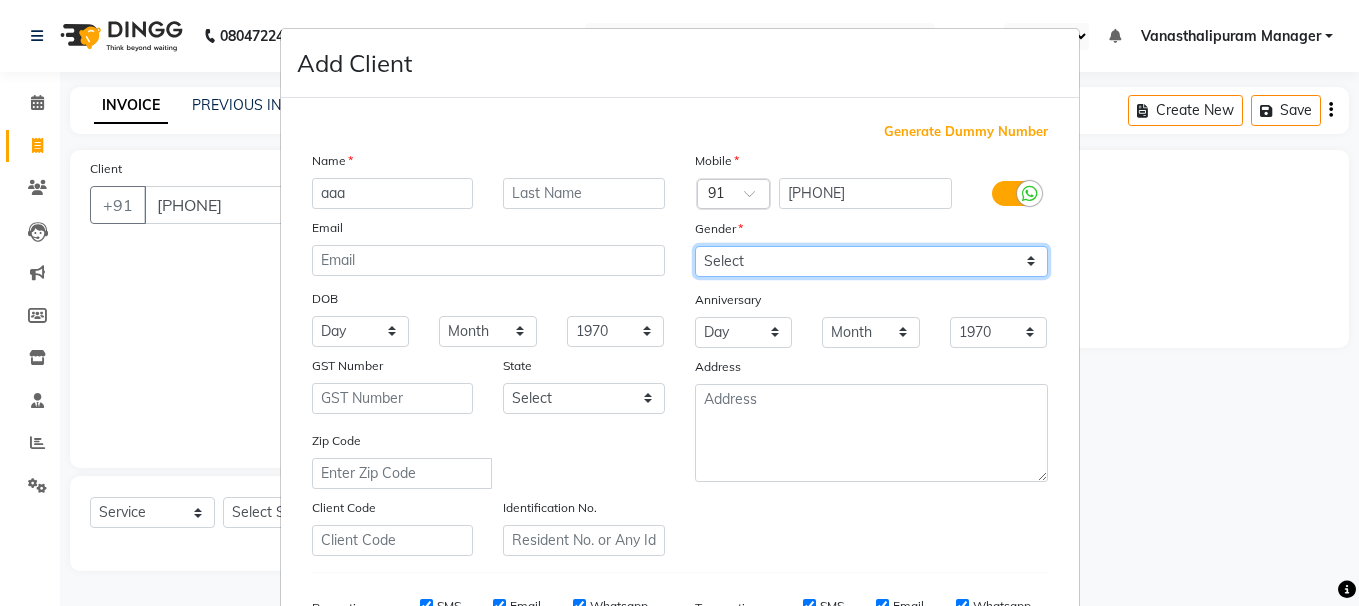 drag, startPoint x: 743, startPoint y: 255, endPoint x: 739, endPoint y: 275, distance: 20.396078 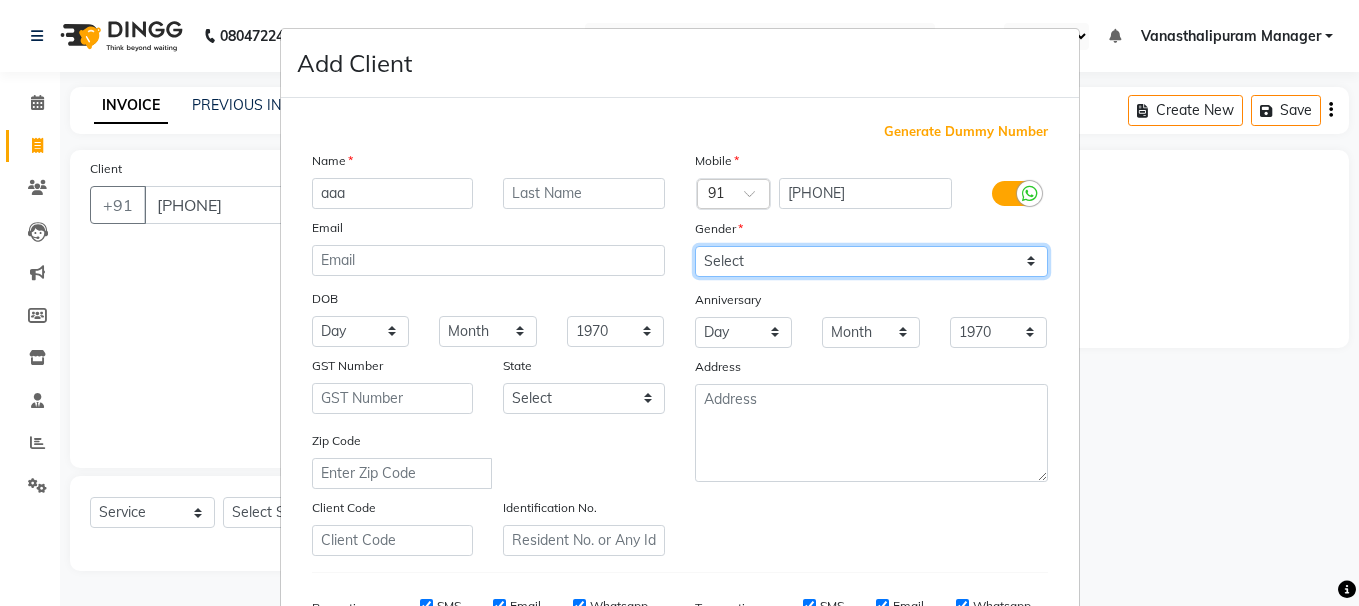 click on "Select Male Female Other Prefer Not To Say" at bounding box center (871, 261) 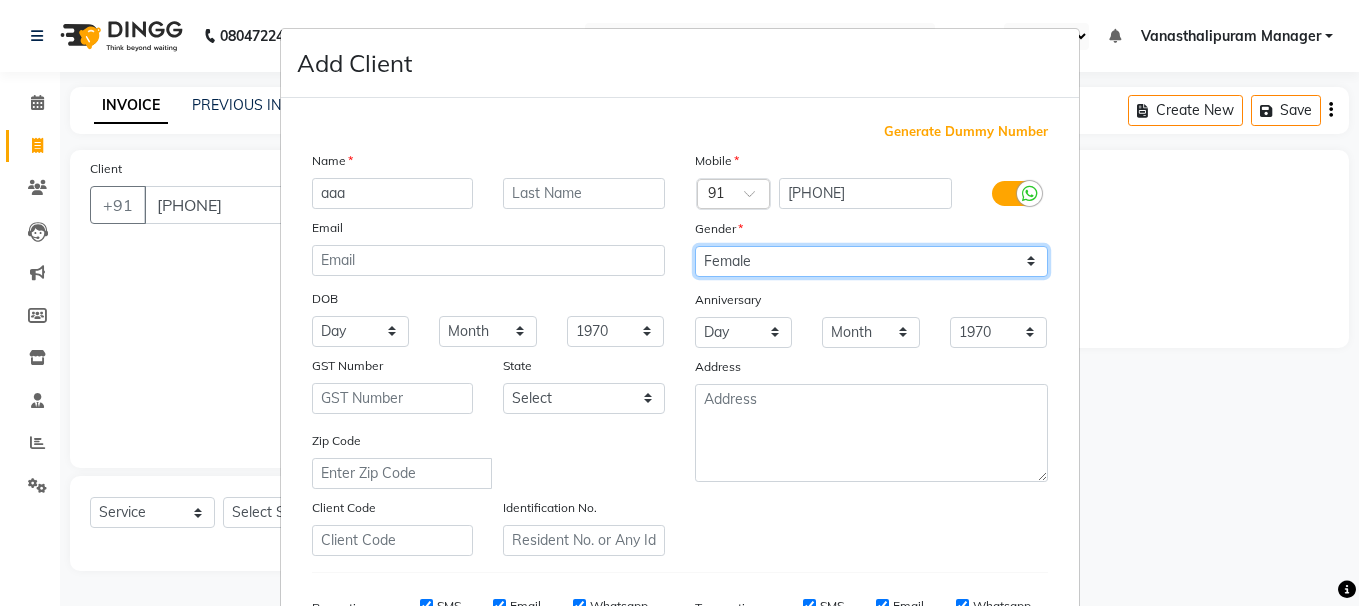 click on "Select Male Female Other Prefer Not To Say" at bounding box center [871, 261] 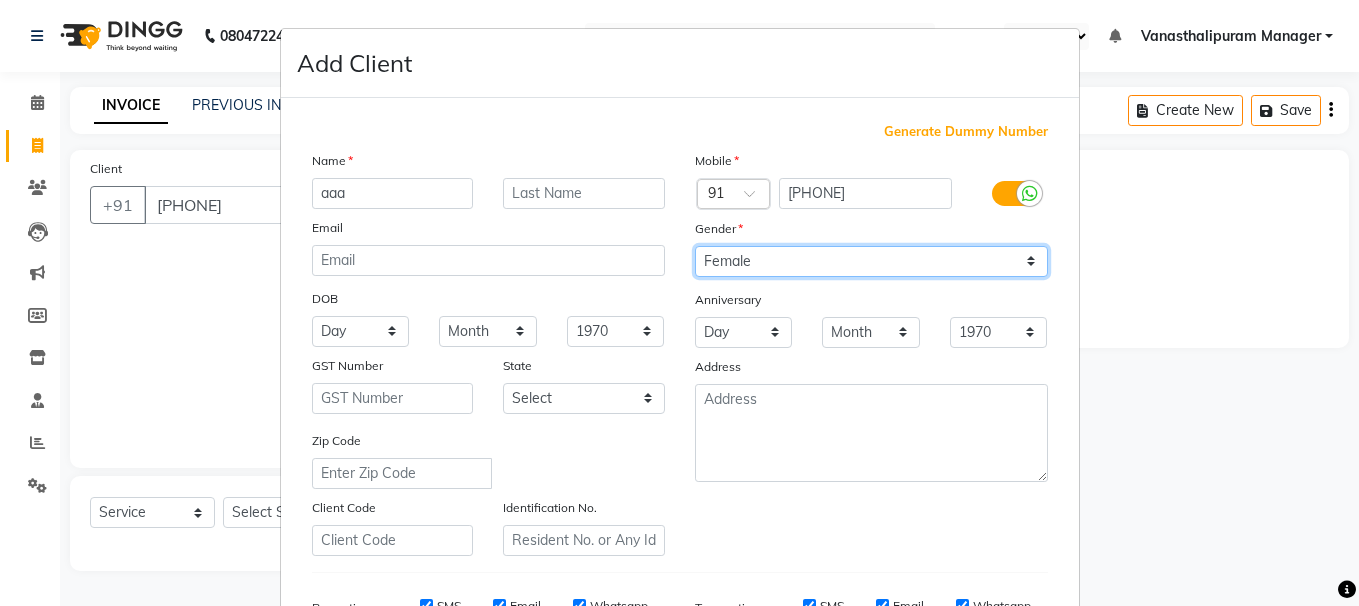 click on "Select Male Female Other Prefer Not To Say" at bounding box center [871, 261] 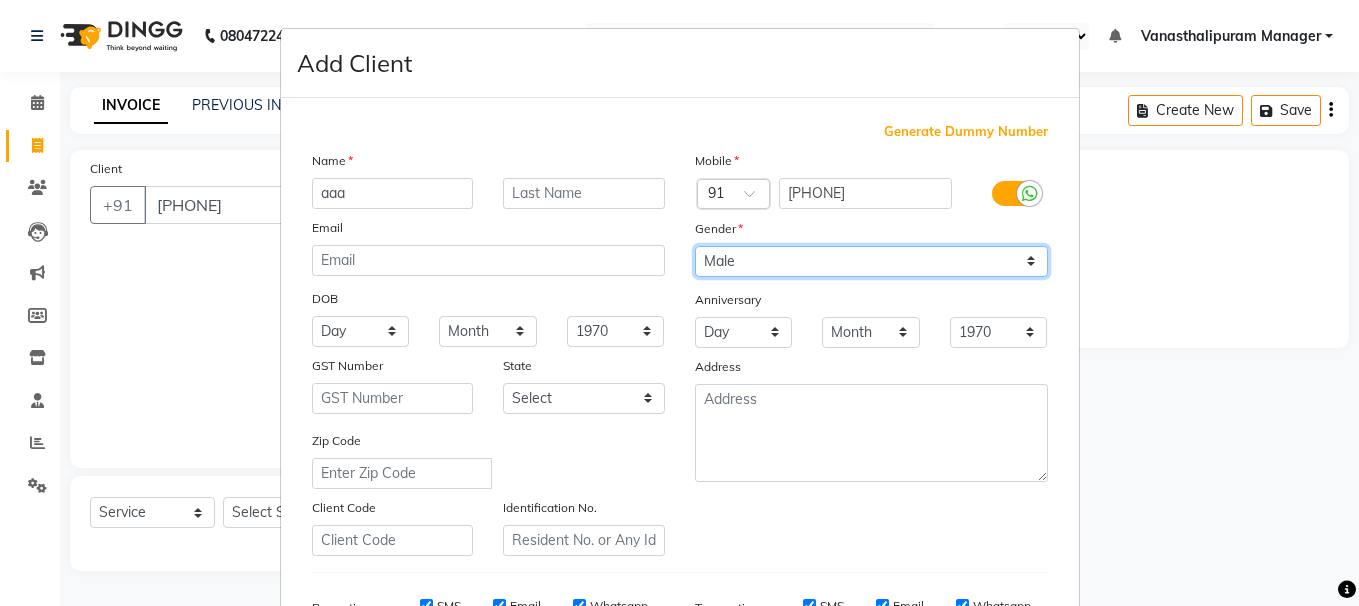 click on "Select Male Female Other Prefer Not To Say" at bounding box center (871, 261) 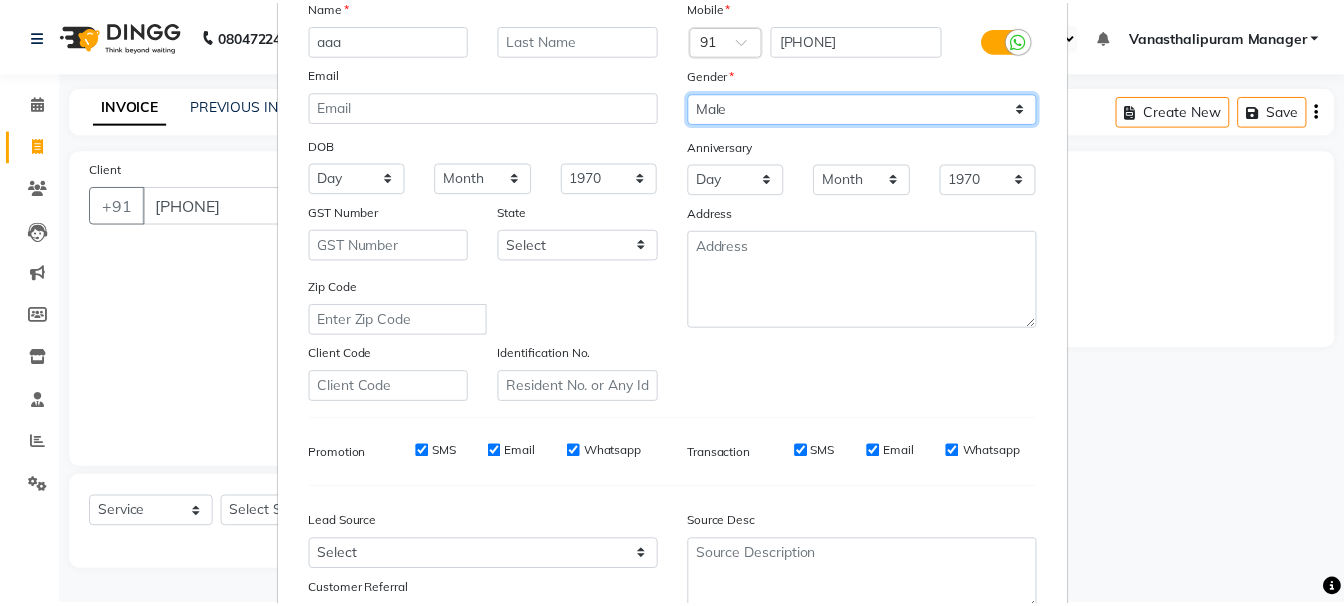 scroll, scrollTop: 317, scrollLeft: 0, axis: vertical 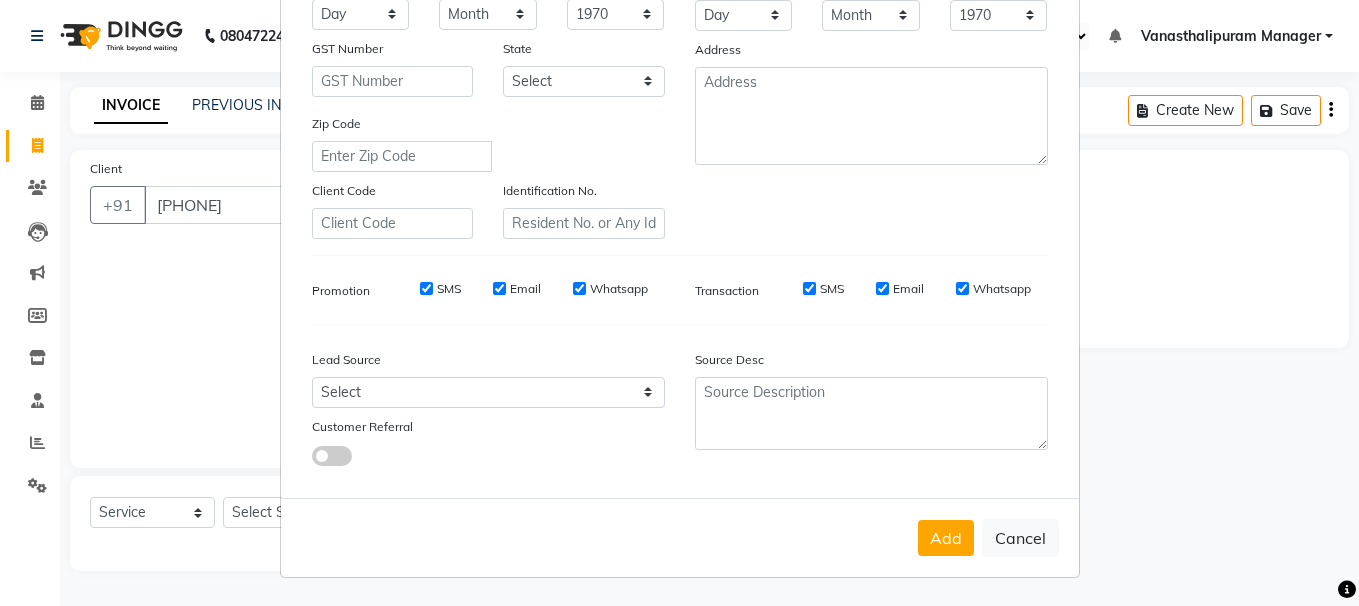drag, startPoint x: 945, startPoint y: 544, endPoint x: 933, endPoint y: 544, distance: 12 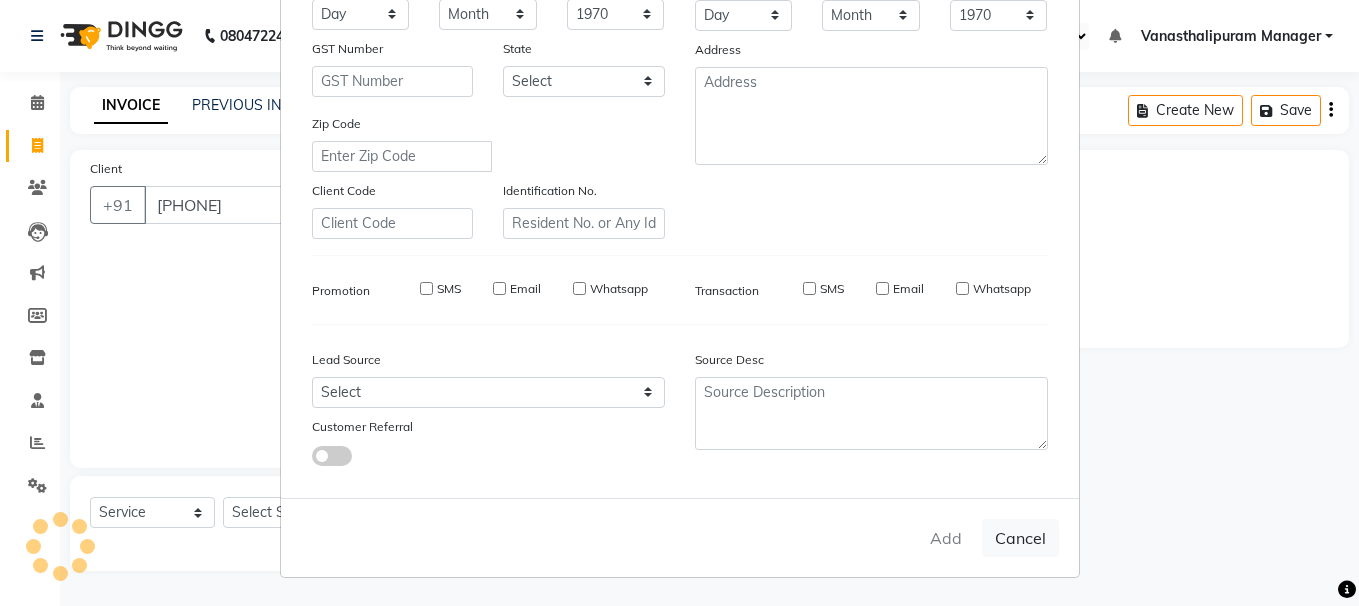 type 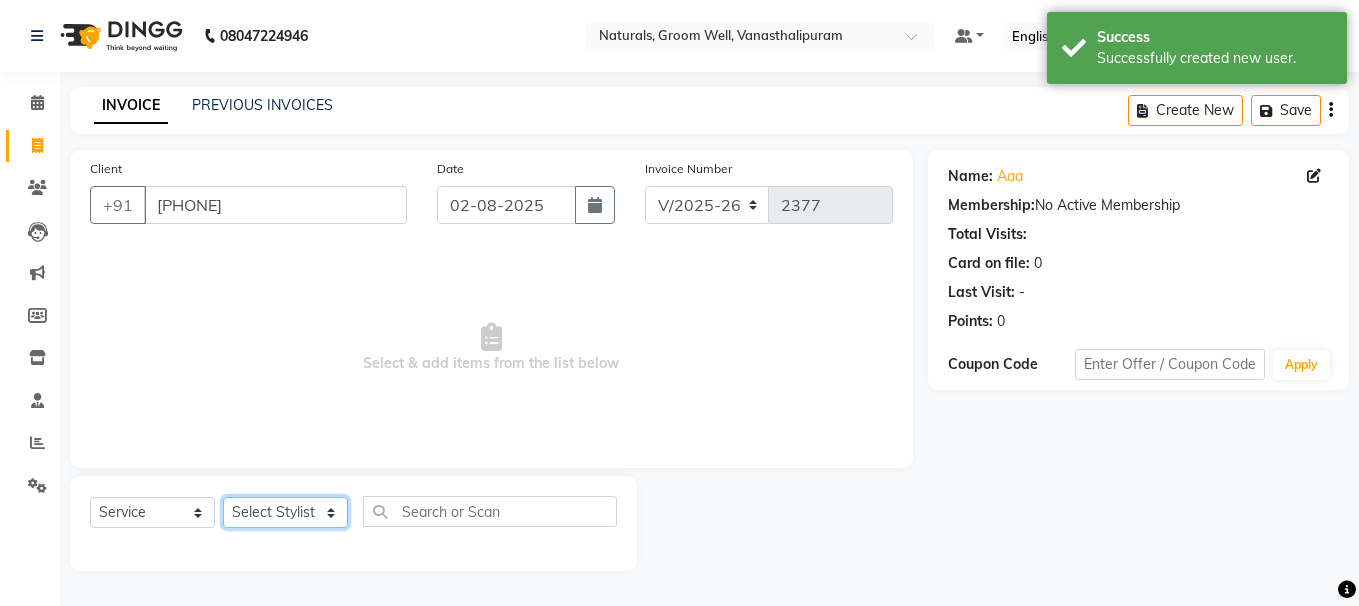click on "Select Stylist gousiya kiran lavanya maheshwari naresh praveen sameena sandhya Vanasthalipuram Manager vinay" 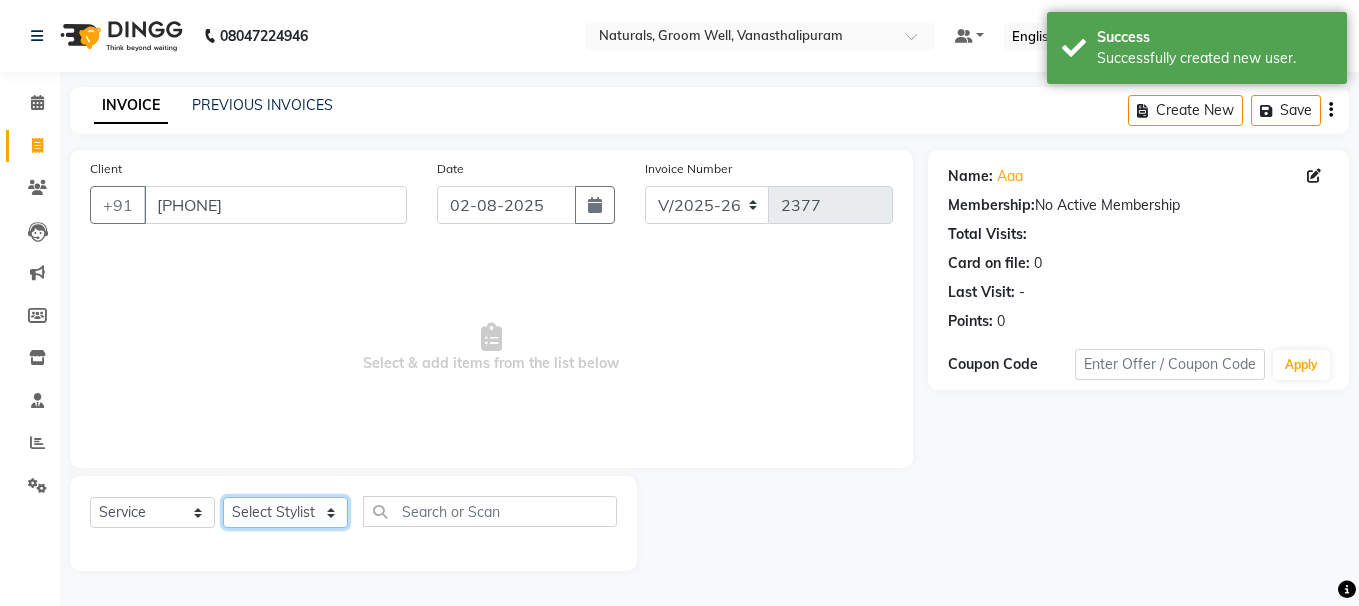 select on "[PHONE]" 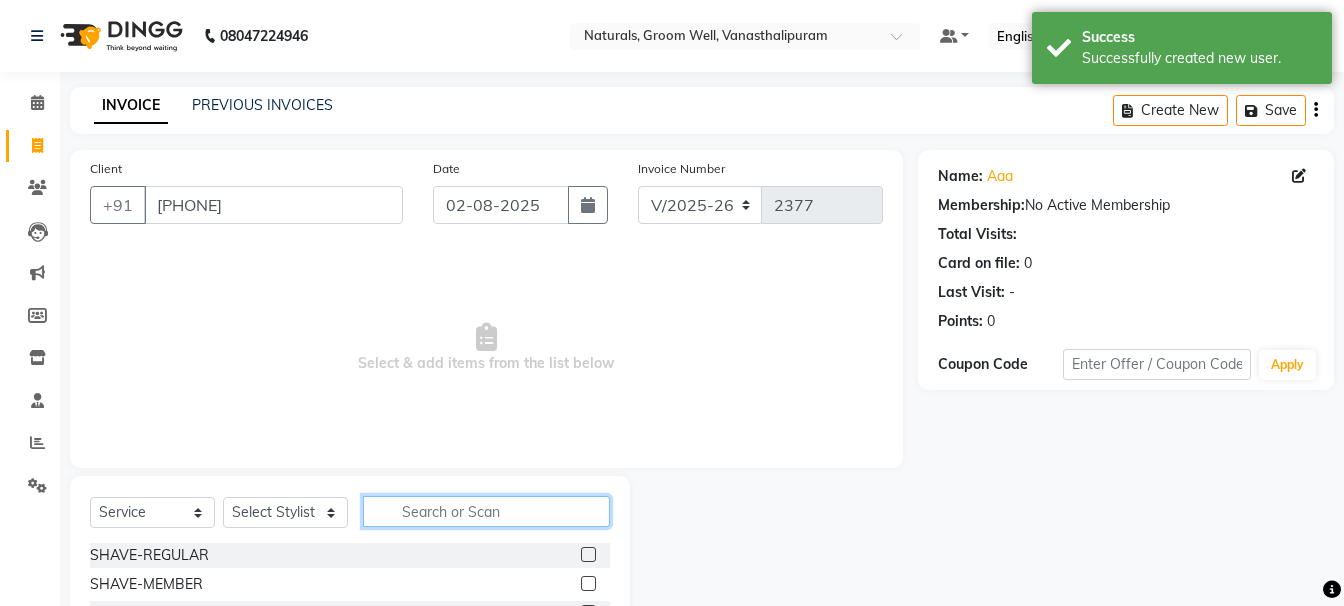 drag, startPoint x: 568, startPoint y: 506, endPoint x: 558, endPoint y: 510, distance: 10.770329 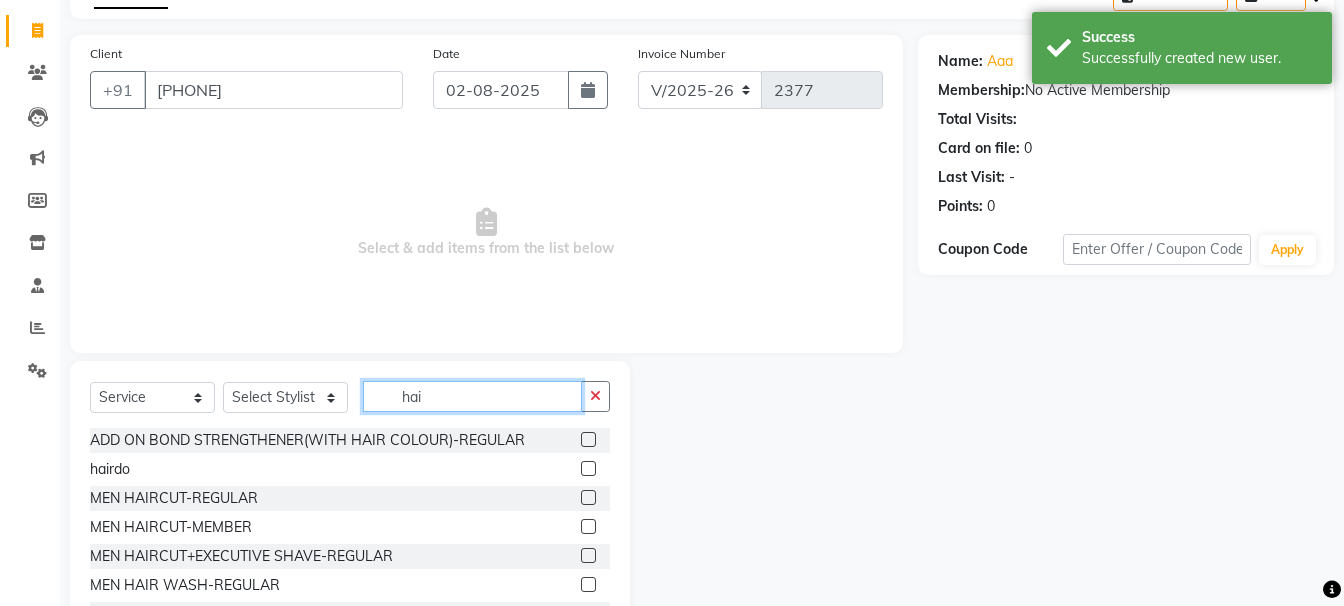scroll, scrollTop: 95, scrollLeft: 0, axis: vertical 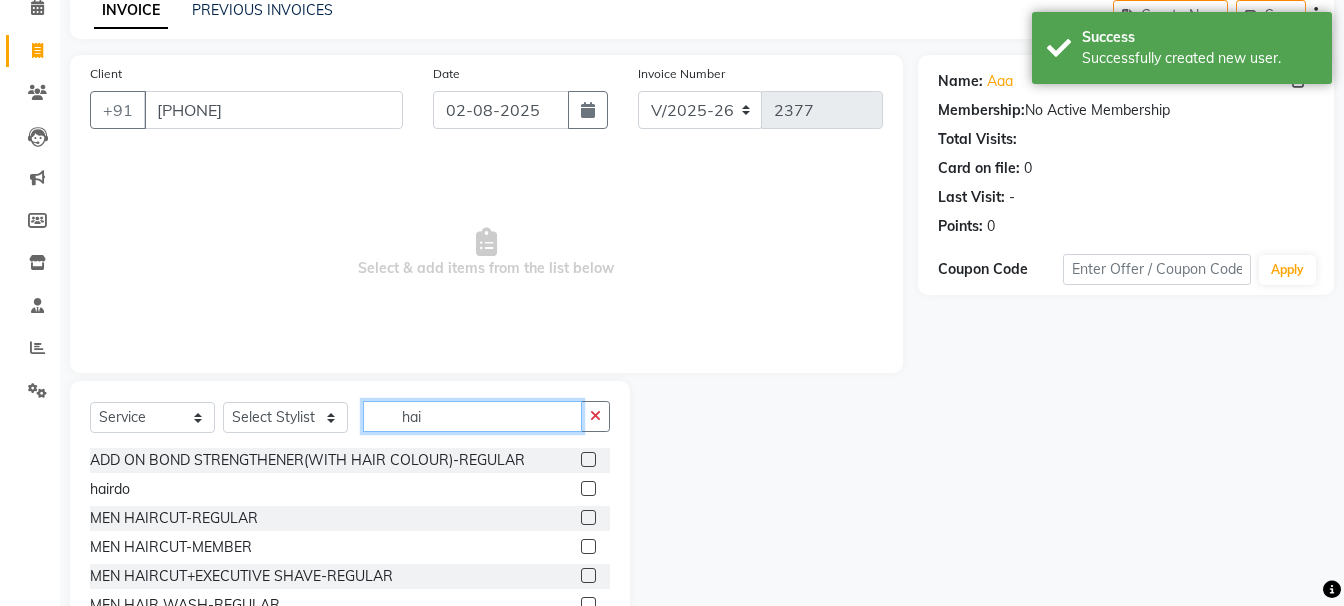 type on "hai" 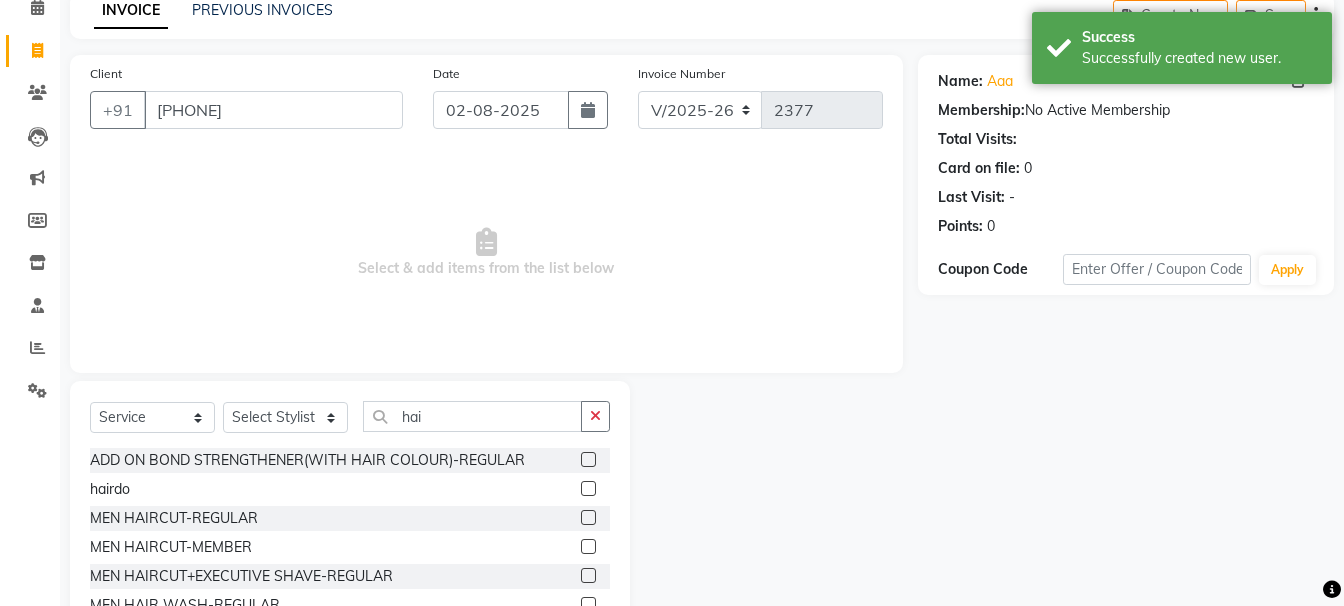 click 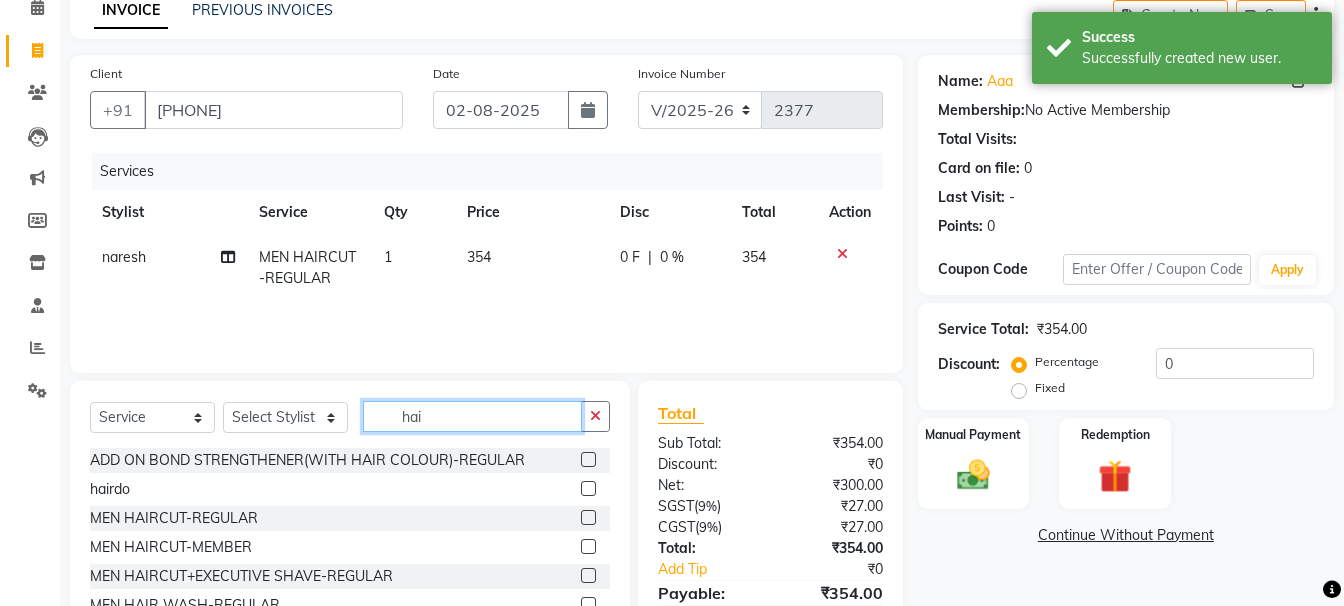checkbox on "false" 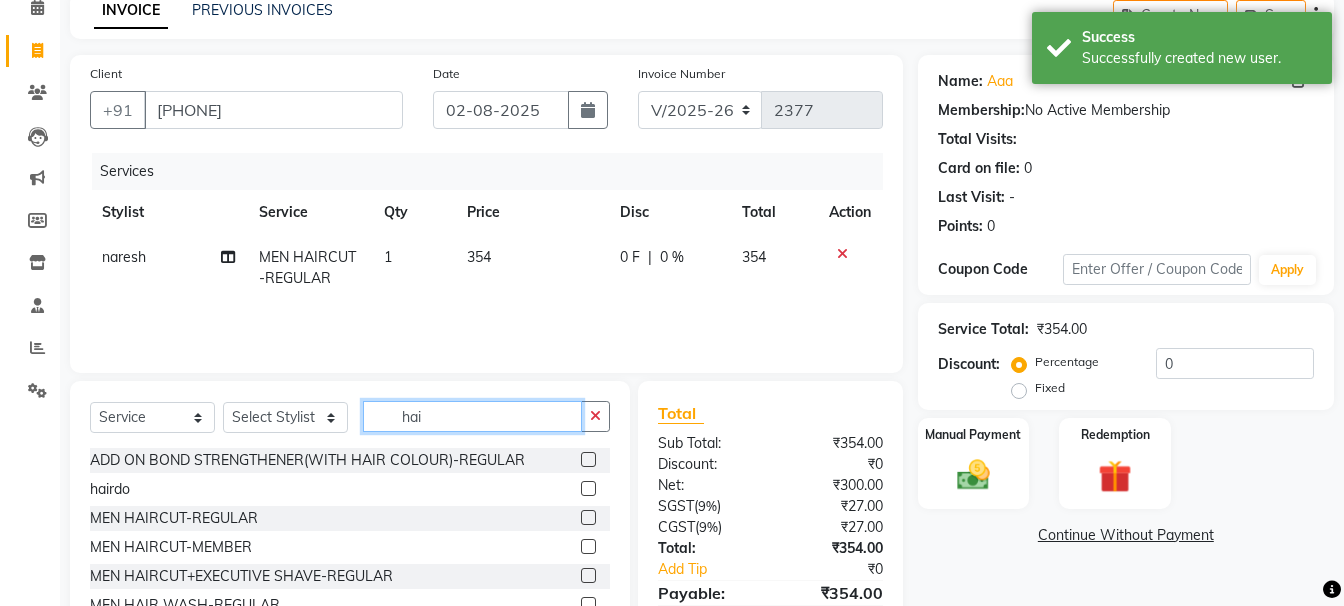 click on "hai" 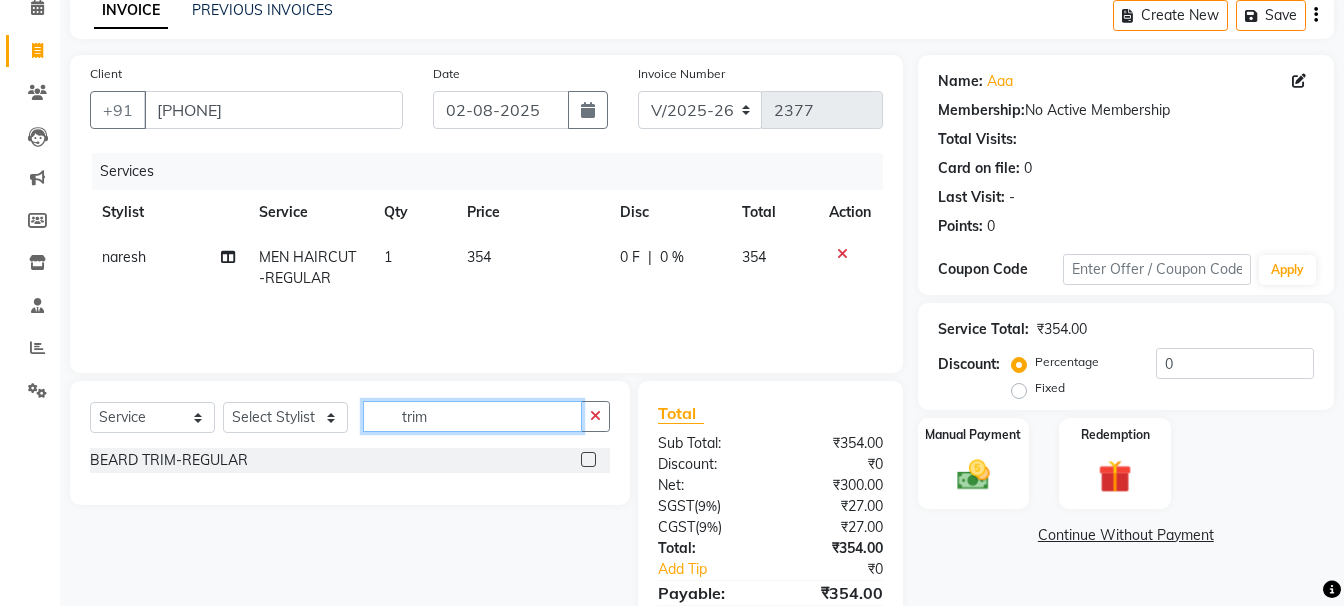 type on "trim" 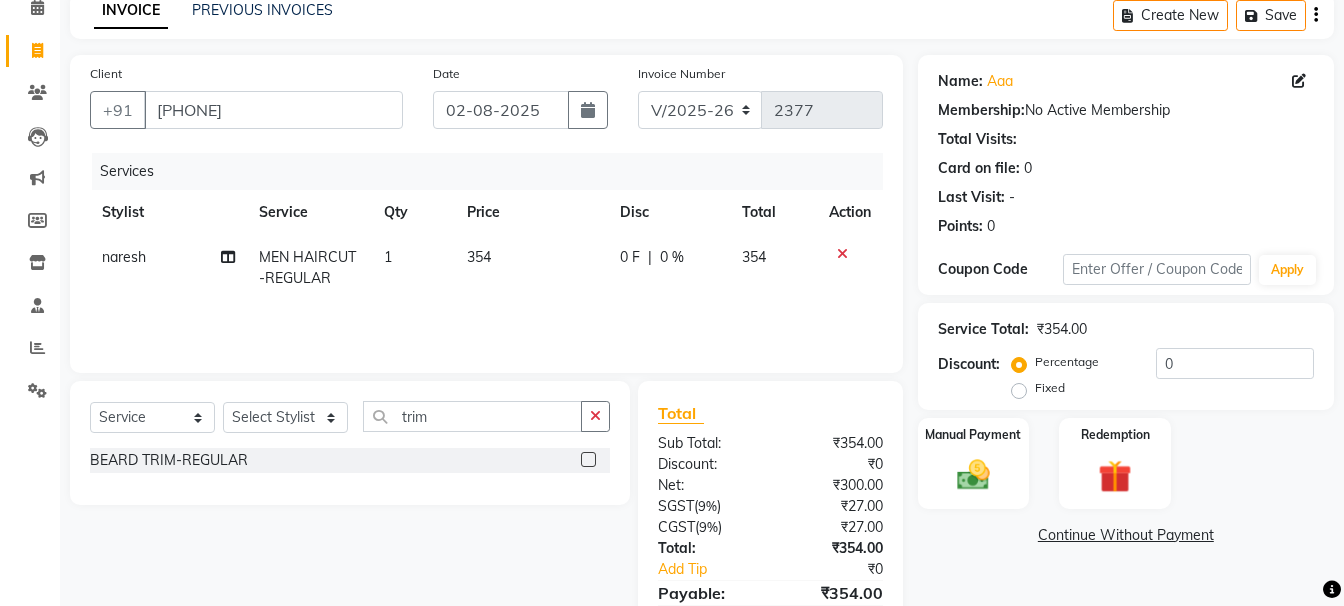 click 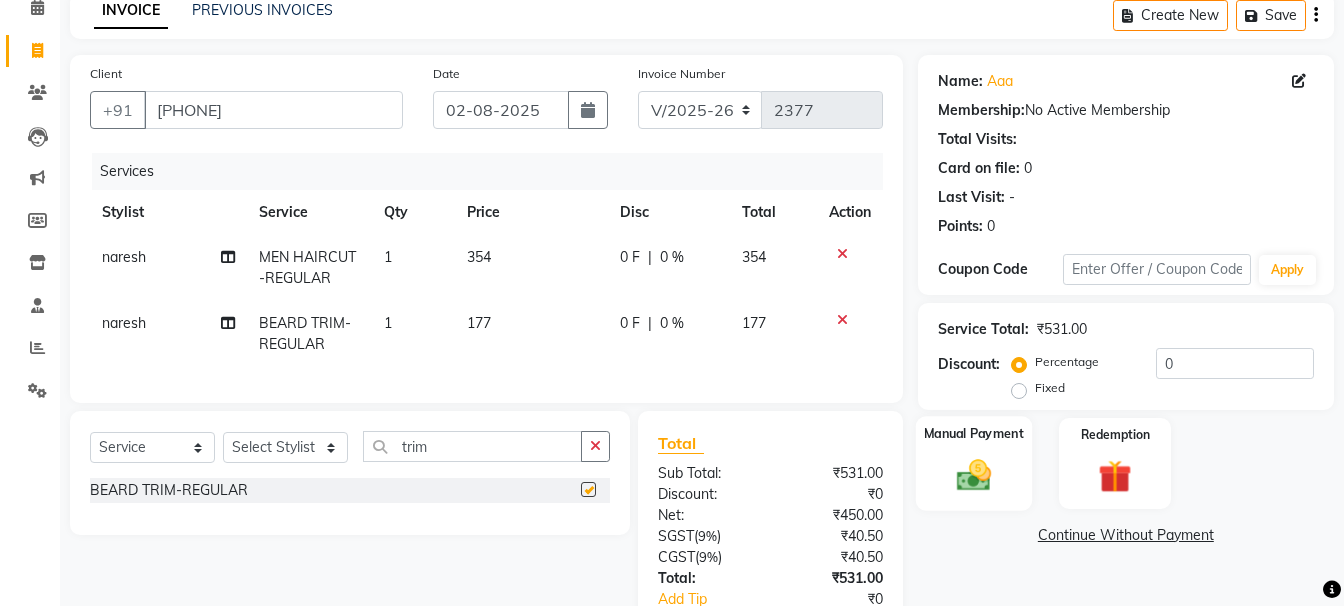 checkbox on "false" 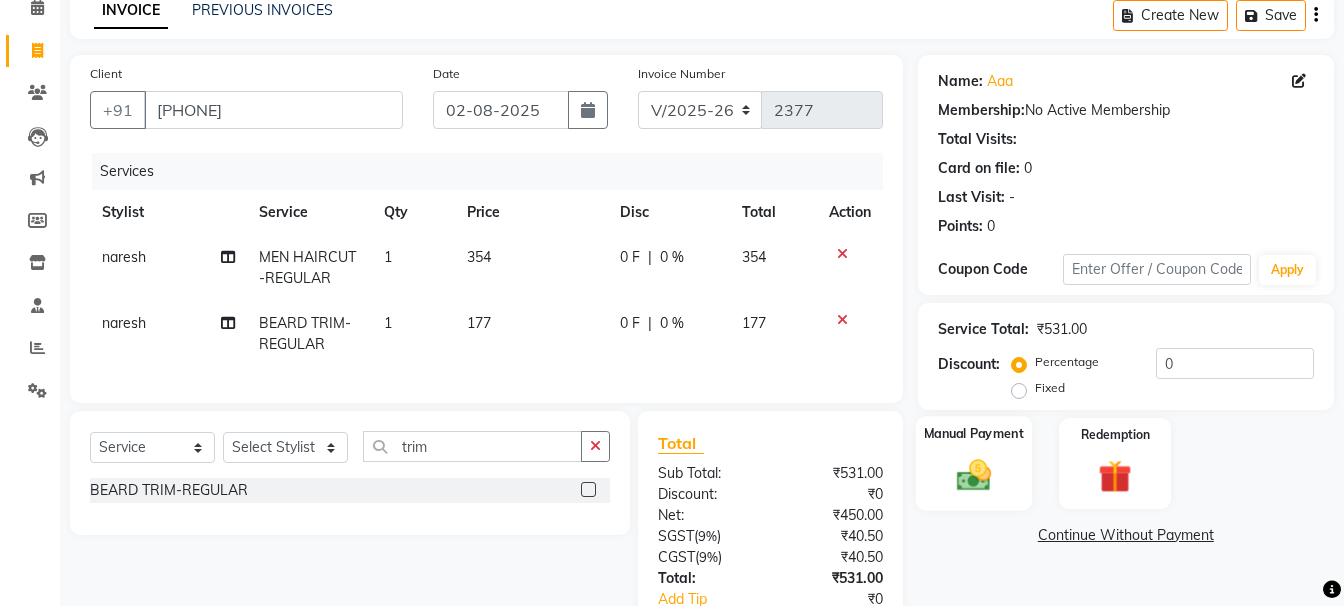 click 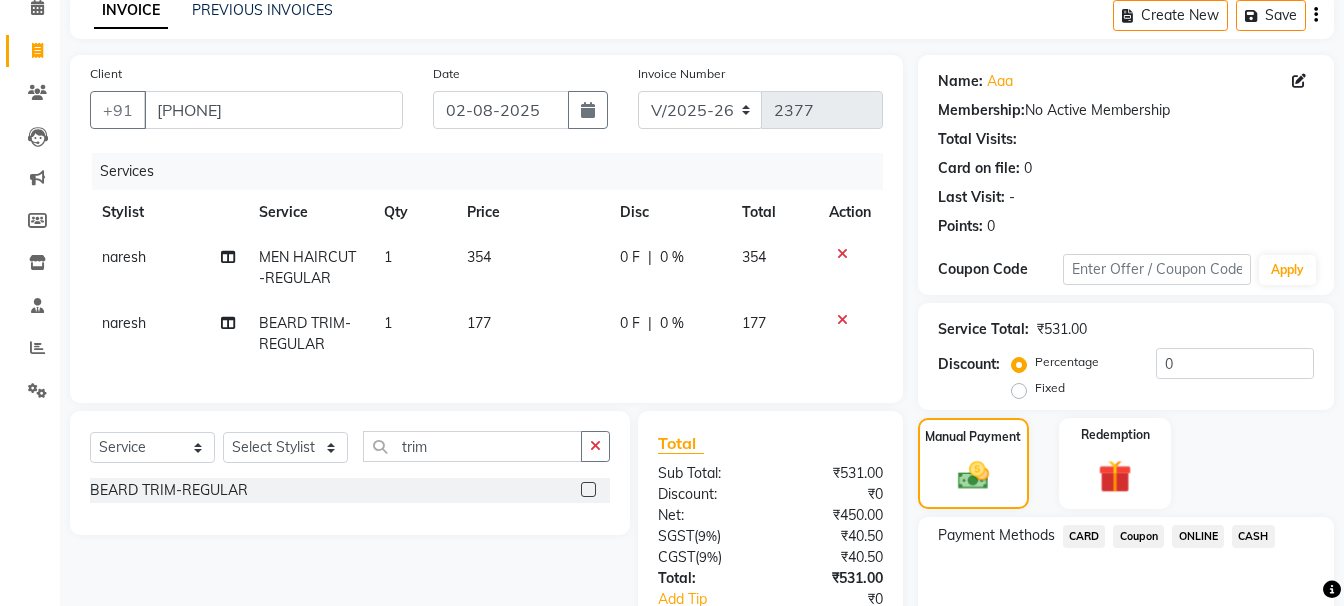 click on "ONLINE" 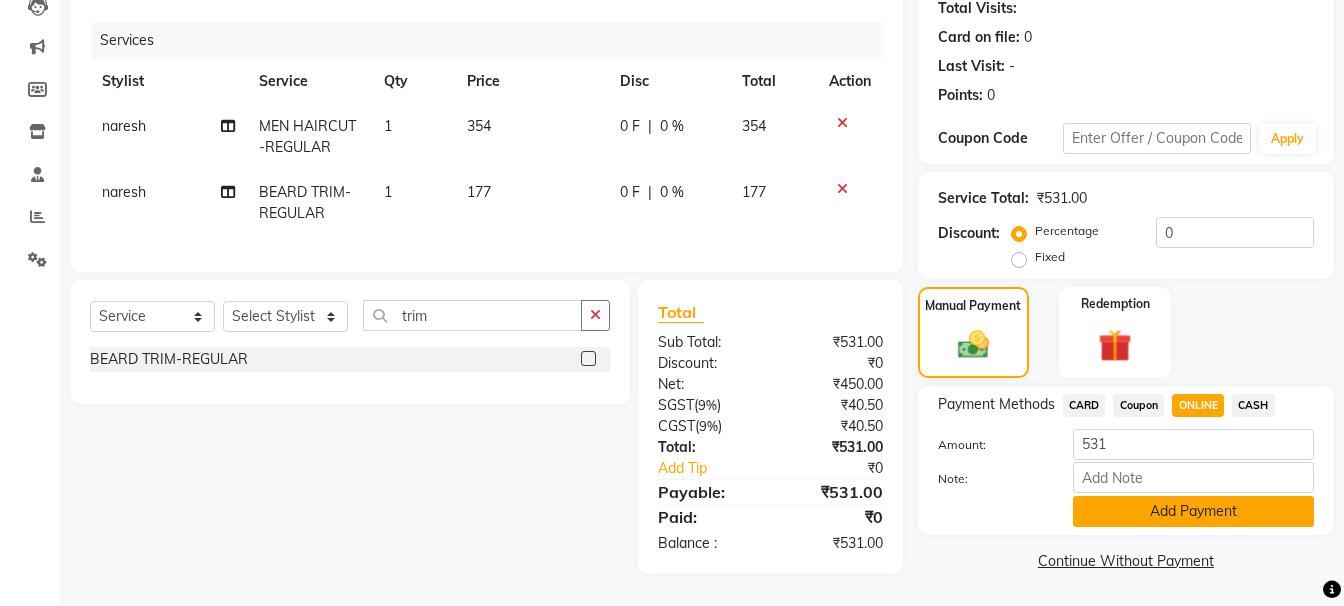 click on "Add Payment" 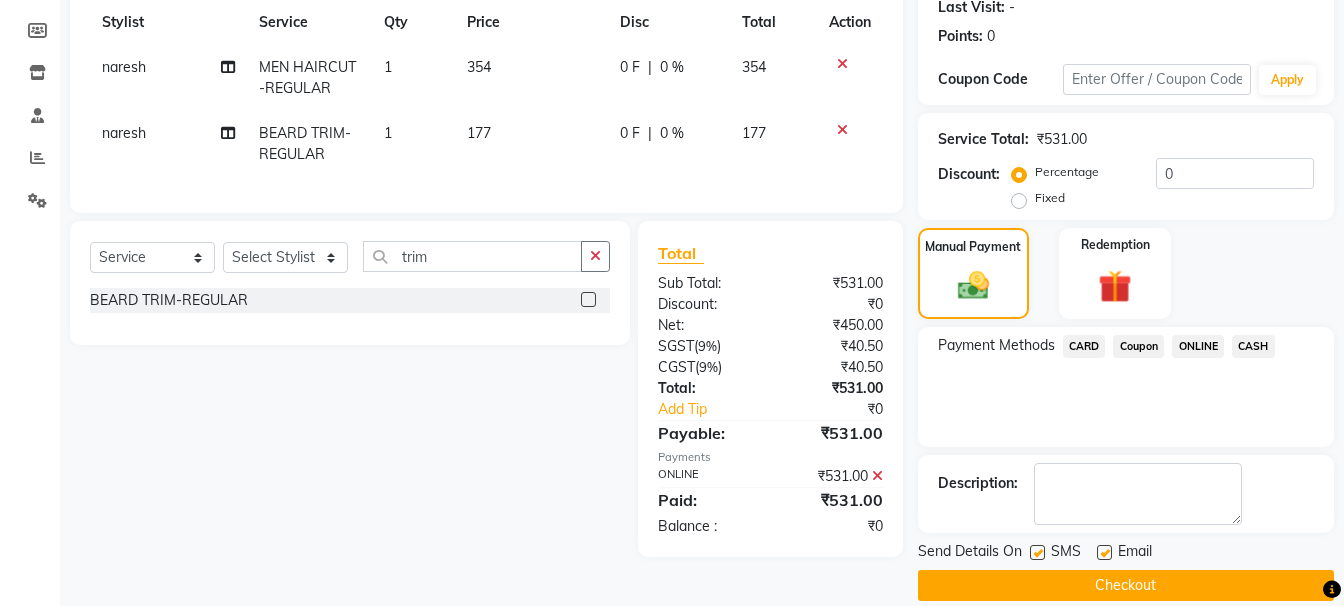 scroll, scrollTop: 310, scrollLeft: 0, axis: vertical 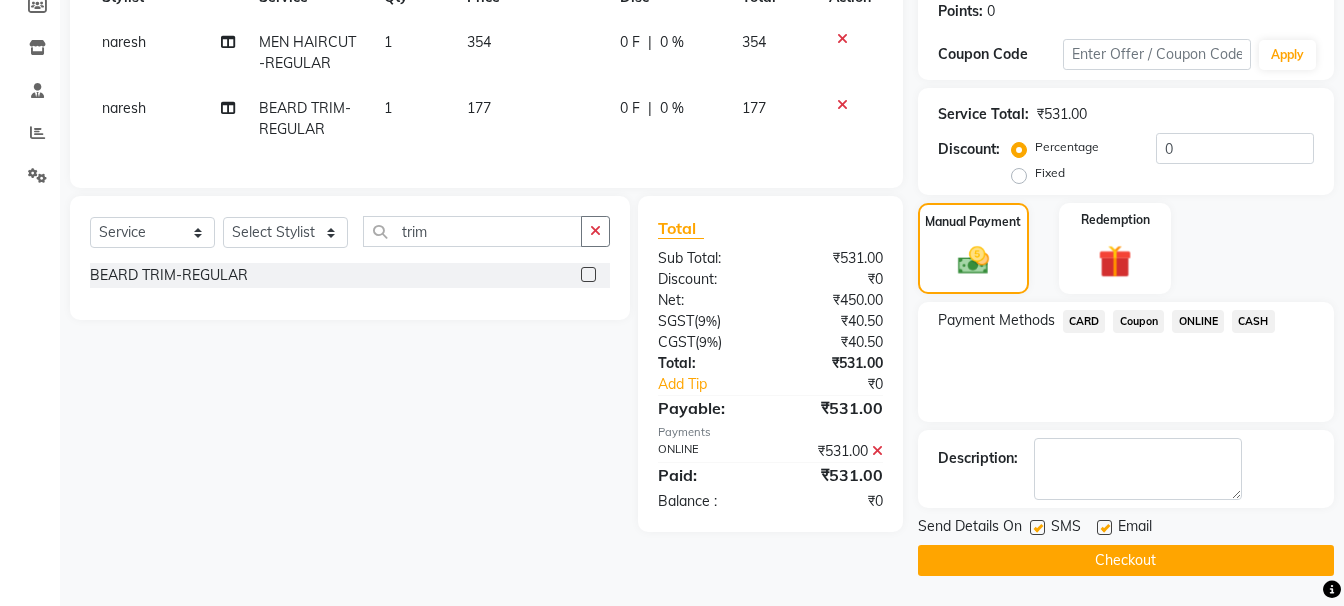click on "Checkout" 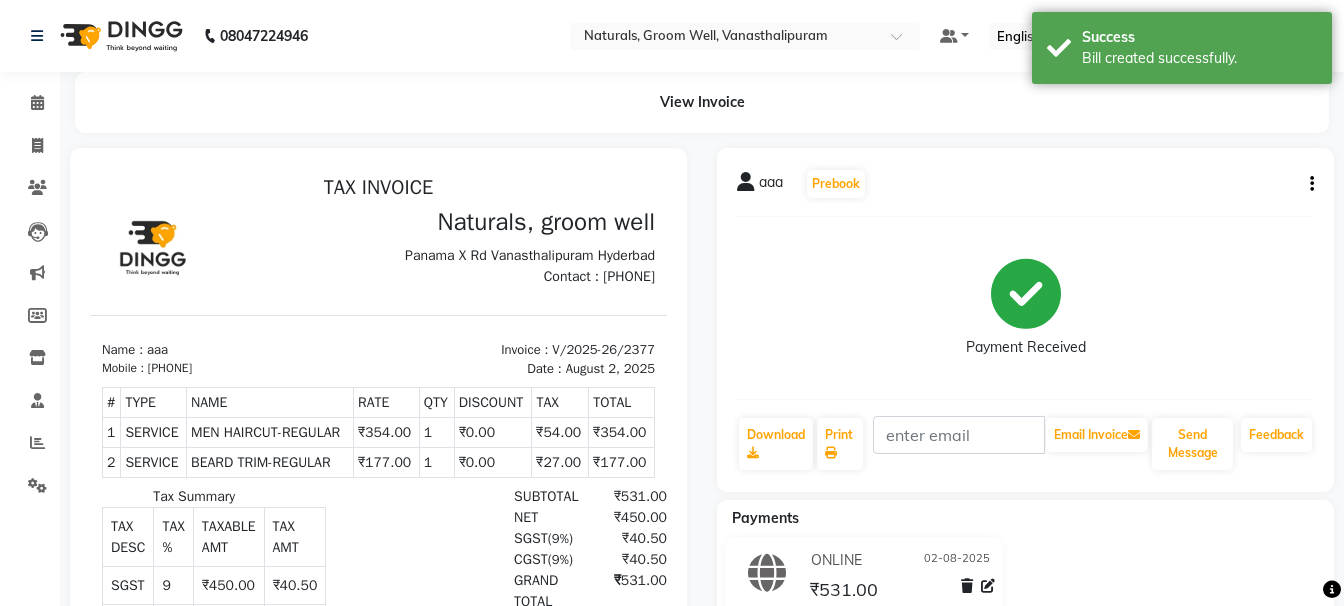 scroll, scrollTop: 0, scrollLeft: 0, axis: both 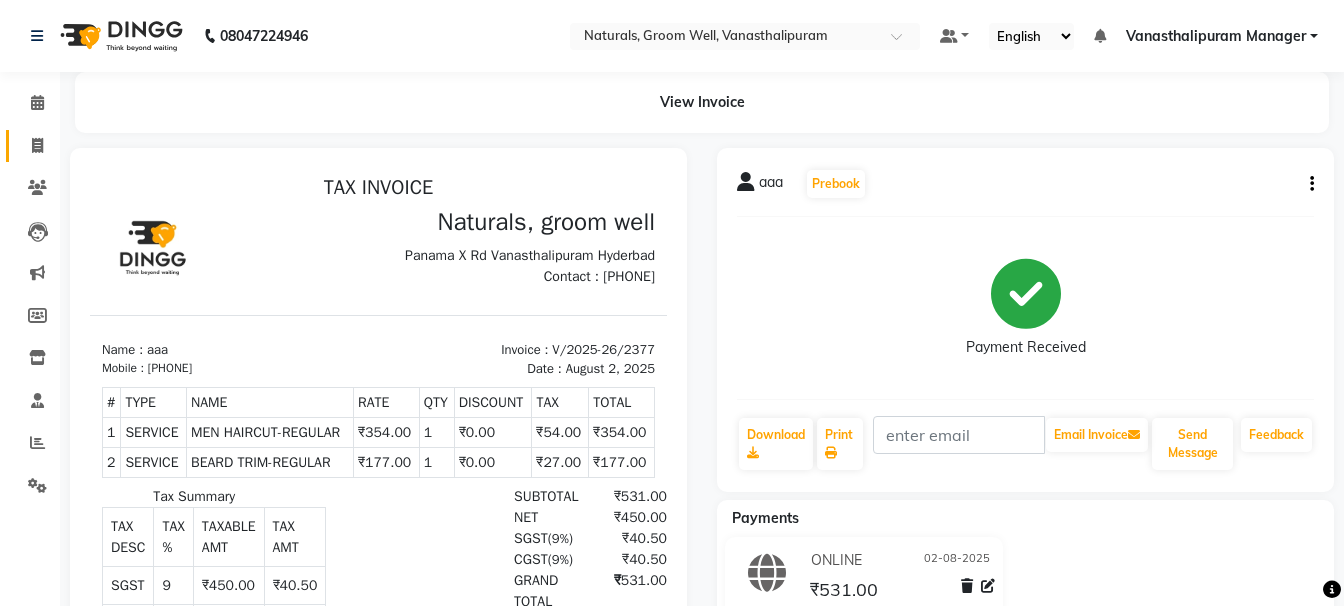 click on "Invoice" 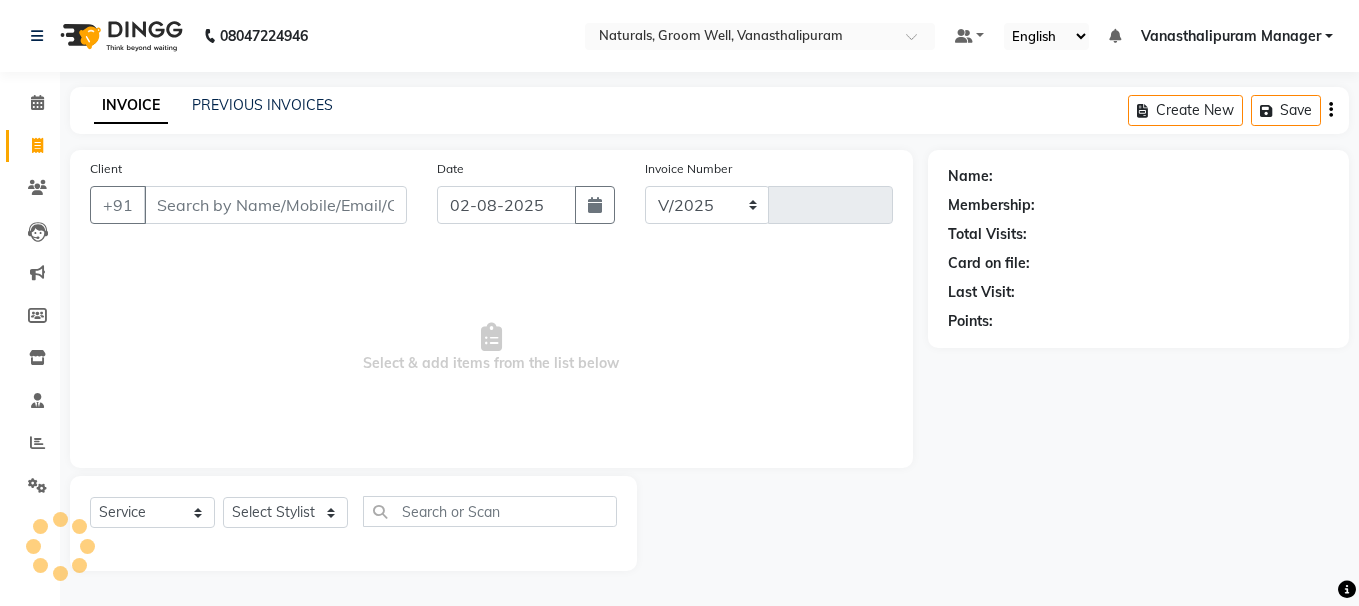 select on "5859" 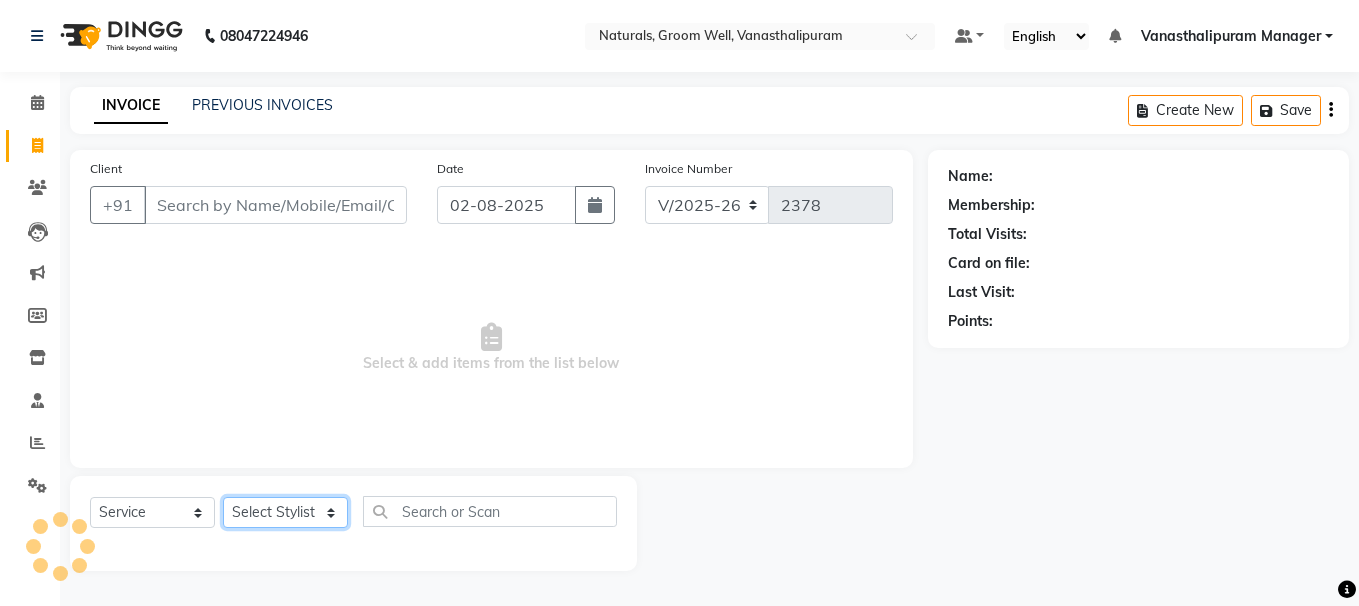 click on "Select Stylist" 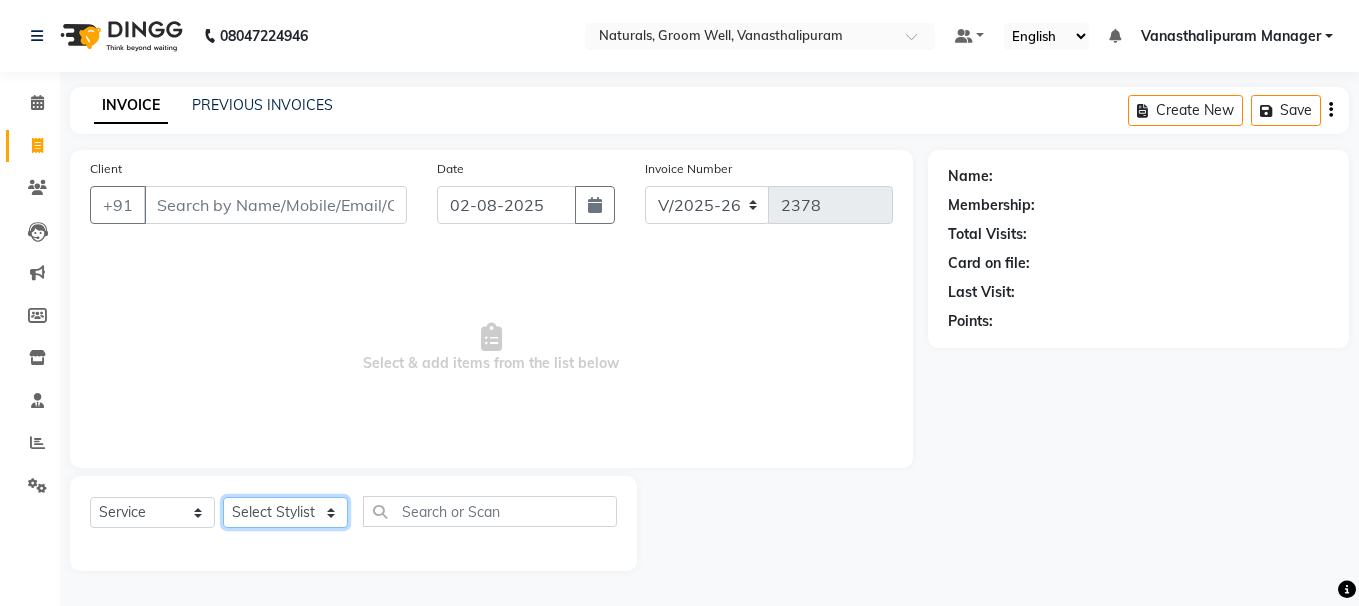 select on "41445" 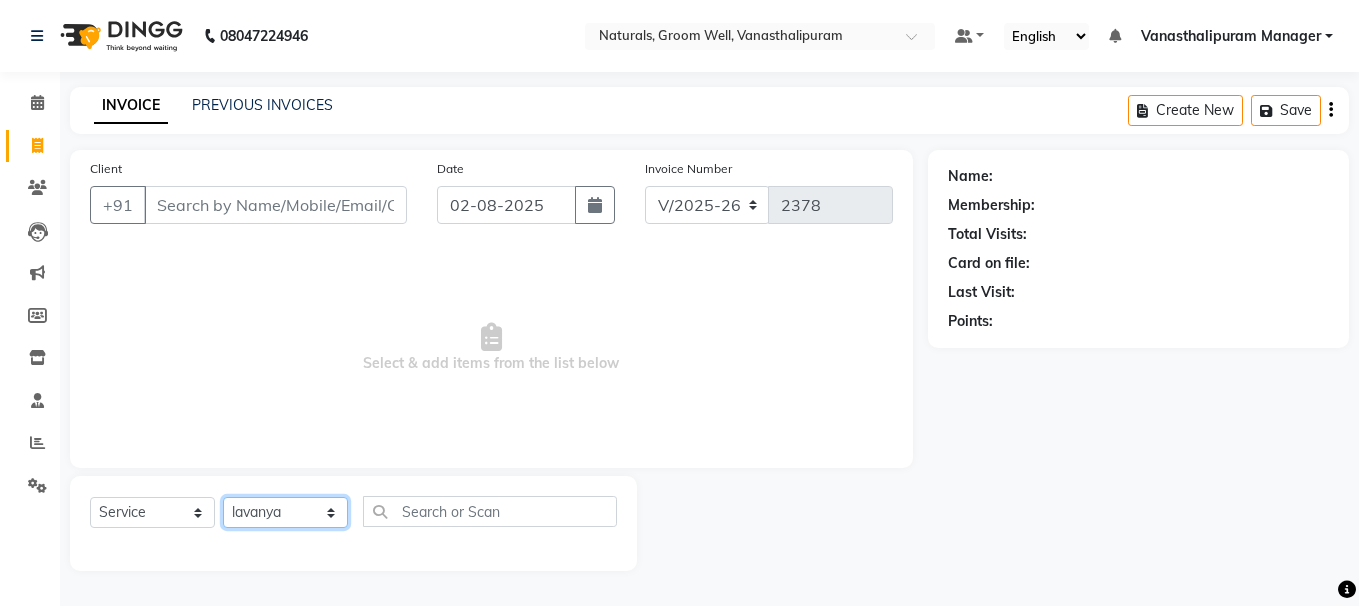 click on "Select Stylist gousiya kiran lavanya maheshwari naresh praveen sameena sandhya Vanasthalipuram Manager vinay" 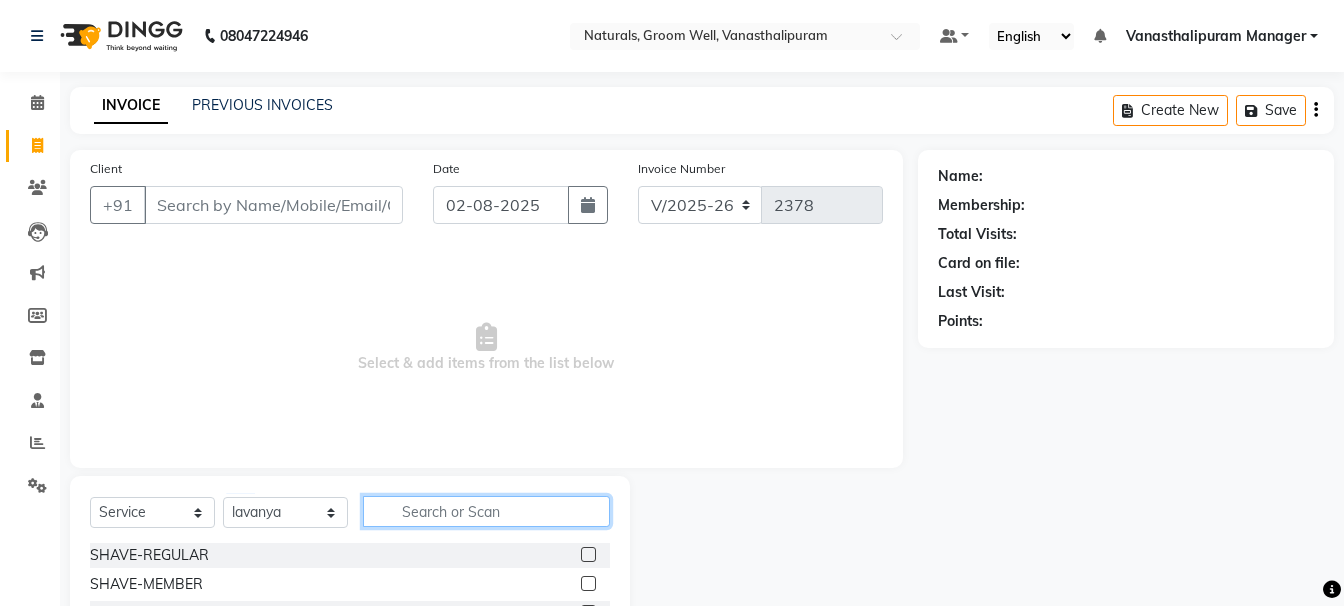 click 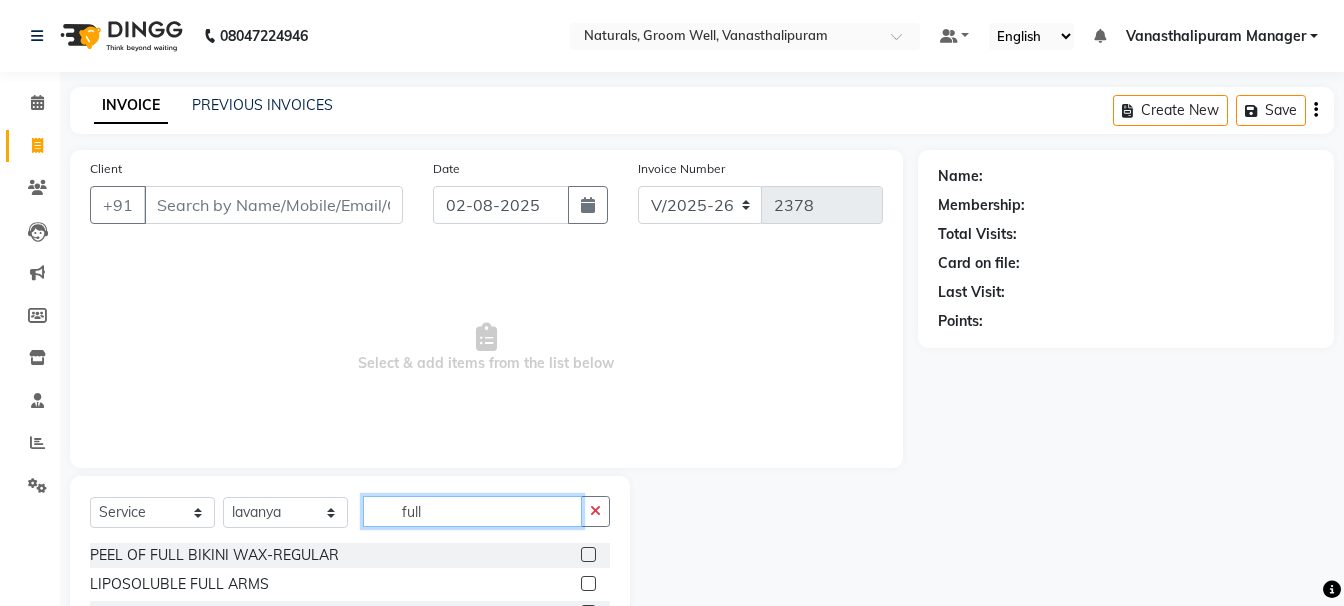 type on "full" 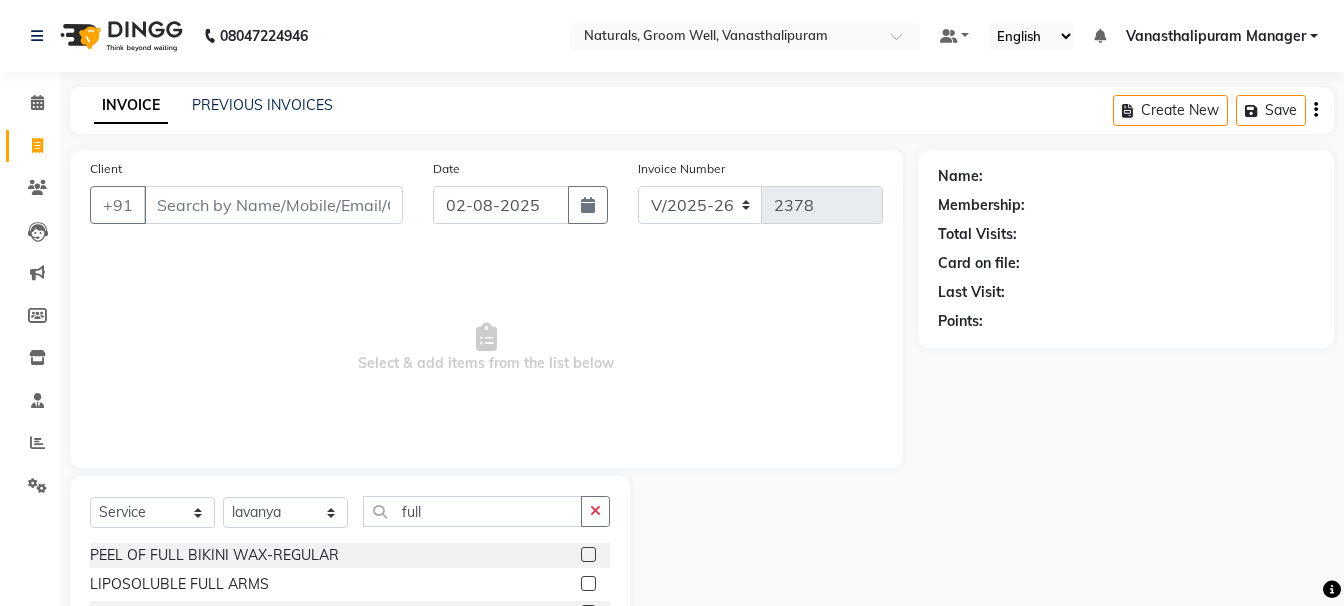 click 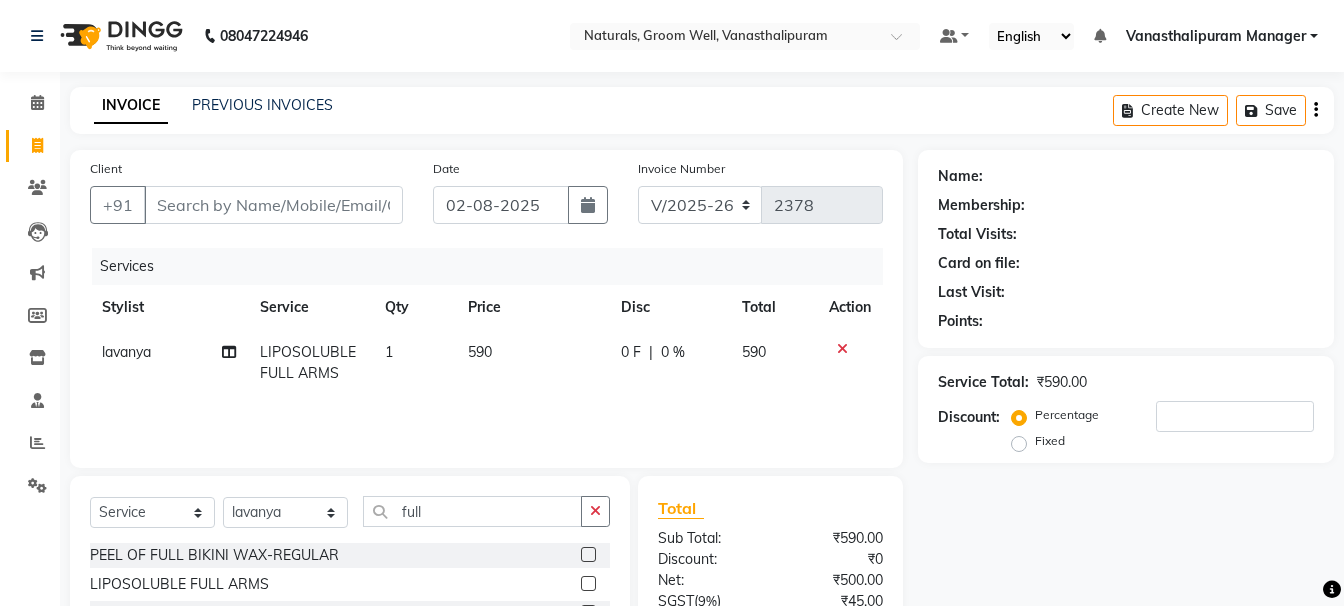 checkbox on "false" 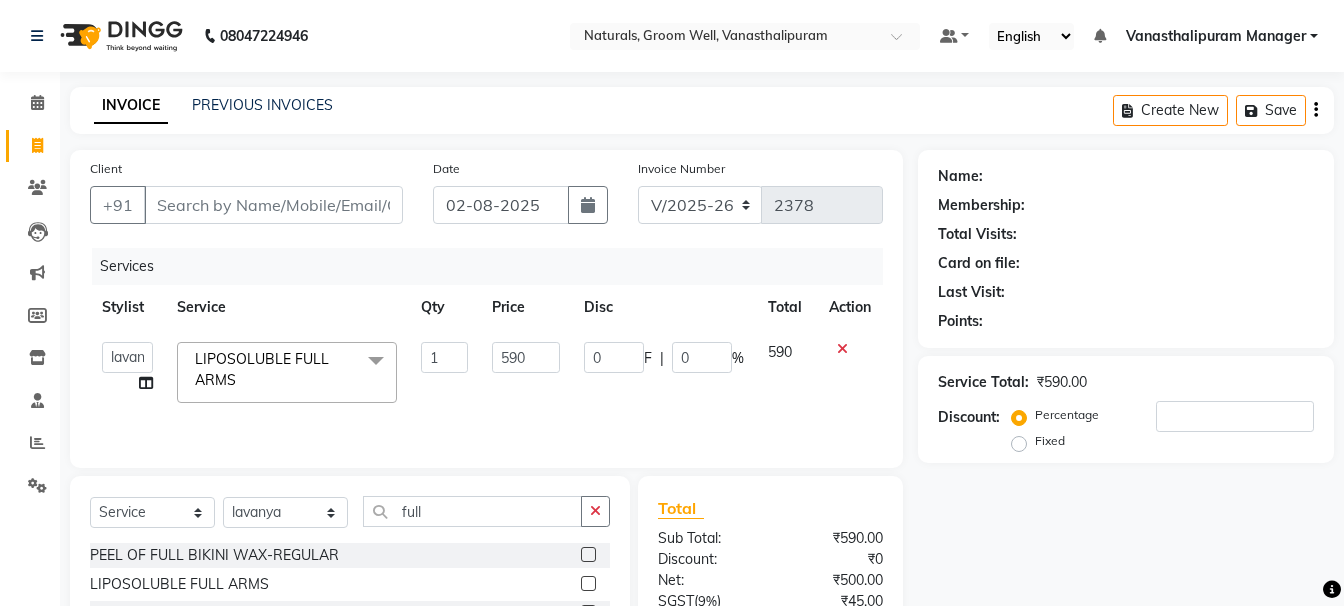 click on "590" 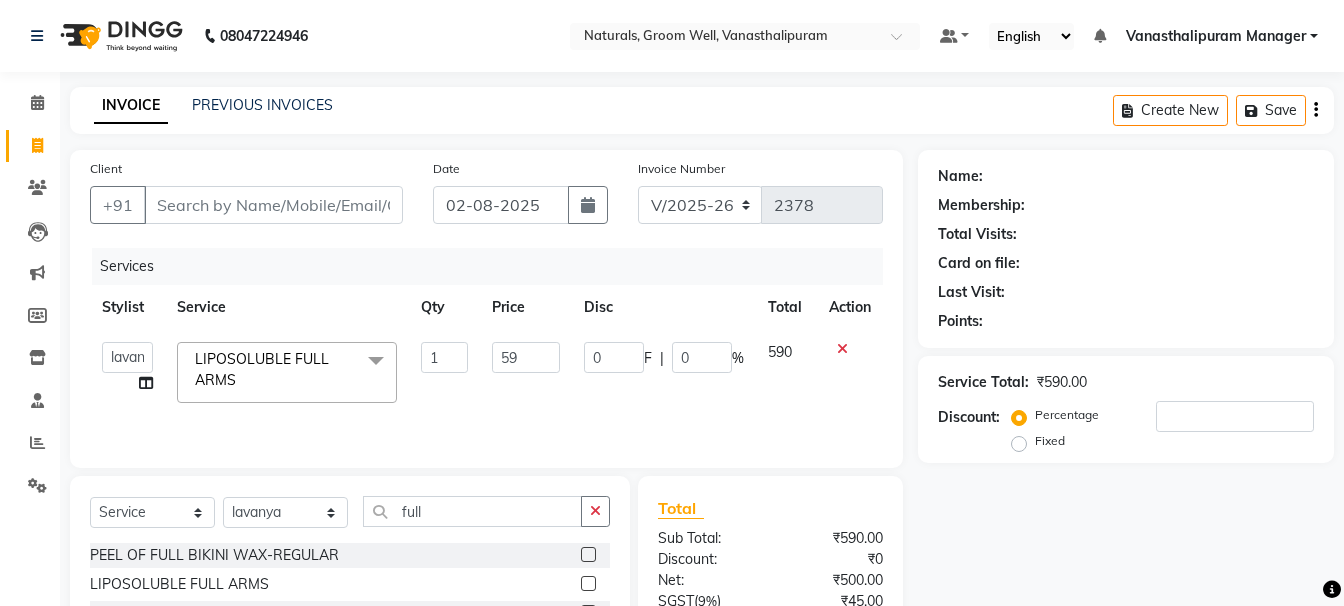 type on "5" 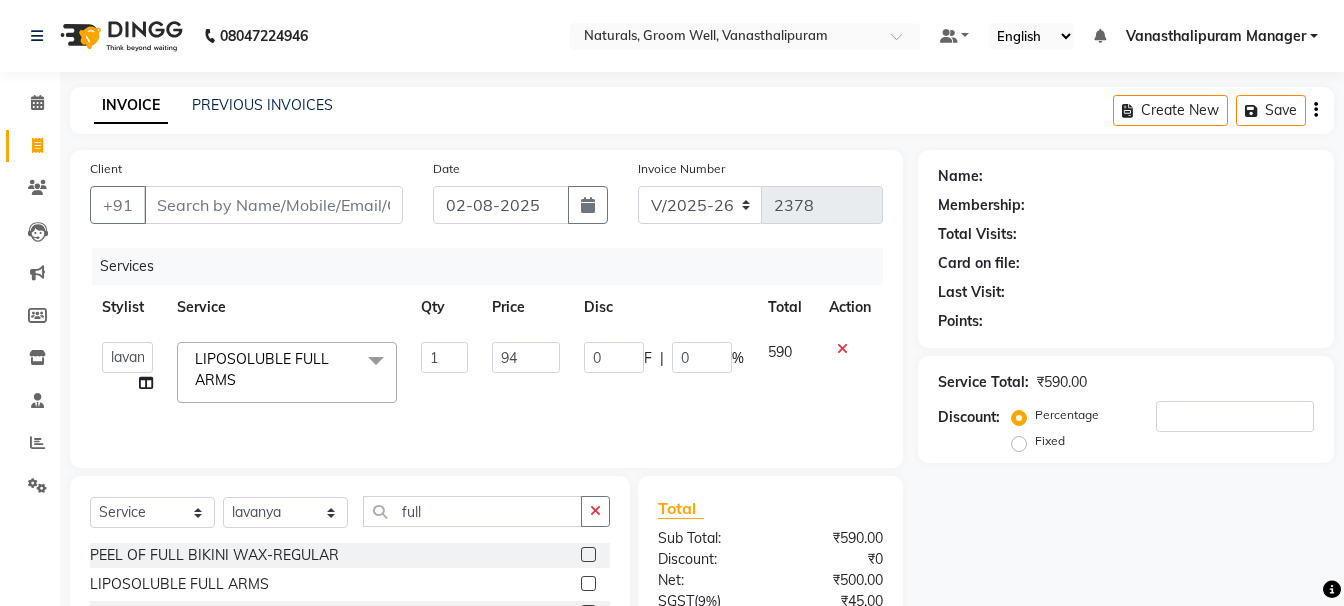 type on "944" 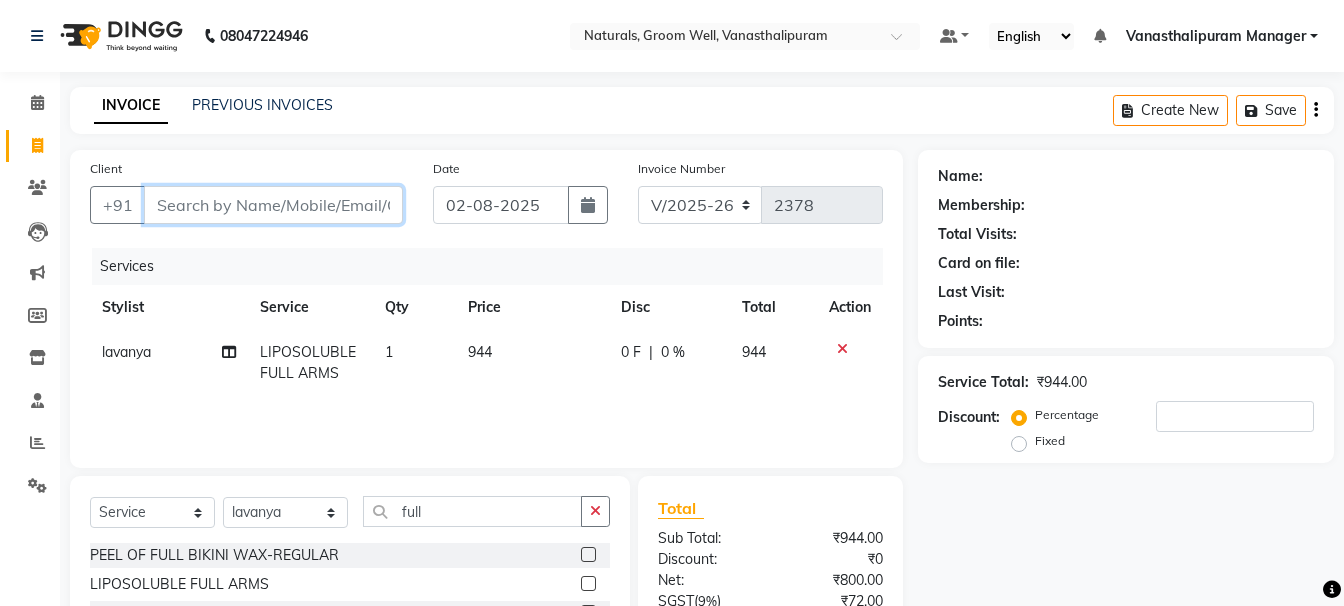click on "Client" at bounding box center (273, 205) 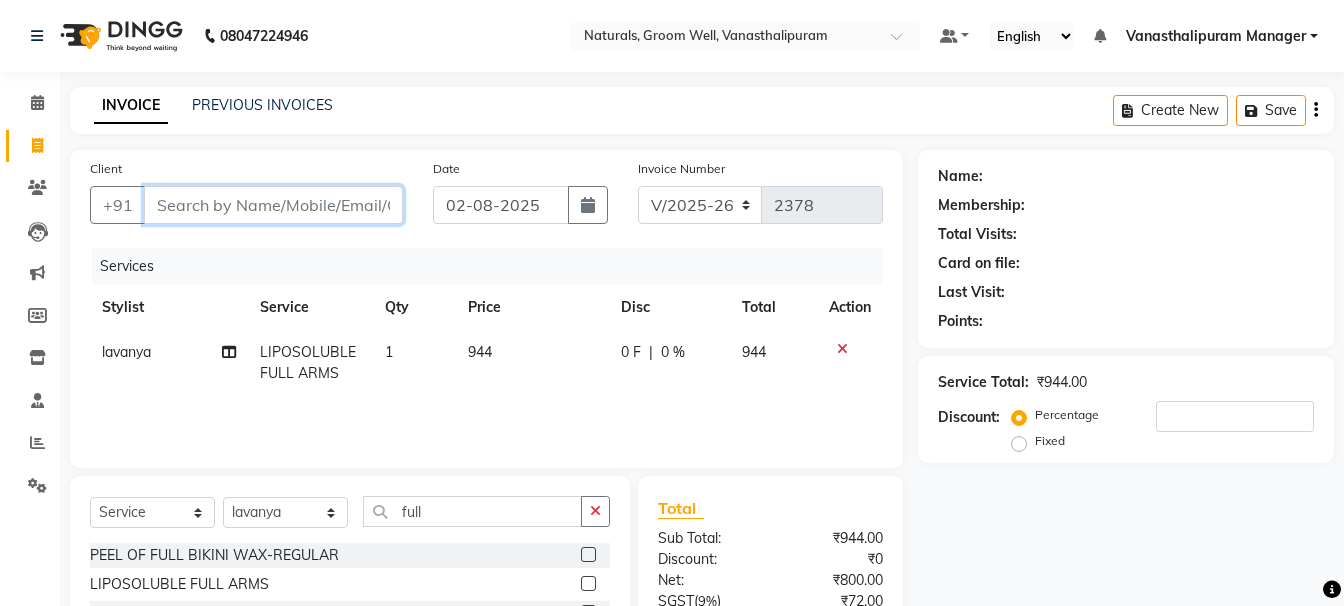 click on "Client" at bounding box center [273, 205] 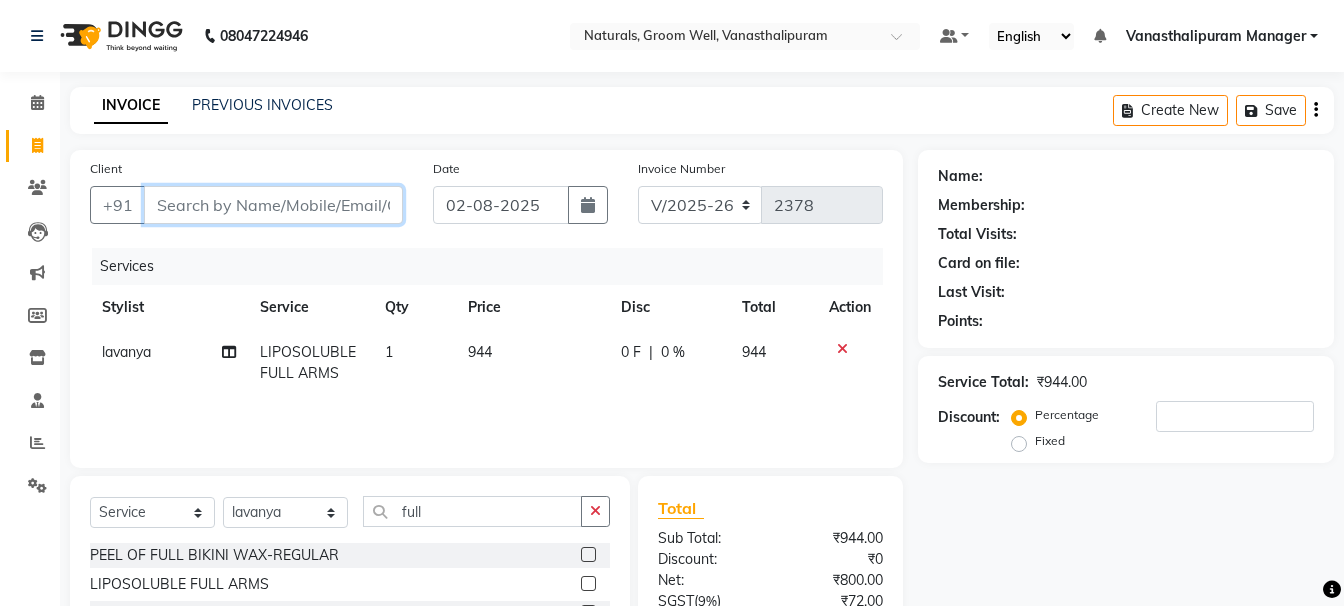 type on "7" 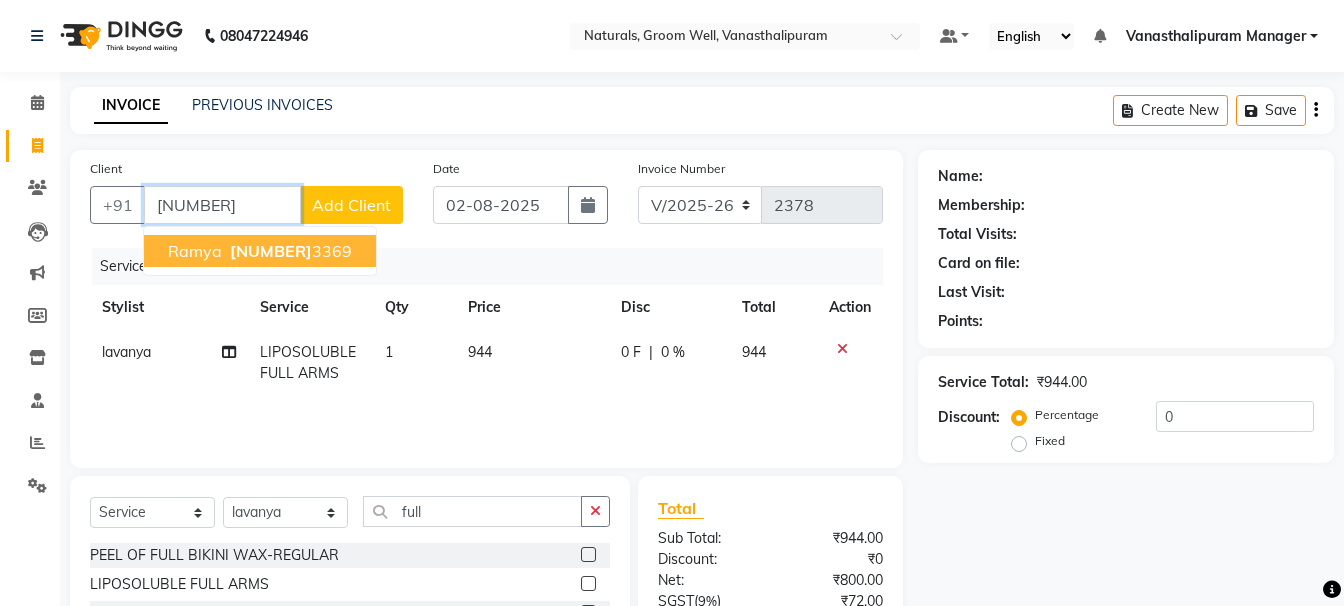 click on "[NUMBER]" at bounding box center (271, 251) 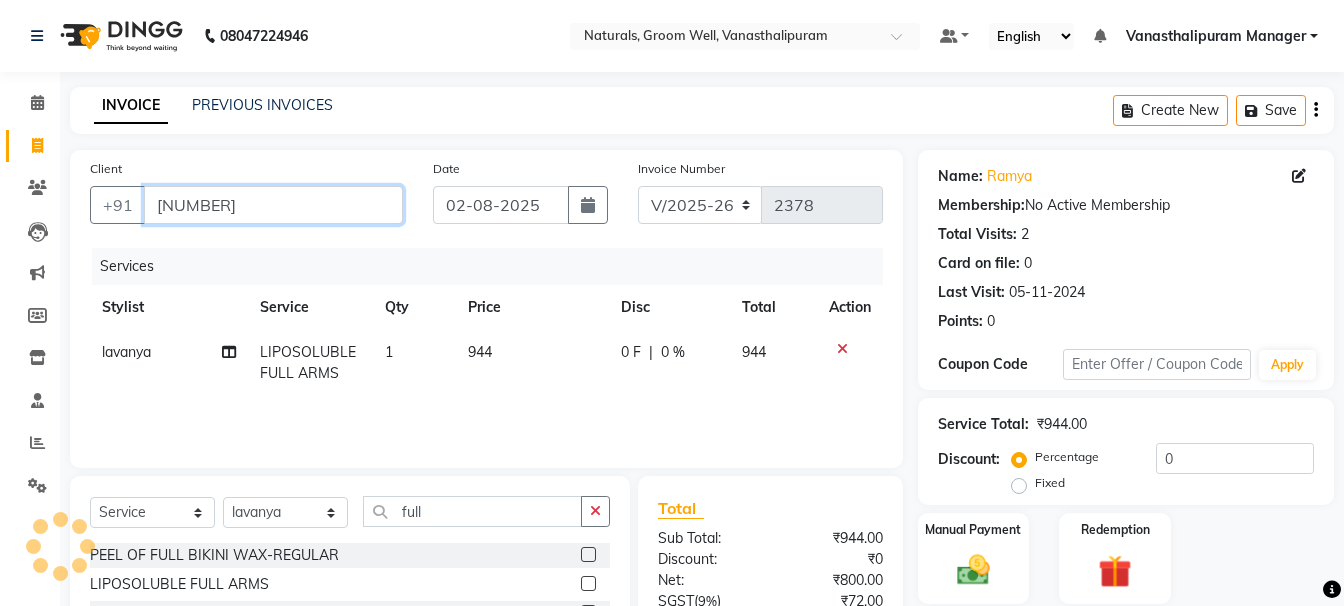 click on "[NUMBER]" at bounding box center [273, 205] 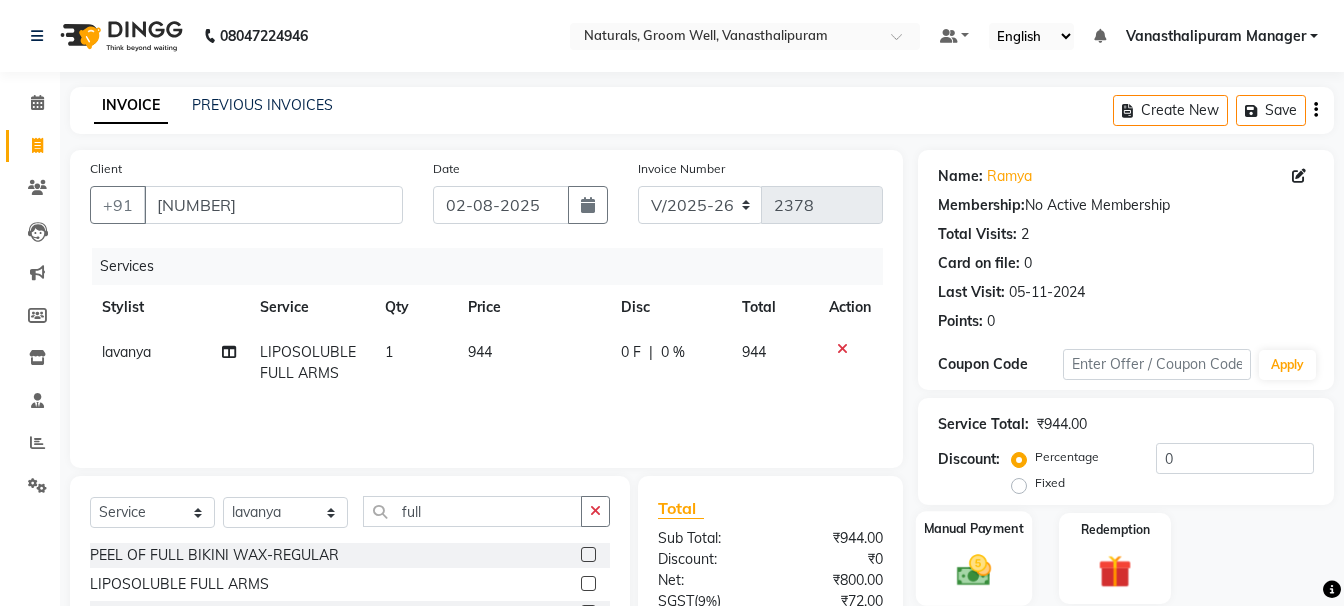 click 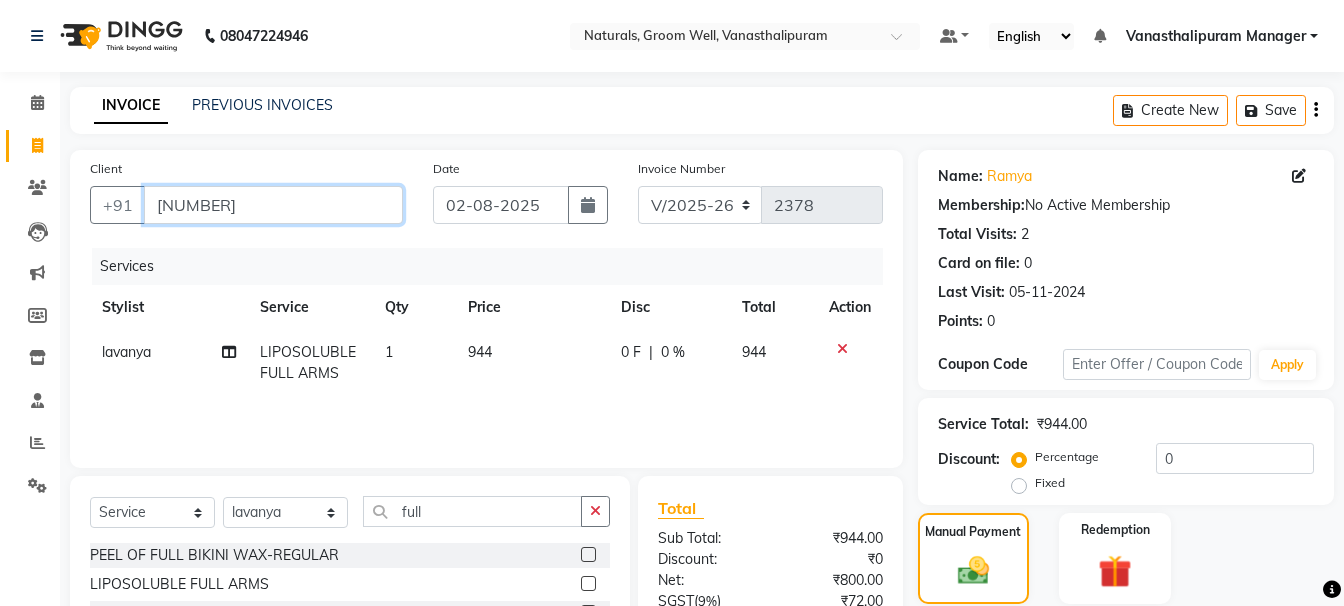 click on "[NUMBER]" at bounding box center [273, 205] 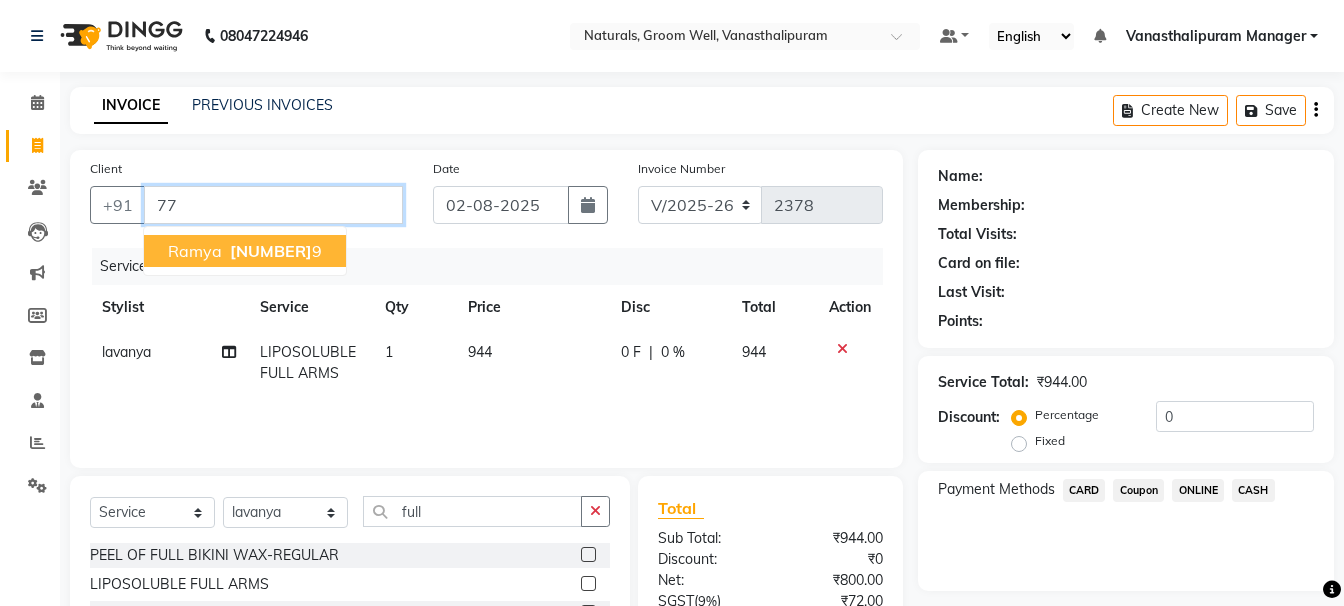 type on "7" 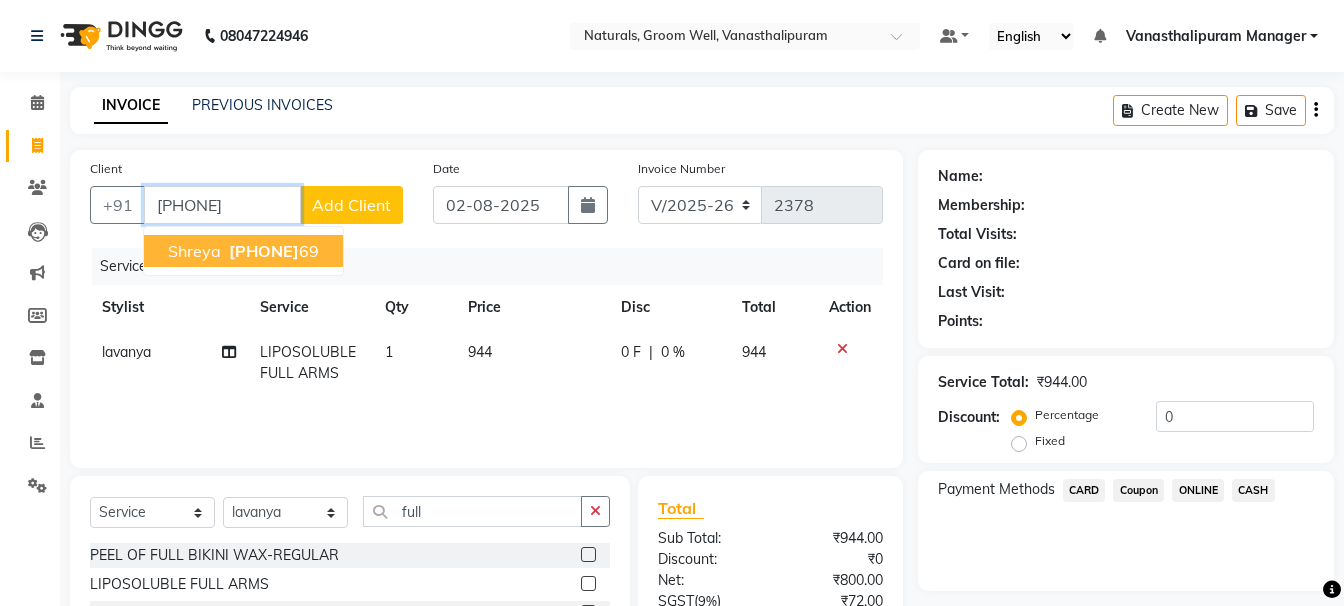 click on "[PHONE]" at bounding box center [264, 251] 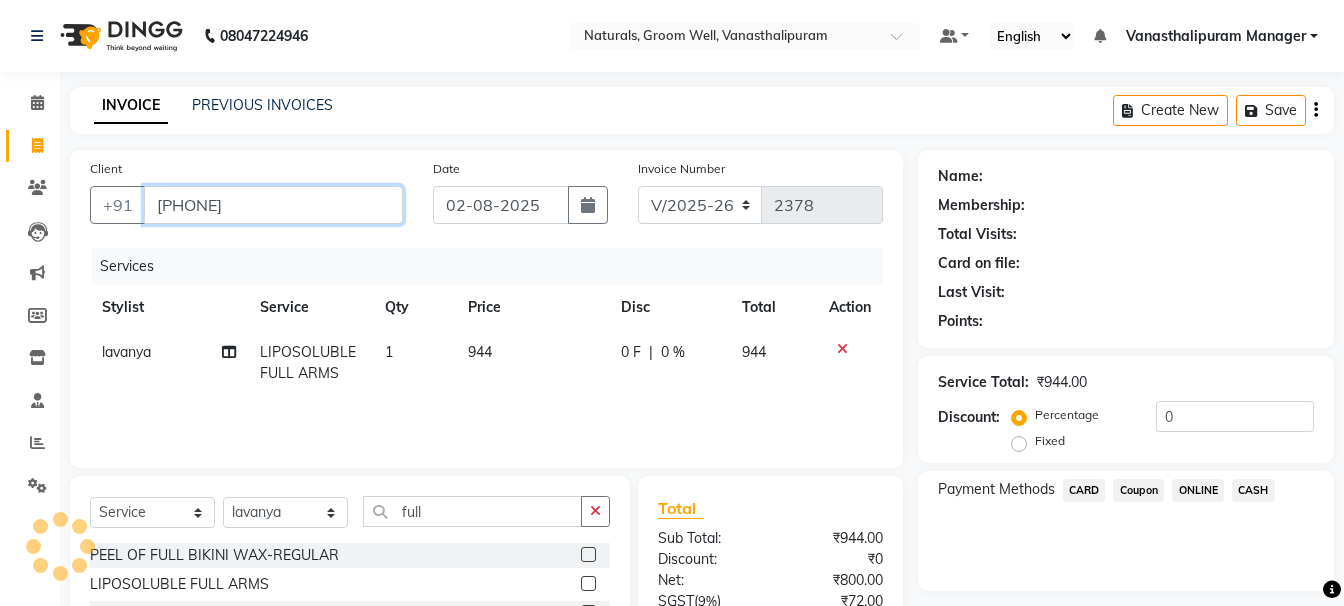 type on "[PHONE]" 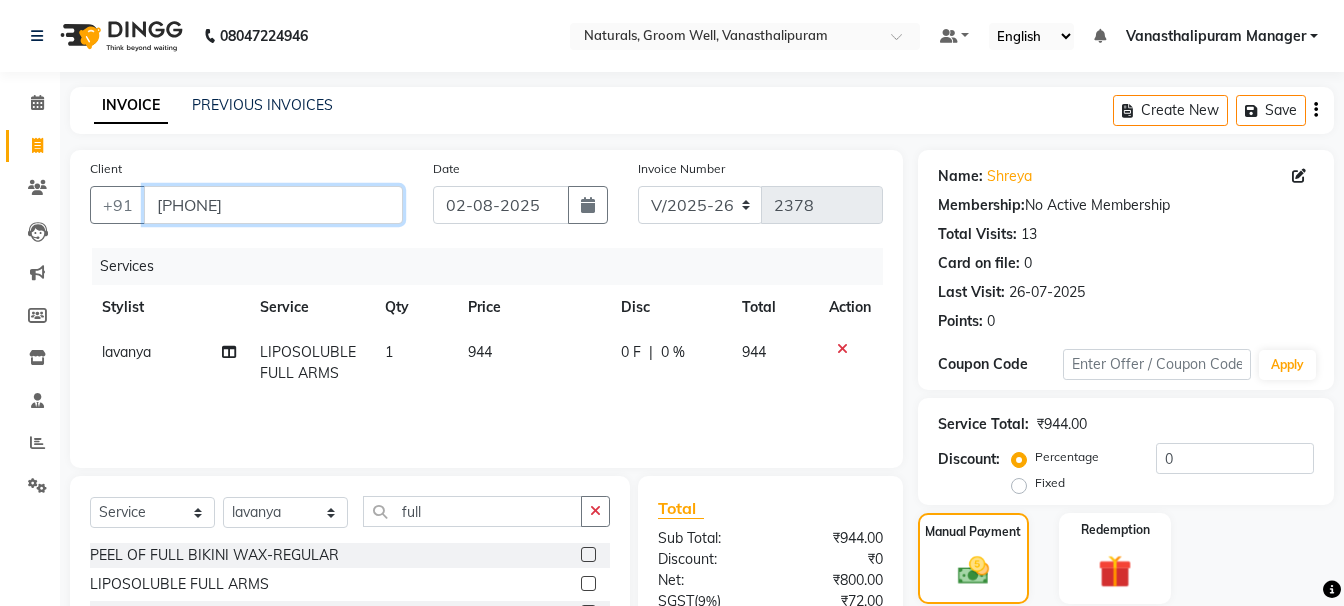 click on "[PHONE]" at bounding box center [273, 205] 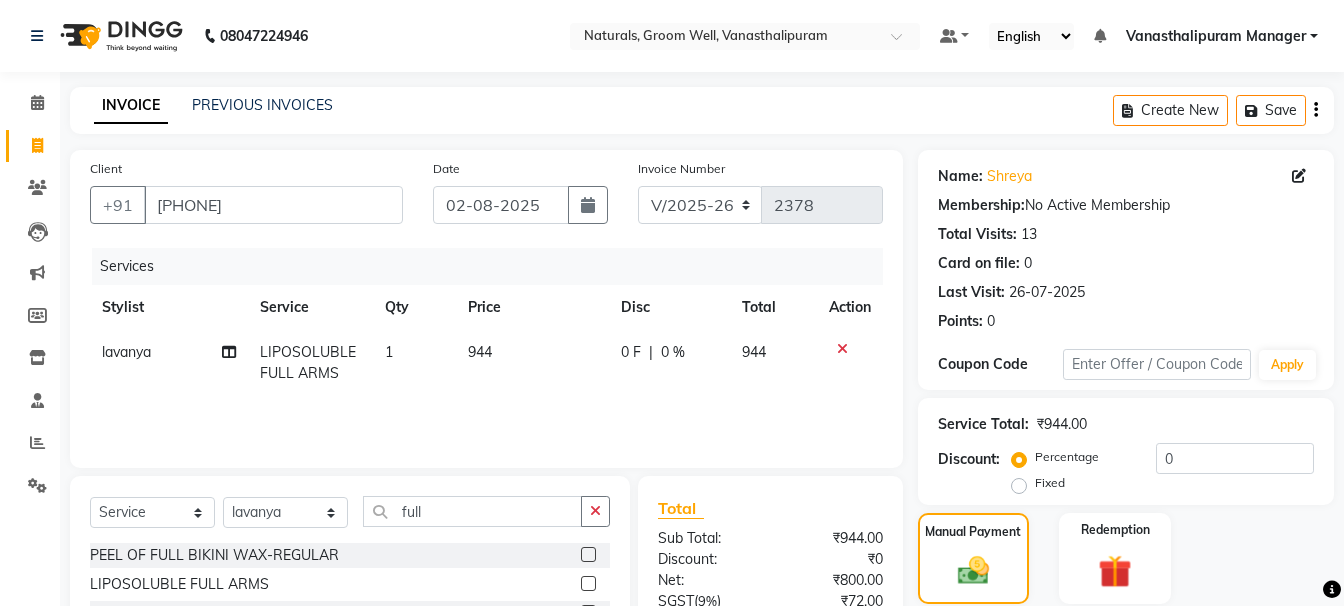 click on "944" 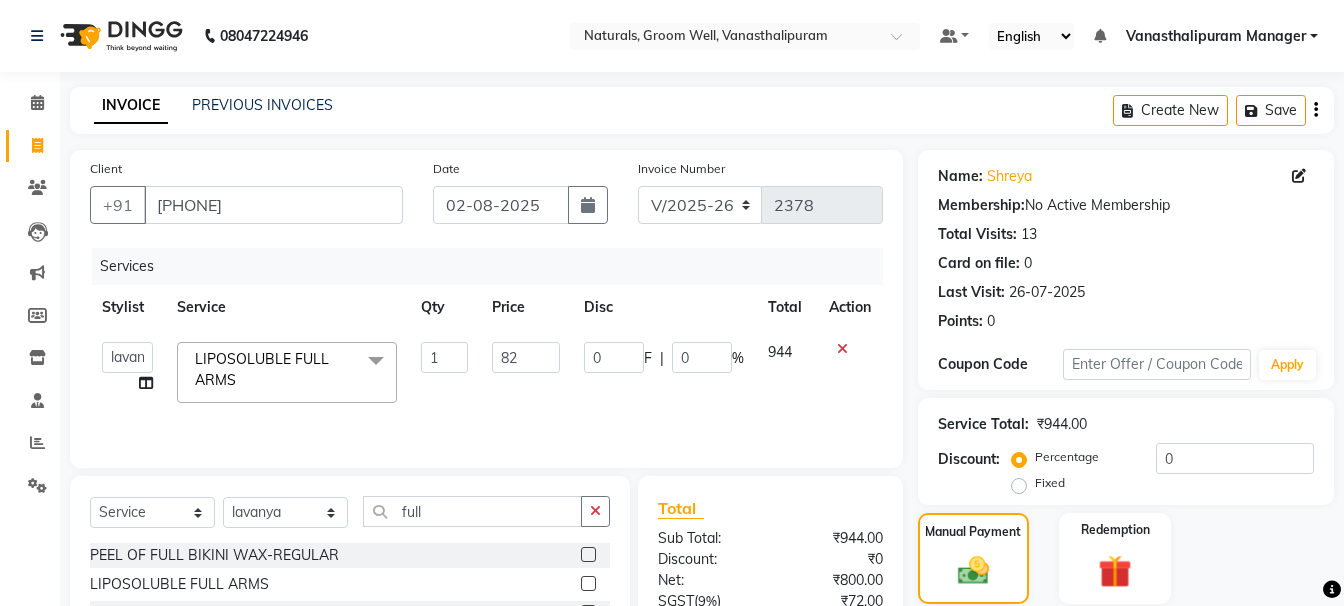 type on "826" 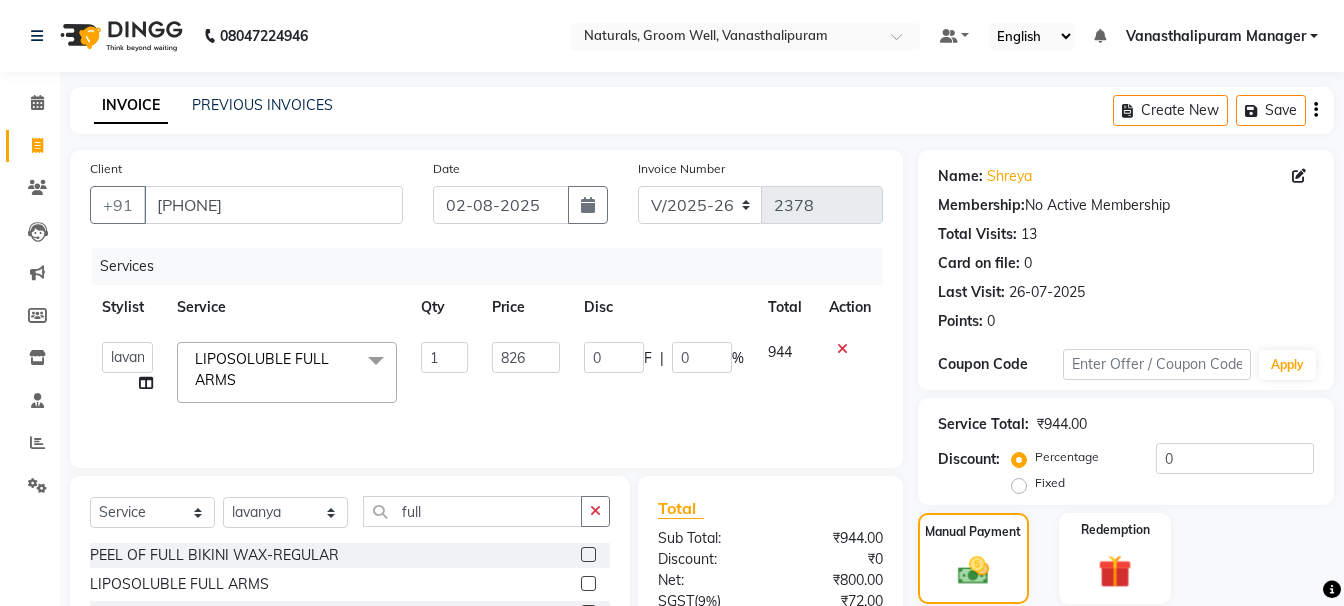 click on "INVOICE PREVIOUS INVOICES Create New   Save" 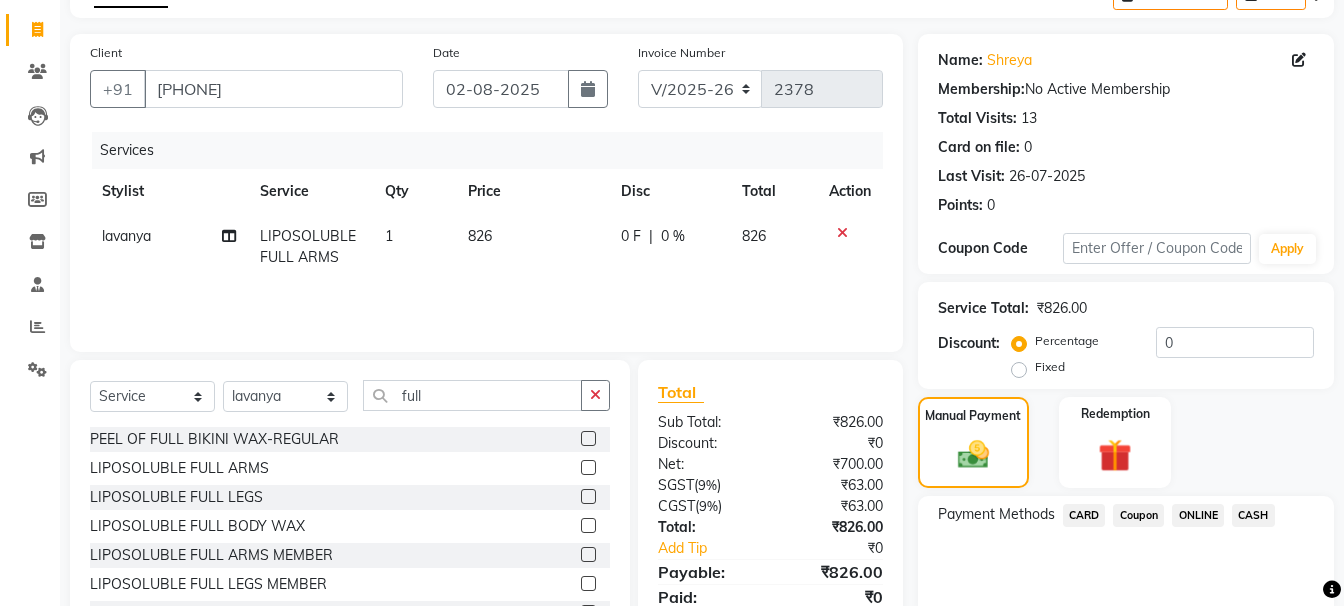 scroll, scrollTop: 197, scrollLeft: 0, axis: vertical 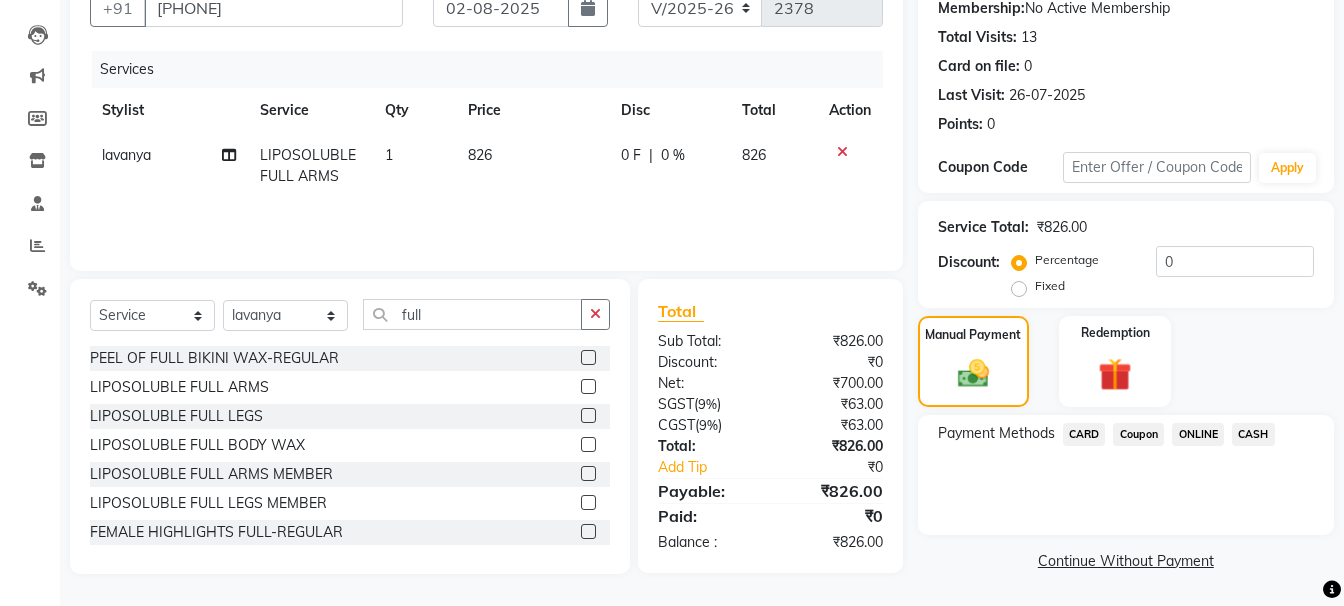 click on "CASH" 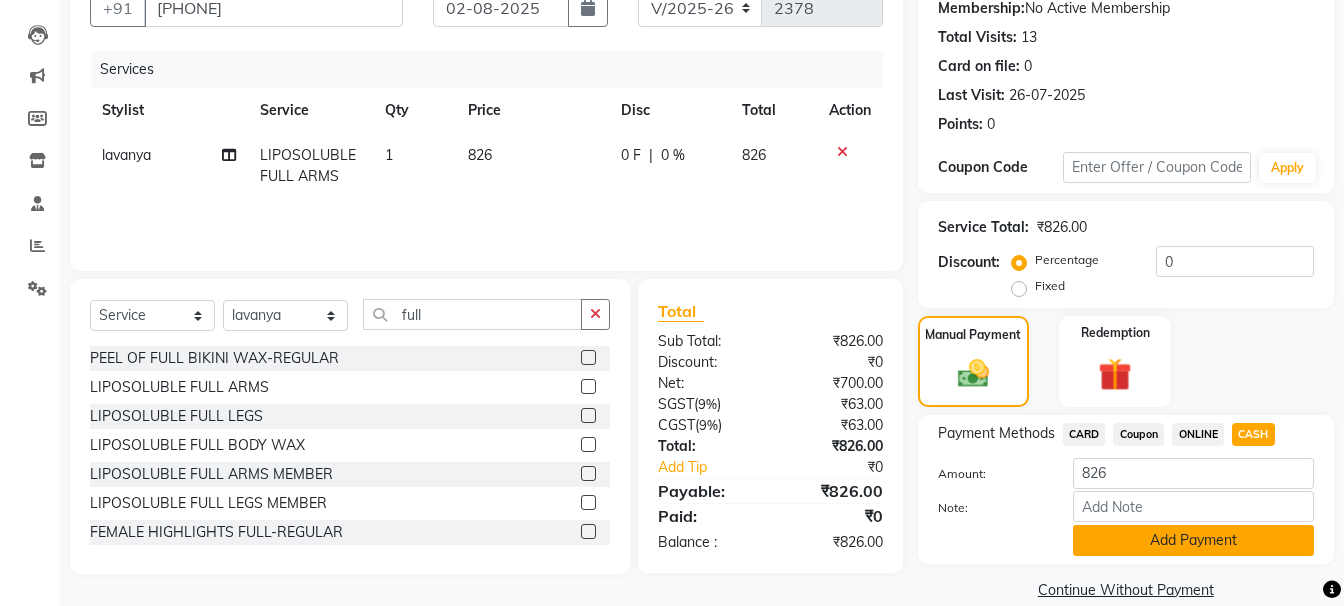 click on "Add Payment" 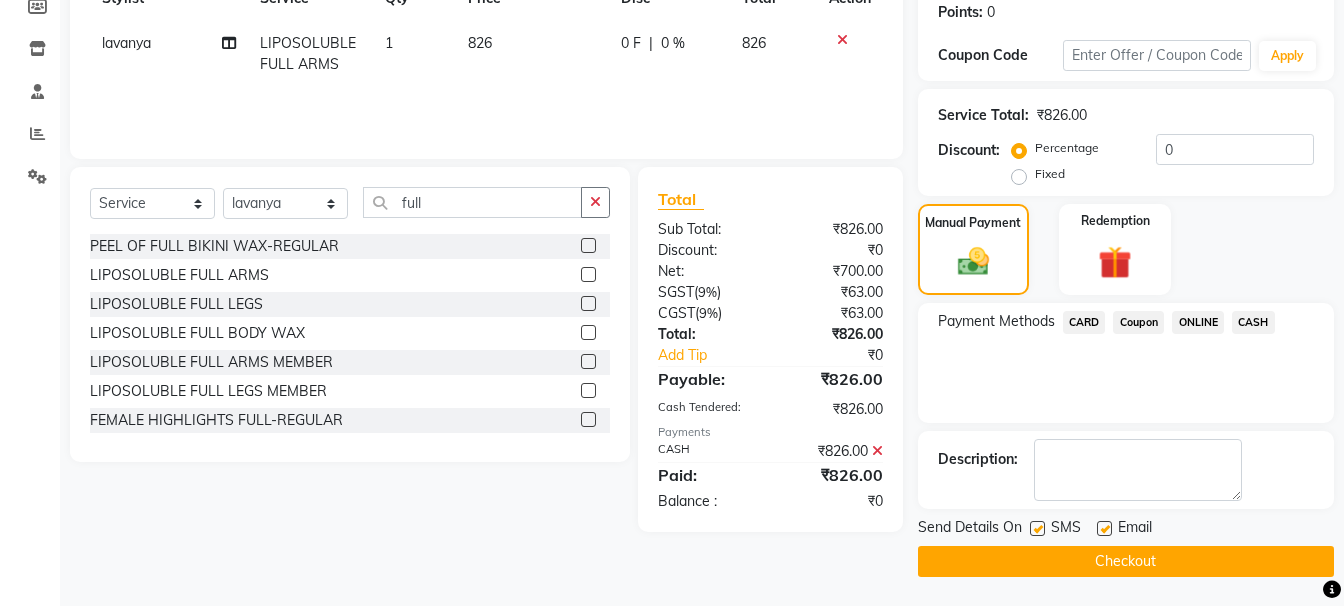scroll, scrollTop: 310, scrollLeft: 0, axis: vertical 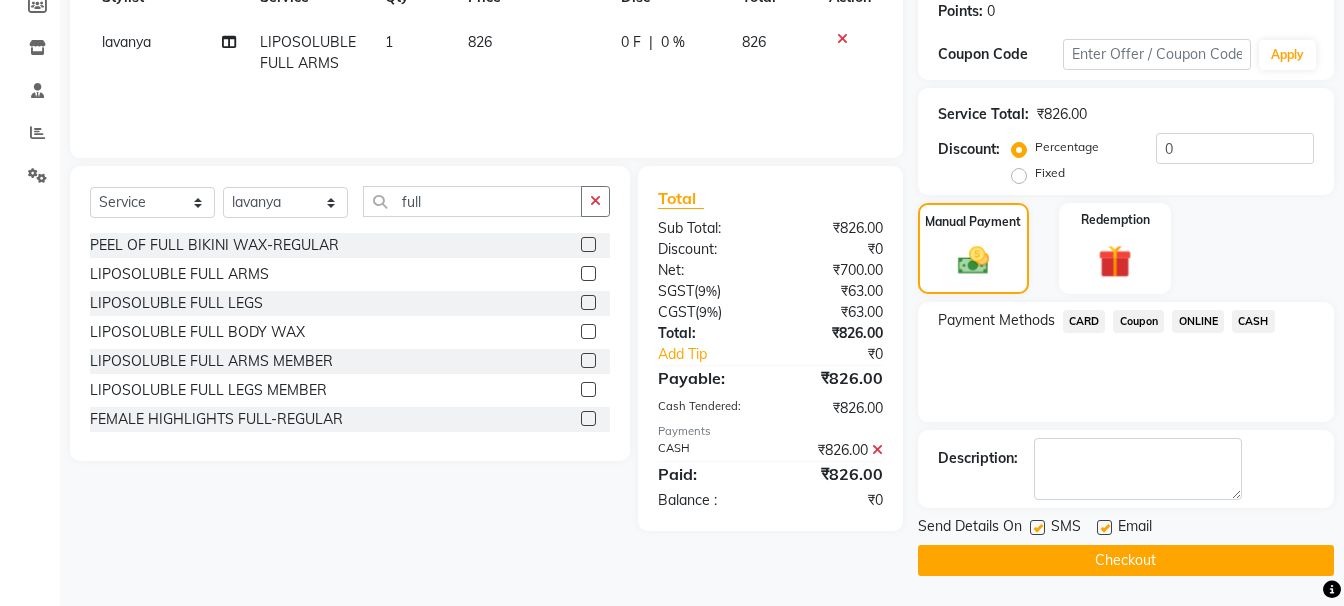 click on "Checkout" 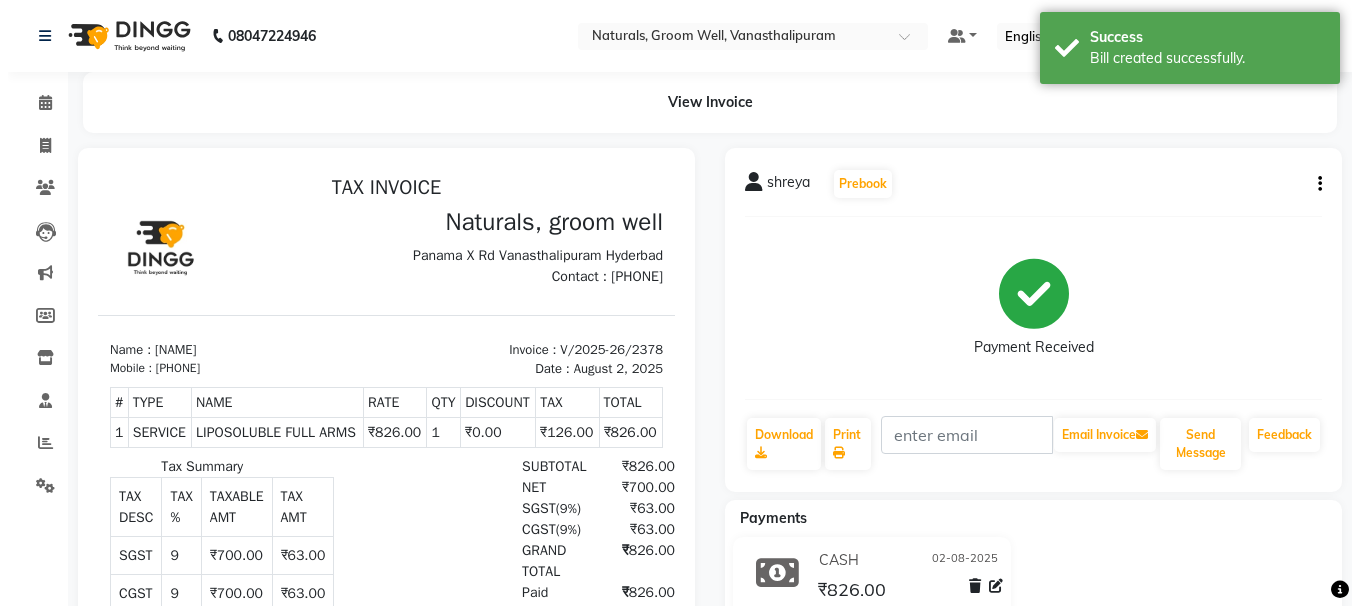 scroll, scrollTop: 0, scrollLeft: 0, axis: both 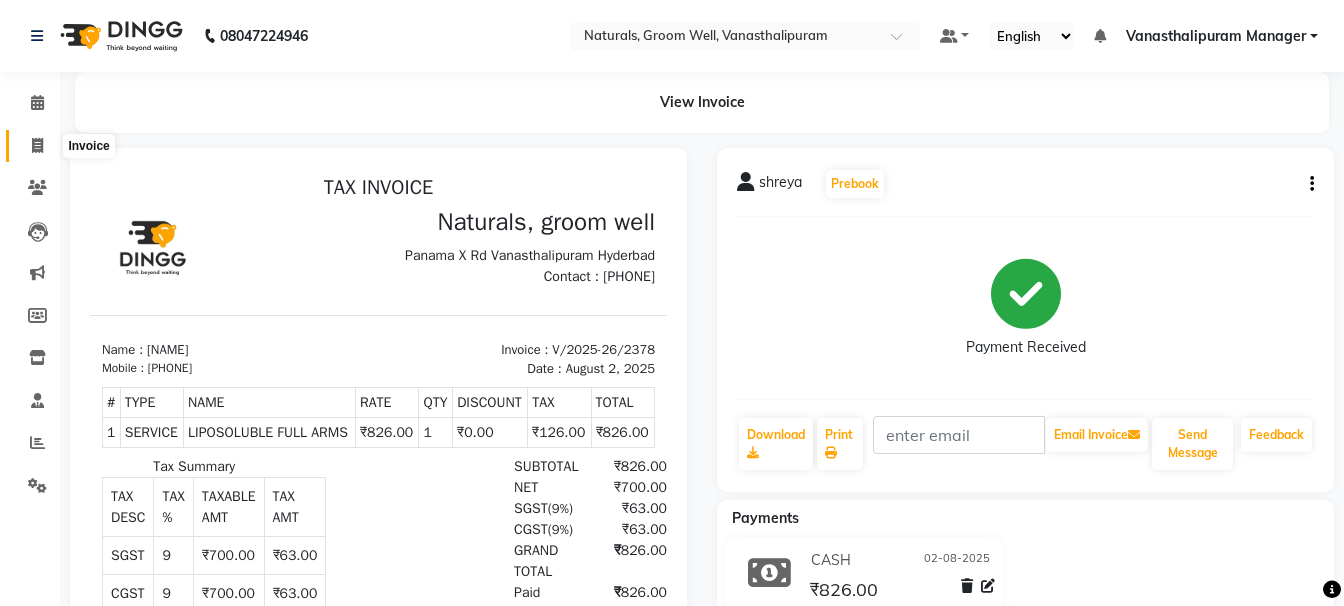 click 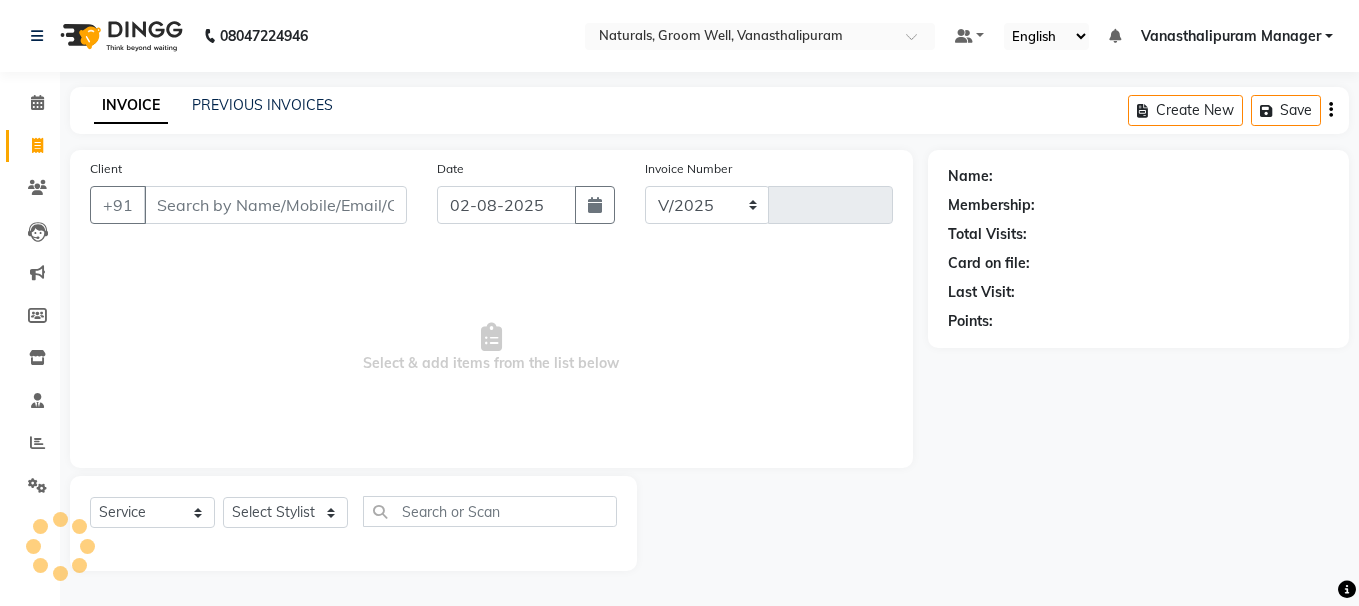select on "5859" 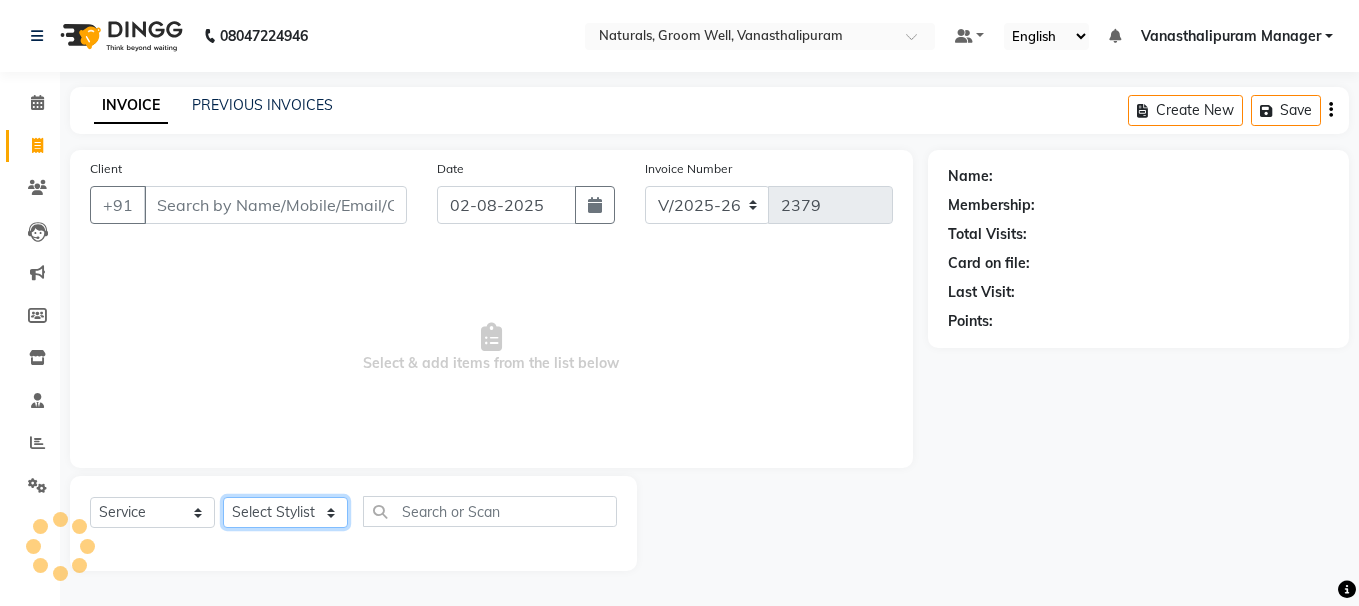 click on "Select Stylist gousiya kiran lavanya maheshwari naresh praveen sameena sandhya Vanasthalipuram Manager vinay" 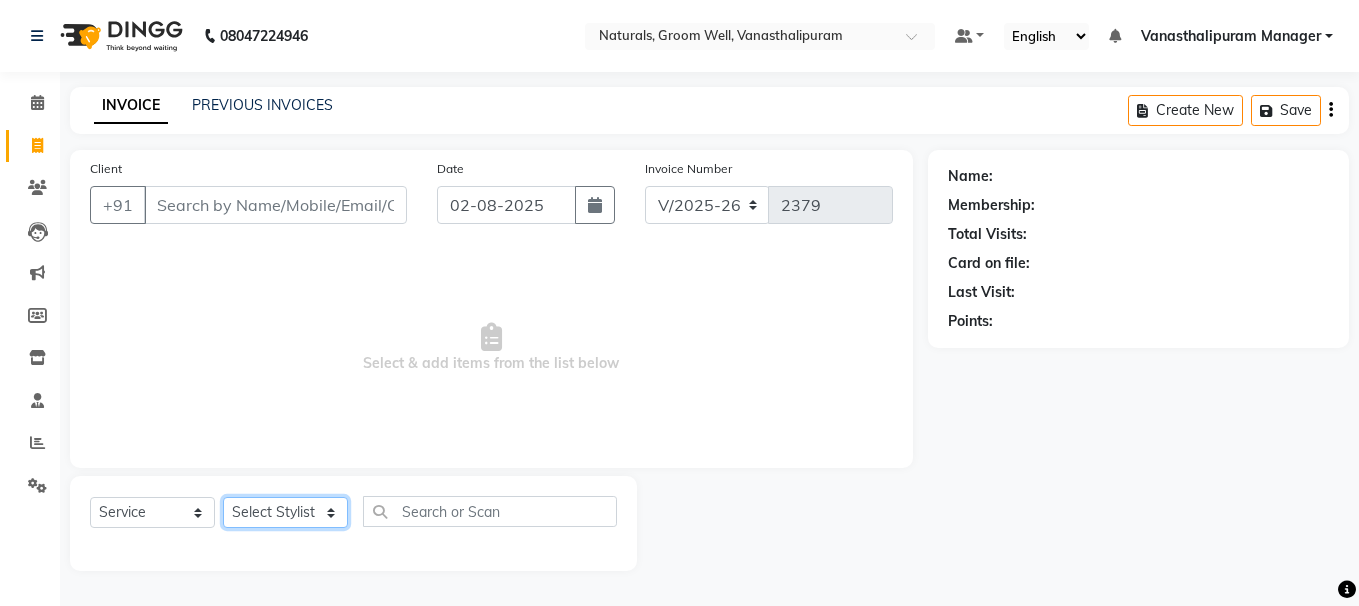 click on "Select Stylist gousiya kiran lavanya maheshwari naresh praveen sameena sandhya Vanasthalipuram Manager vinay" 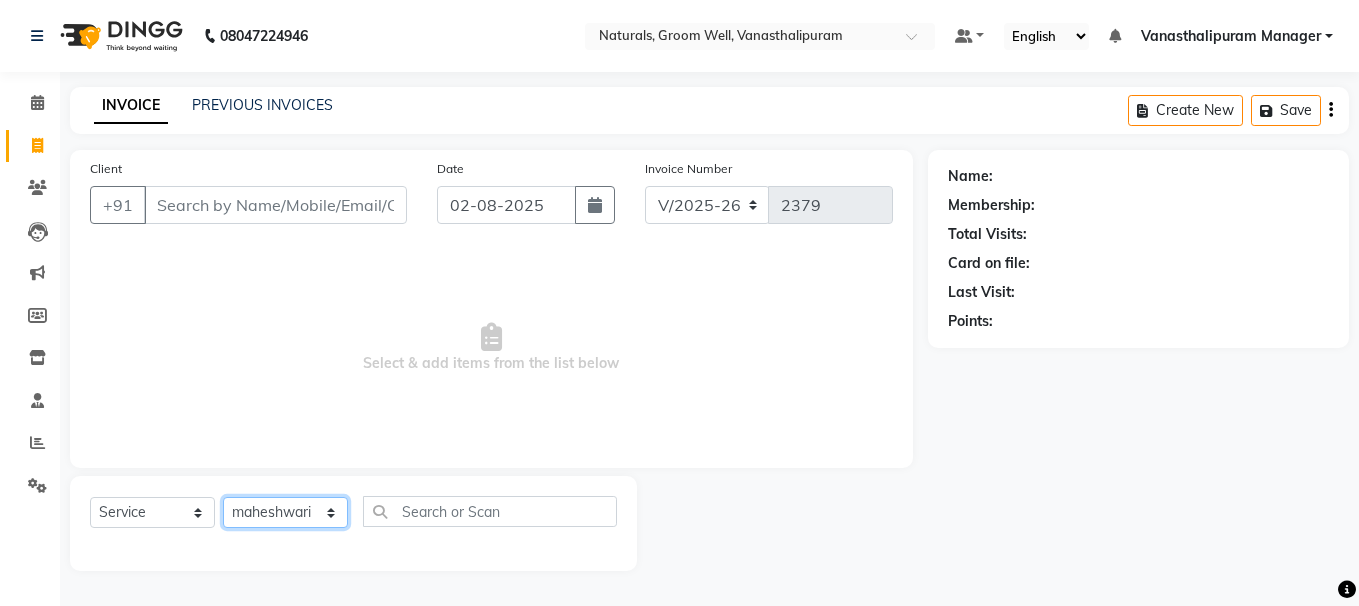 click on "Select Stylist gousiya kiran lavanya maheshwari naresh praveen sameena sandhya Vanasthalipuram Manager vinay" 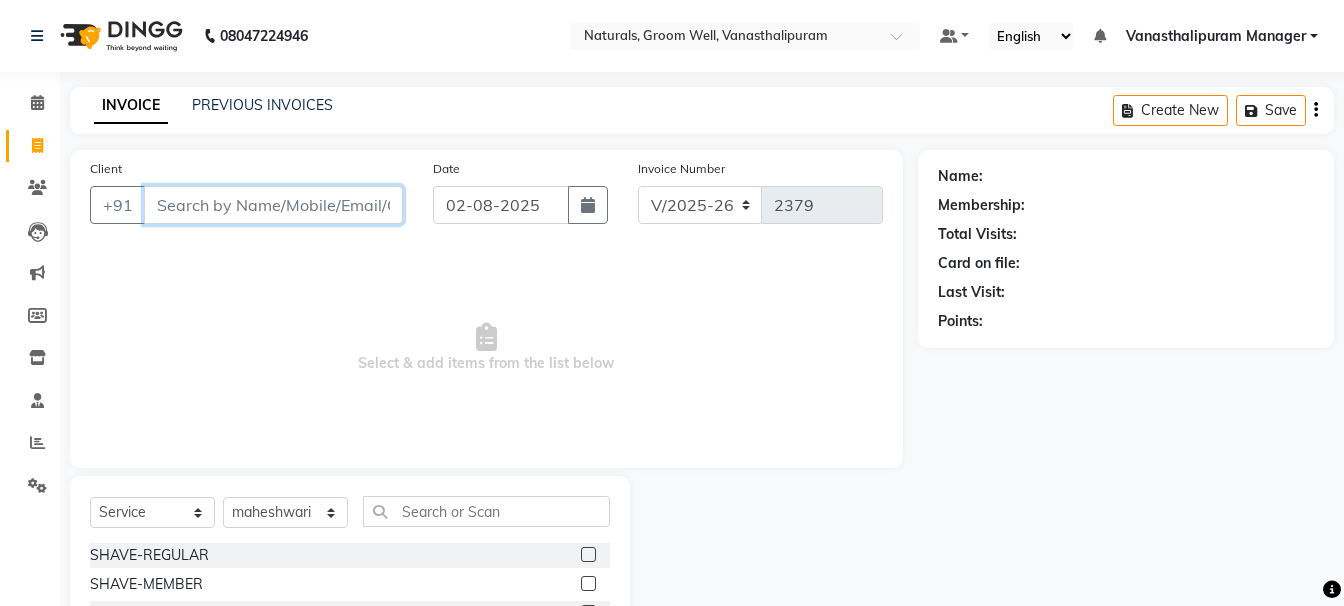click on "Client" at bounding box center (273, 205) 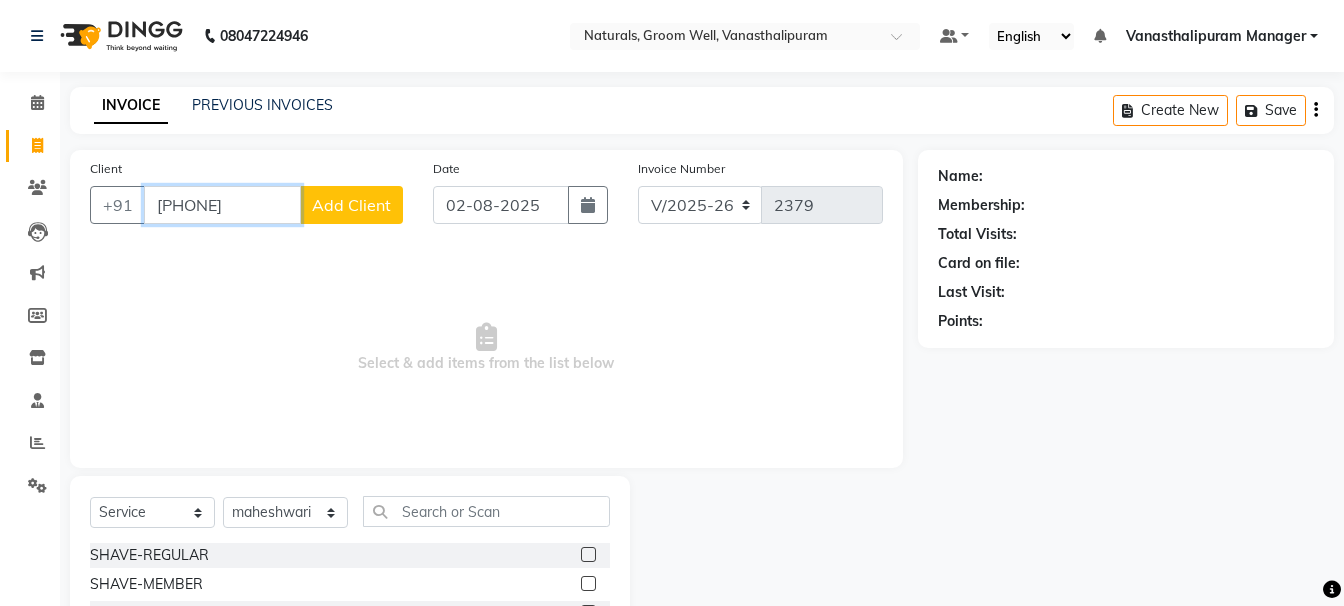 type on "[PHONE]" 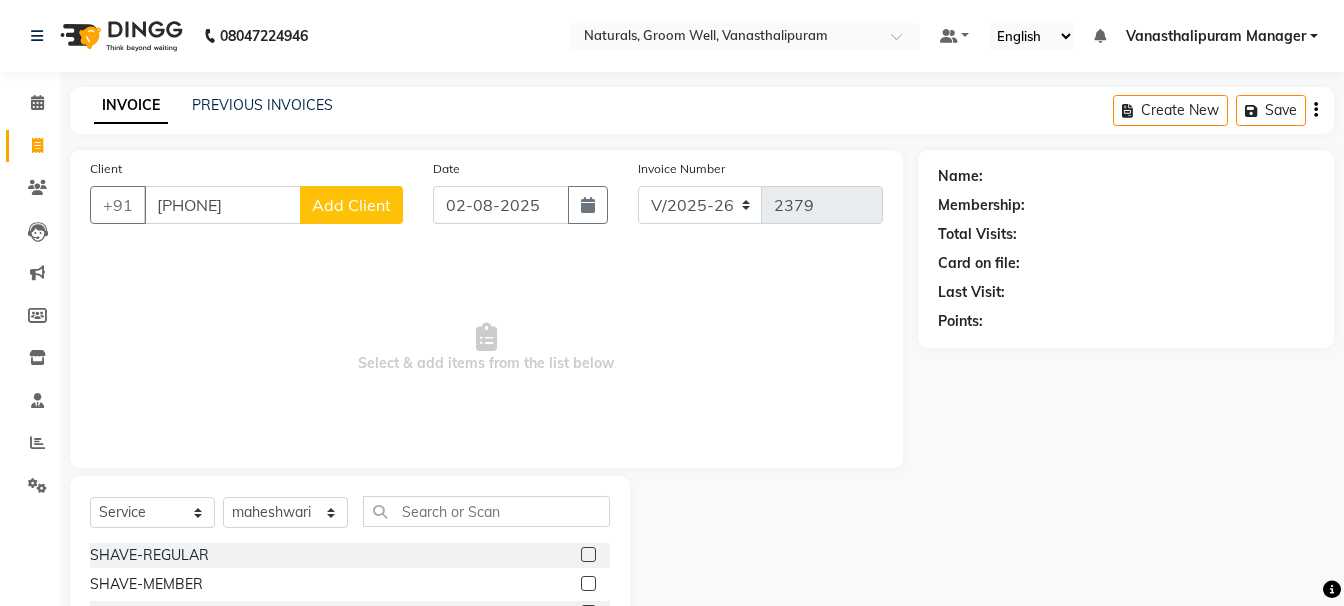 click on "Add Client" 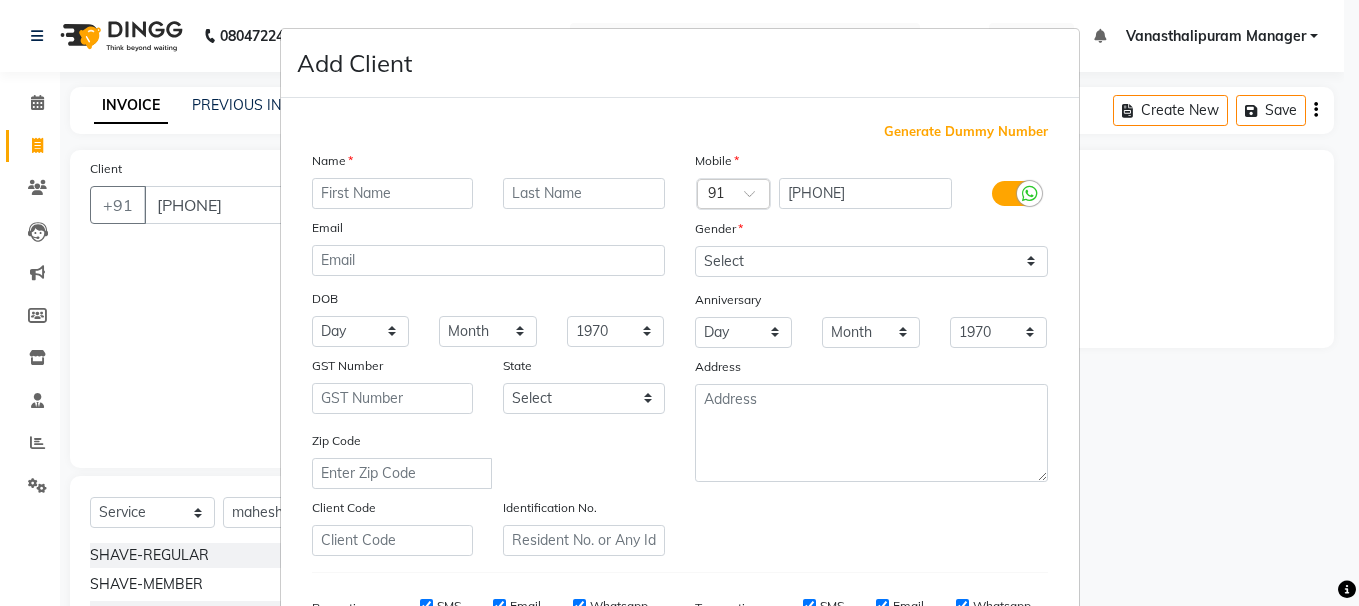 click at bounding box center [393, 193] 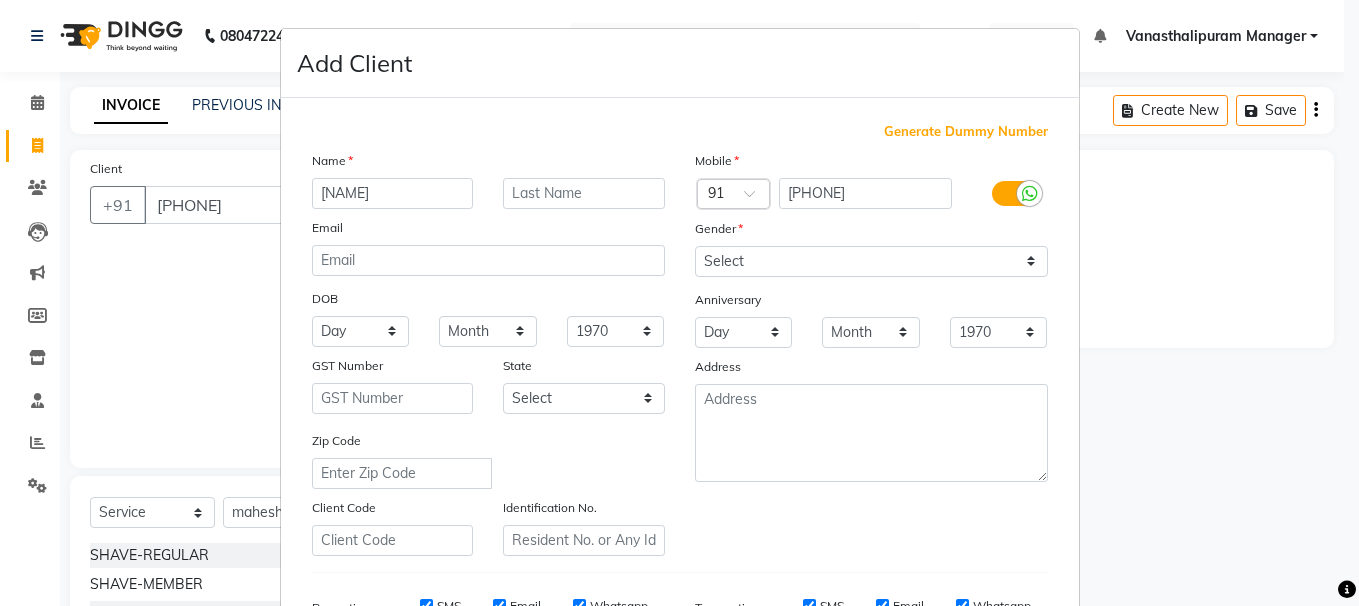 type on "[NAME]" 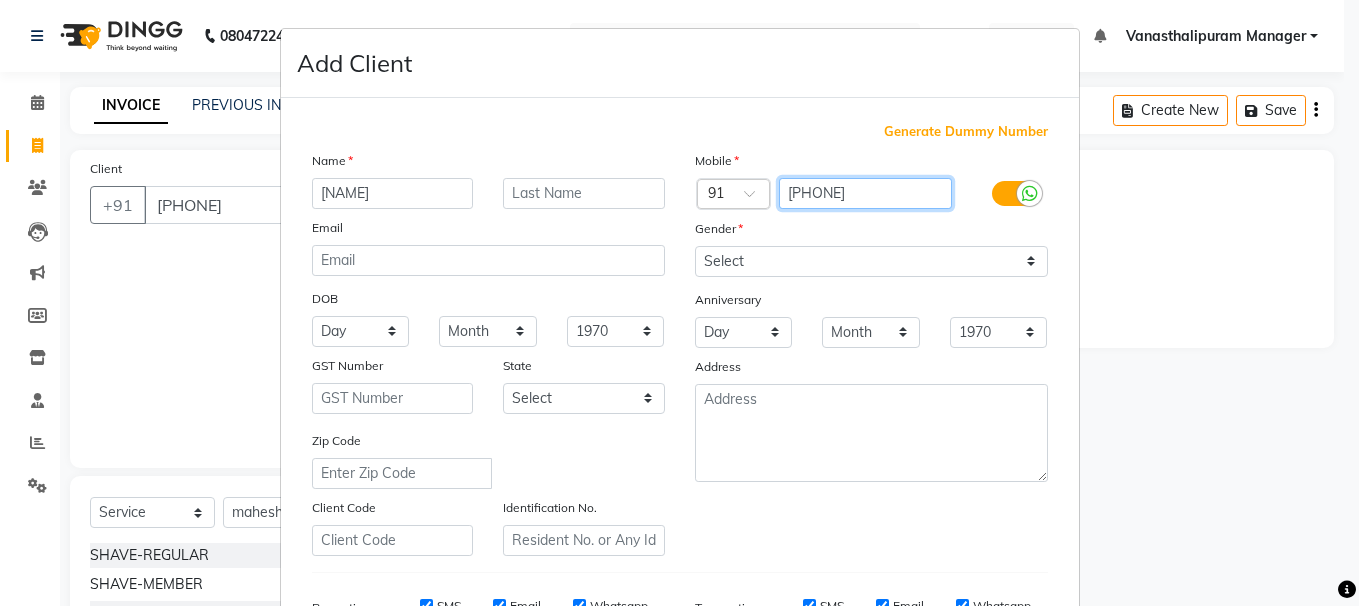 click on "[PHONE]" at bounding box center [865, 193] 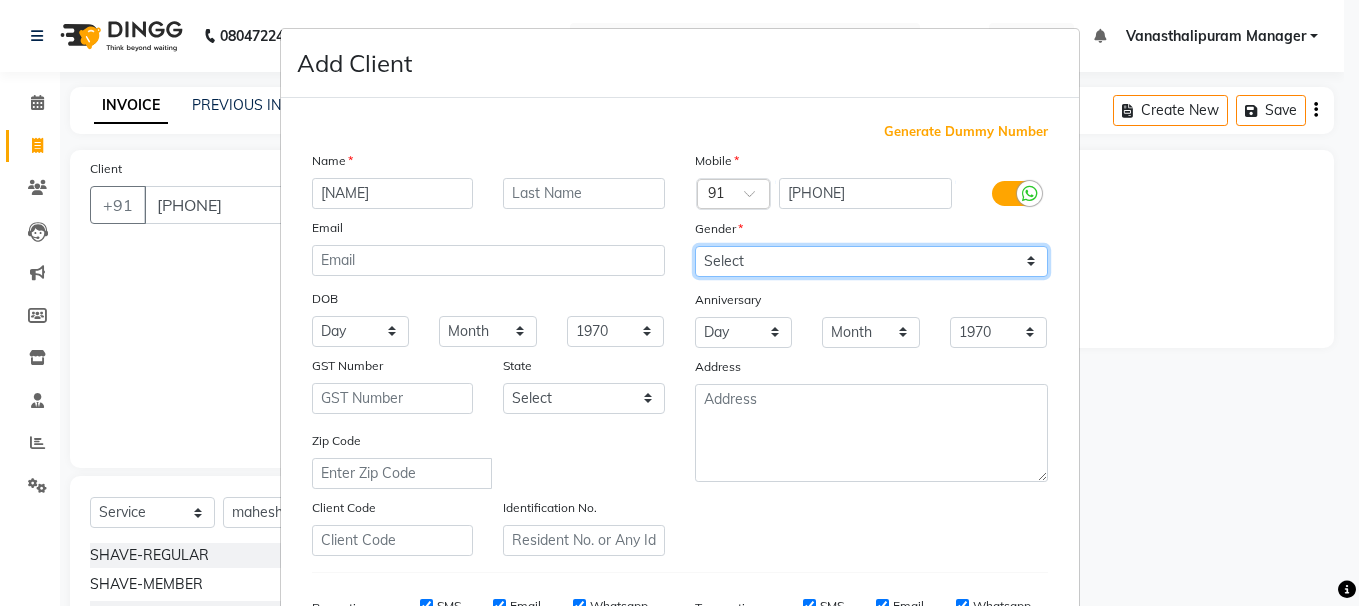 drag, startPoint x: 768, startPoint y: 254, endPoint x: 768, endPoint y: 274, distance: 20 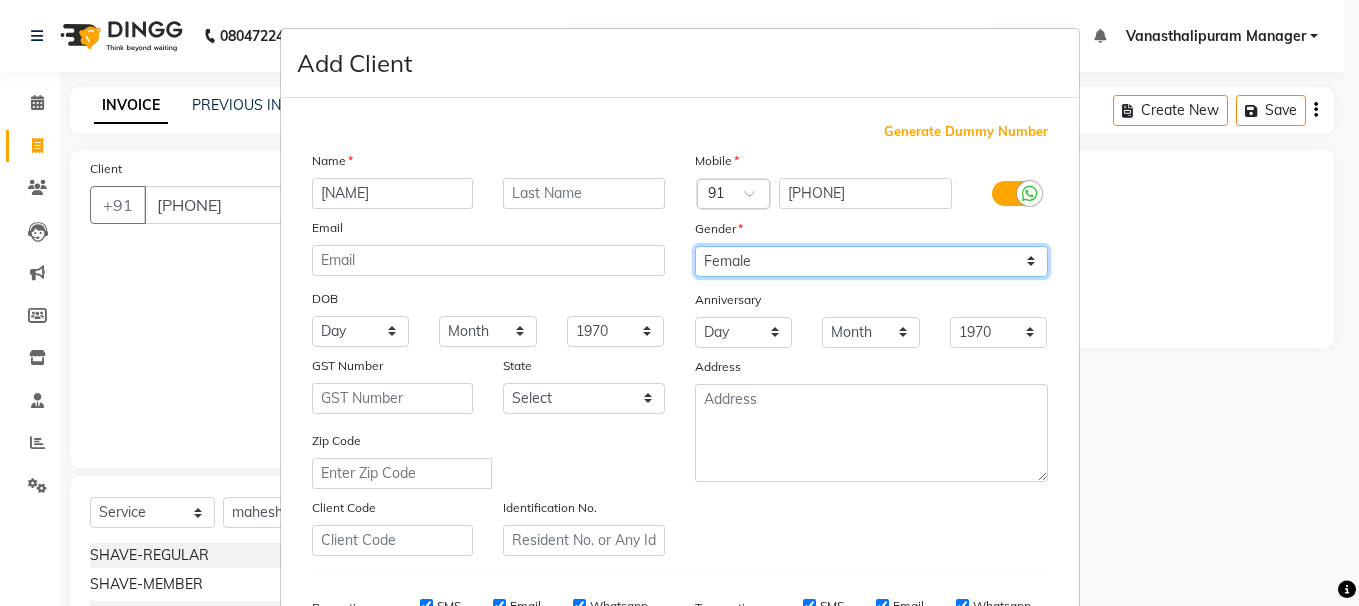 click on "Select Male Female Other Prefer Not To Say" at bounding box center [871, 261] 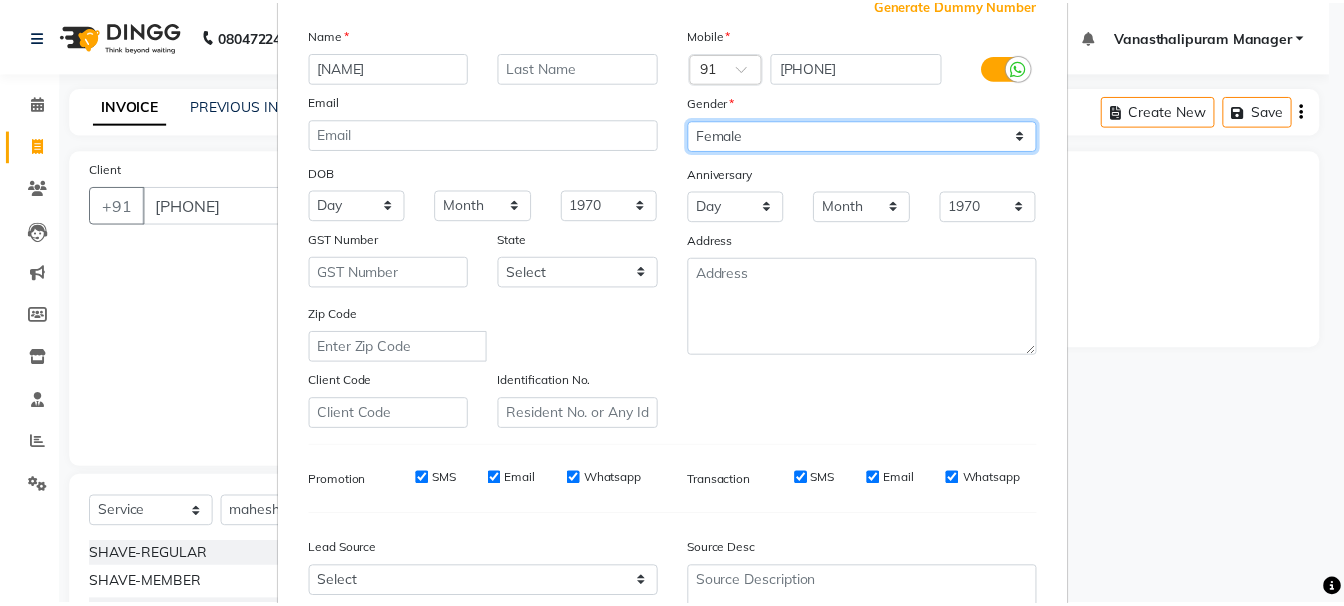 scroll, scrollTop: 317, scrollLeft: 0, axis: vertical 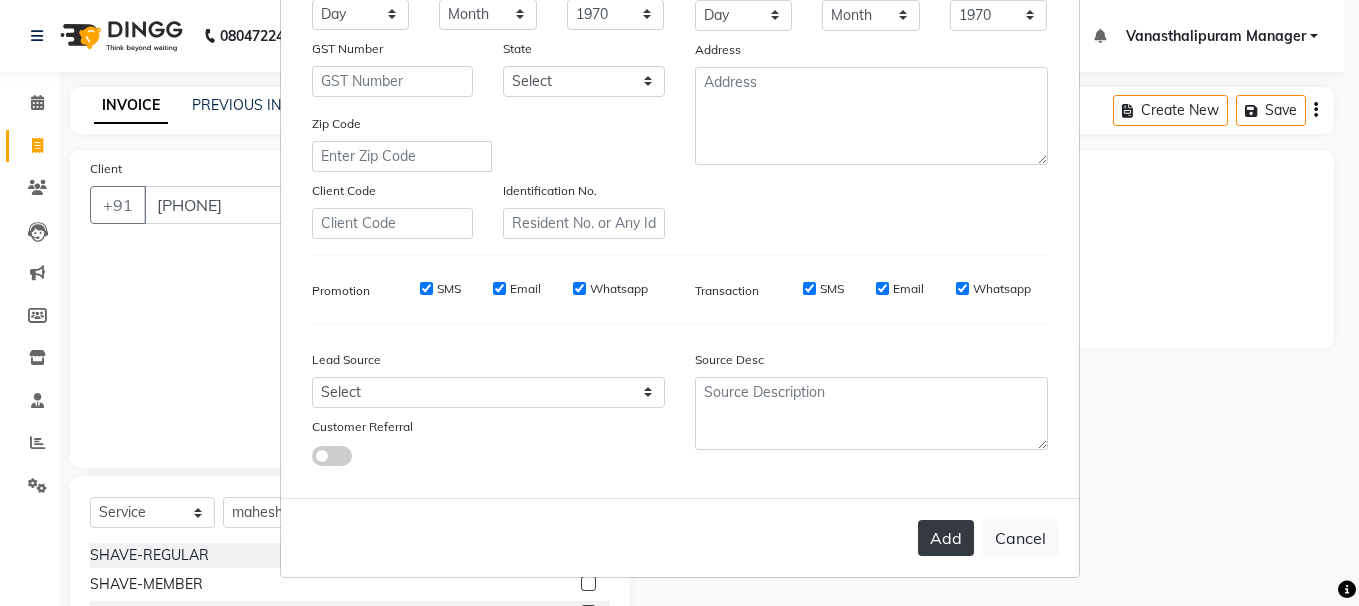 click on "Add" at bounding box center [946, 538] 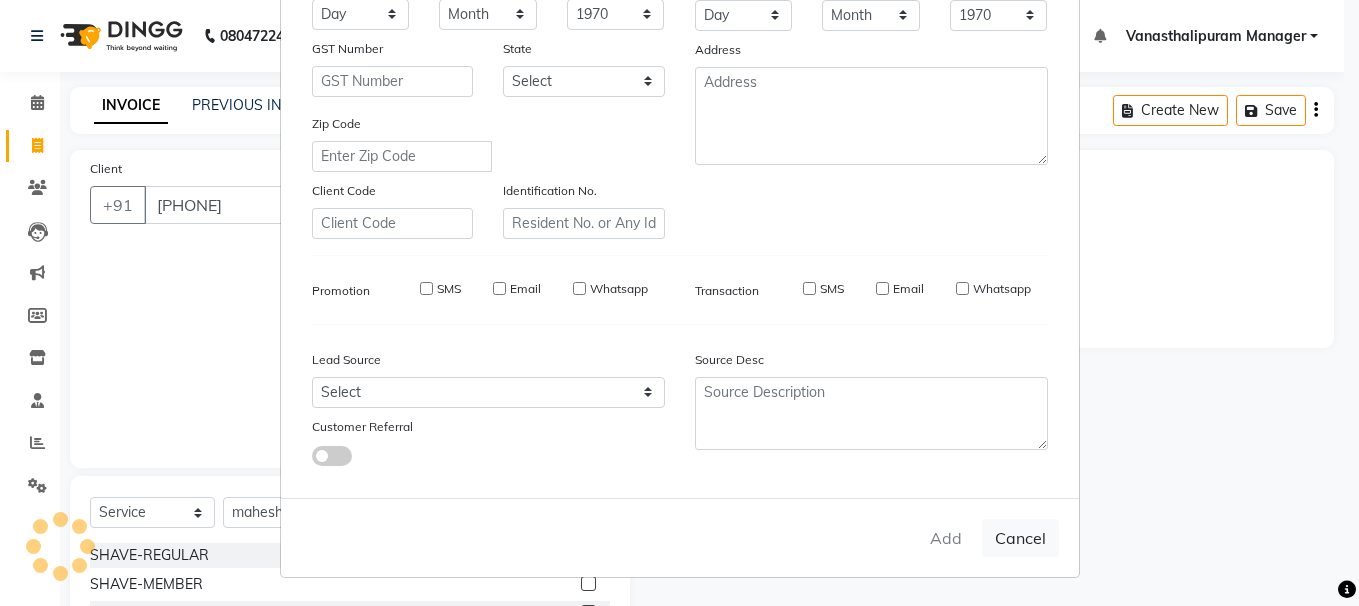 type 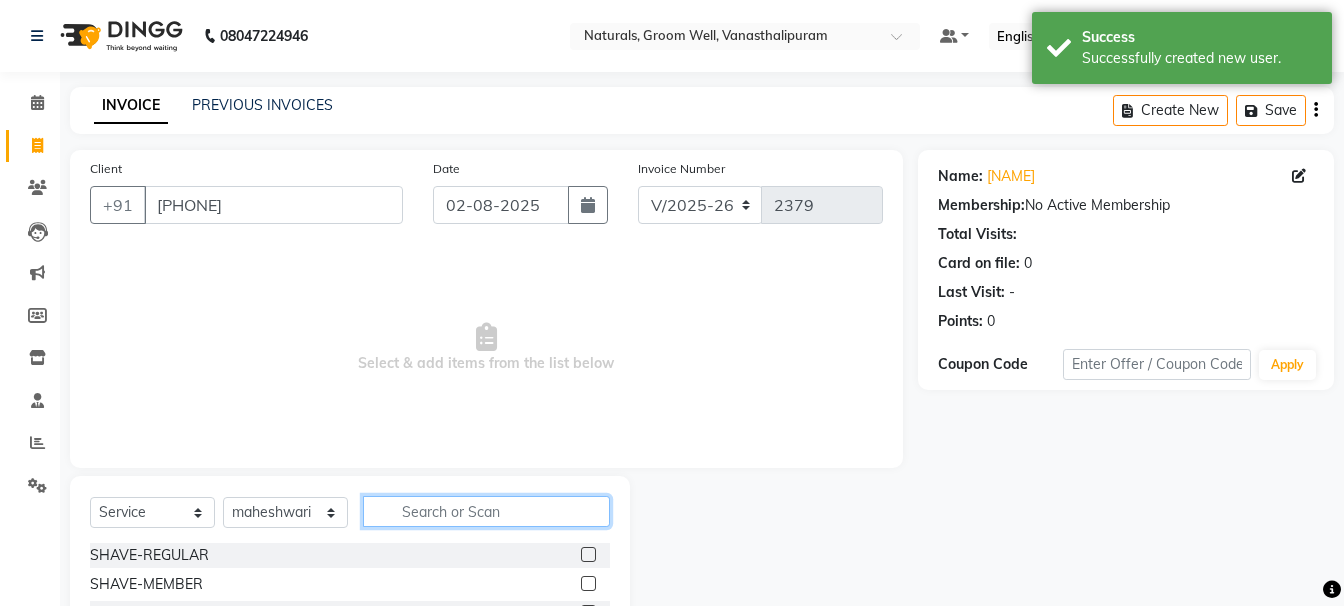 click 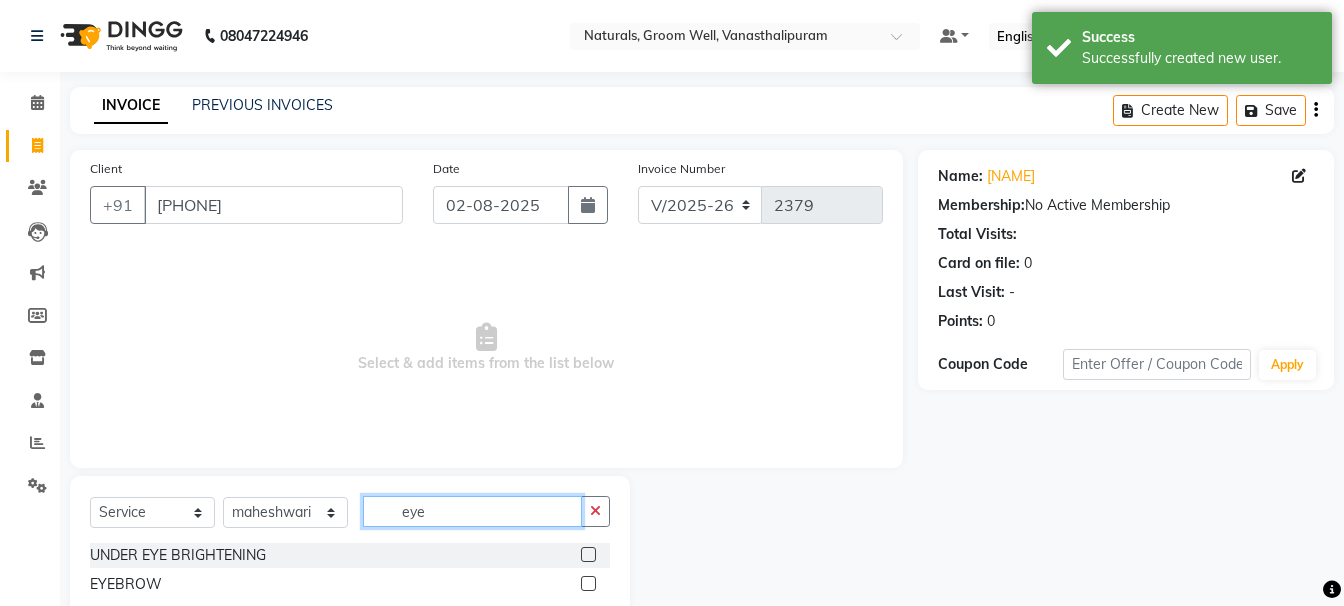 type on "eye" 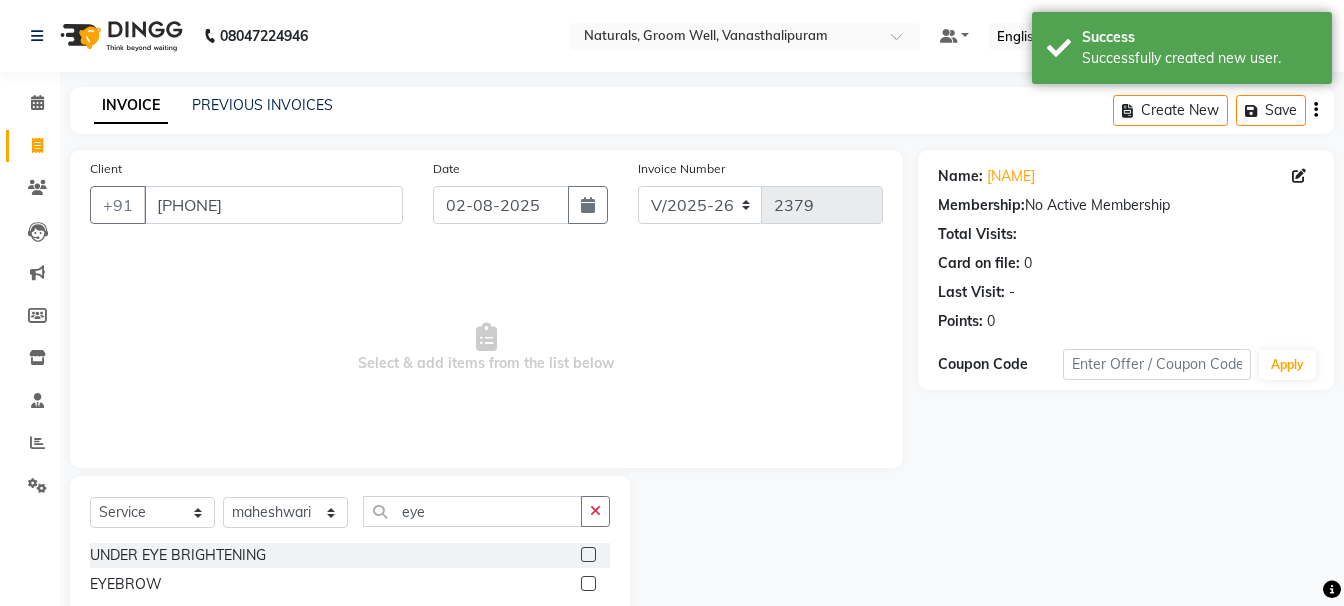 click 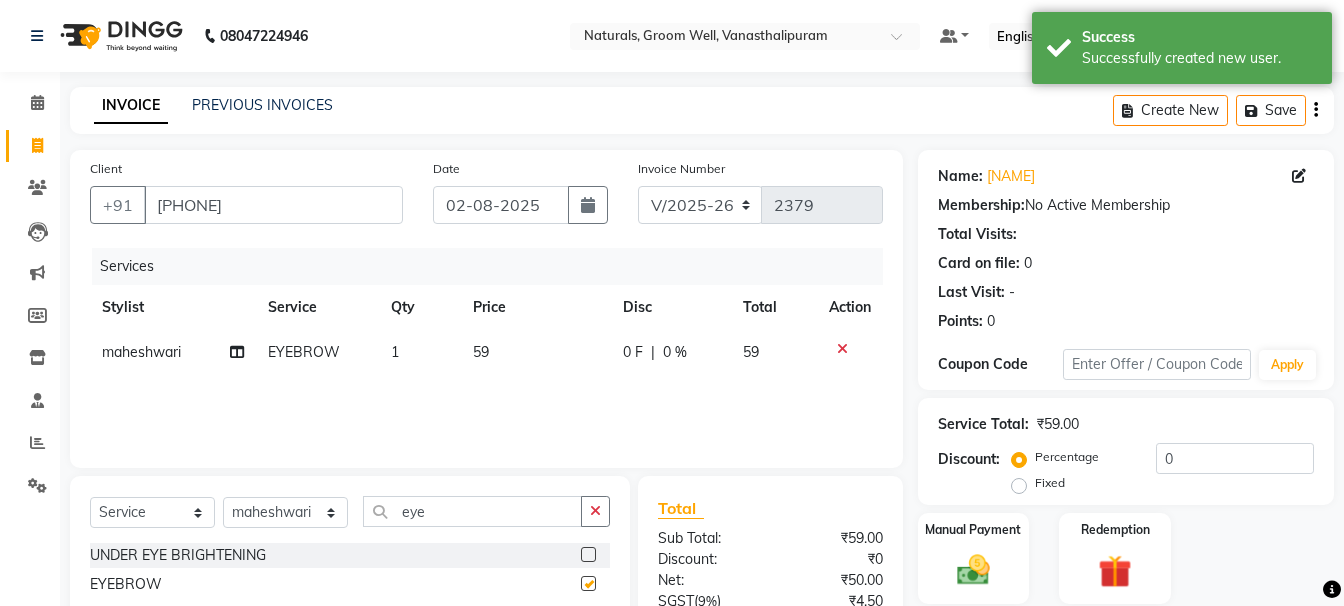 checkbox on "false" 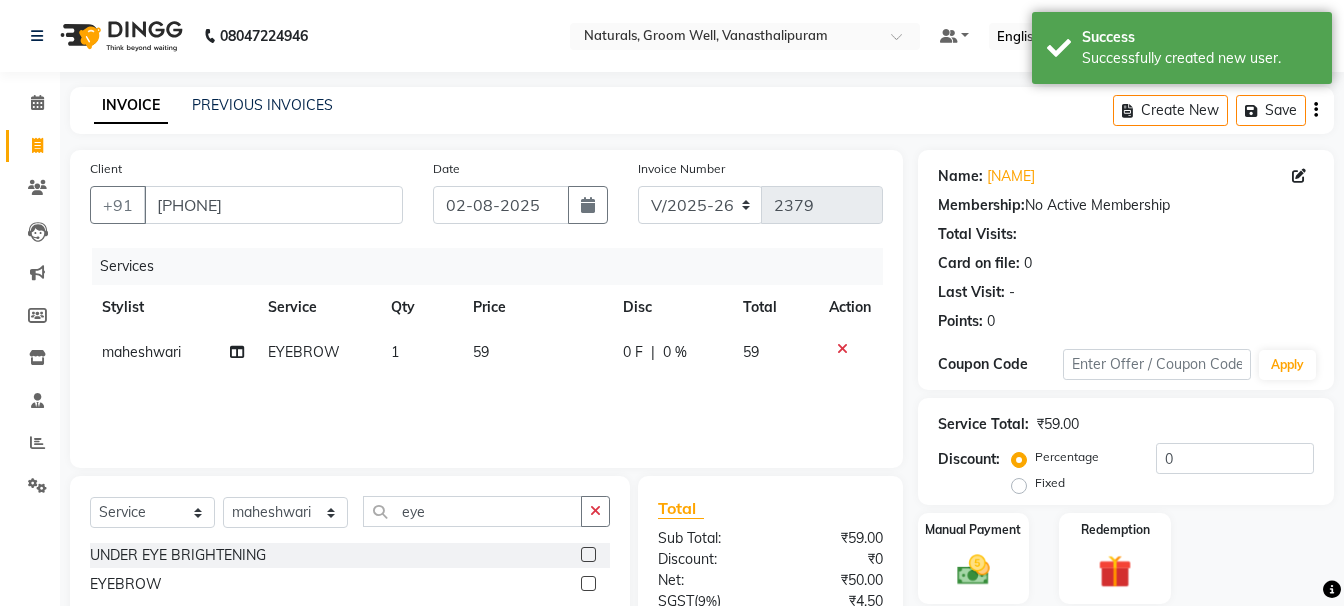 click on "59" 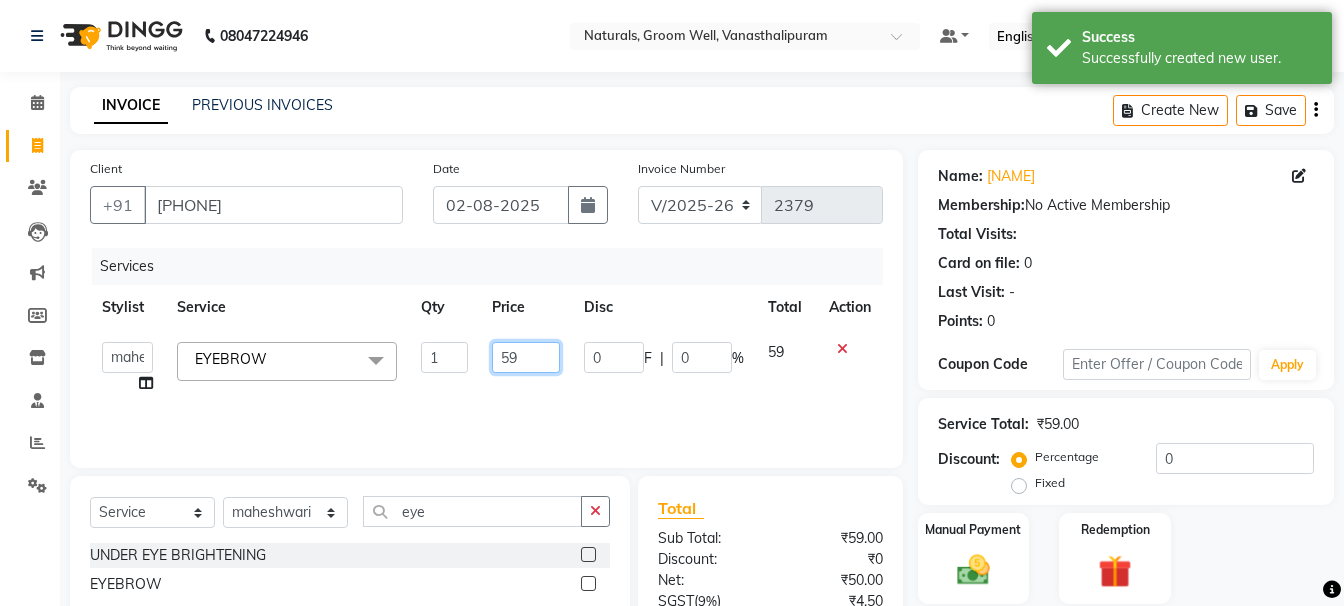 click on "59" 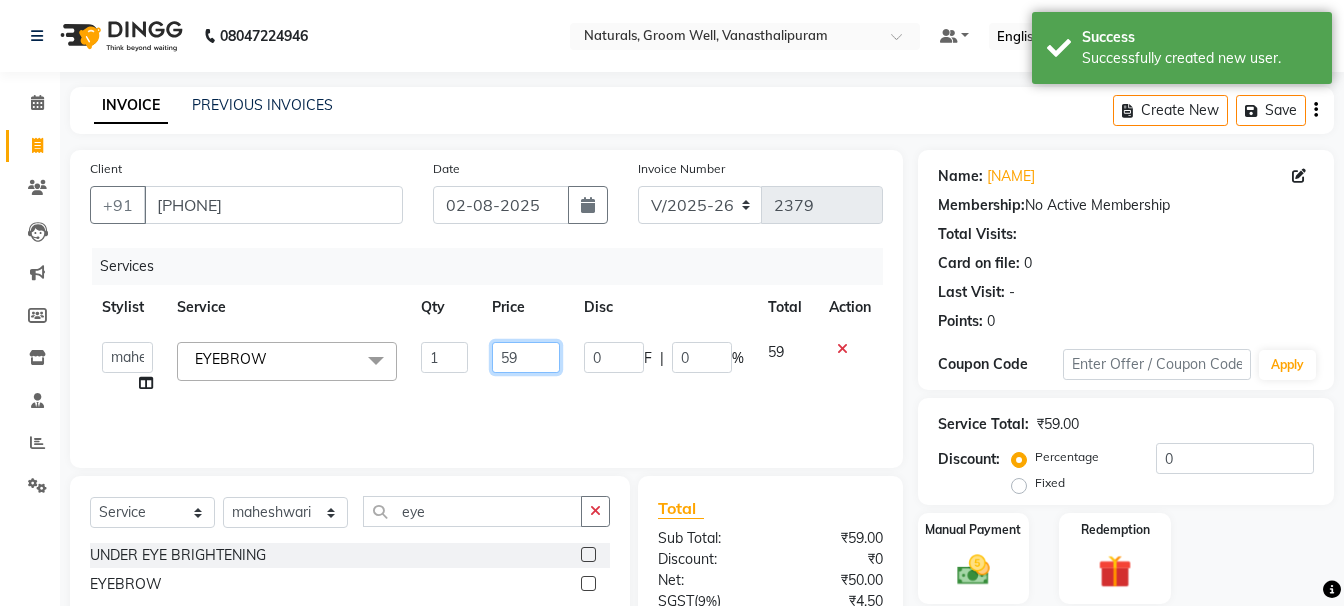 type on "5" 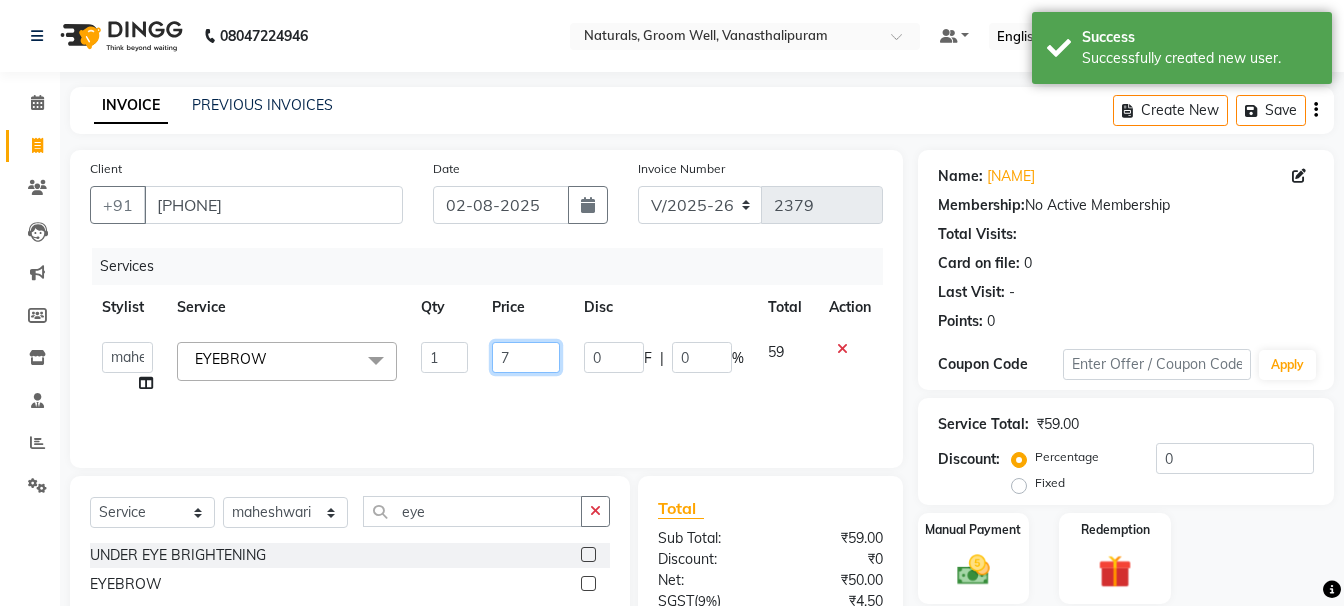type on "71" 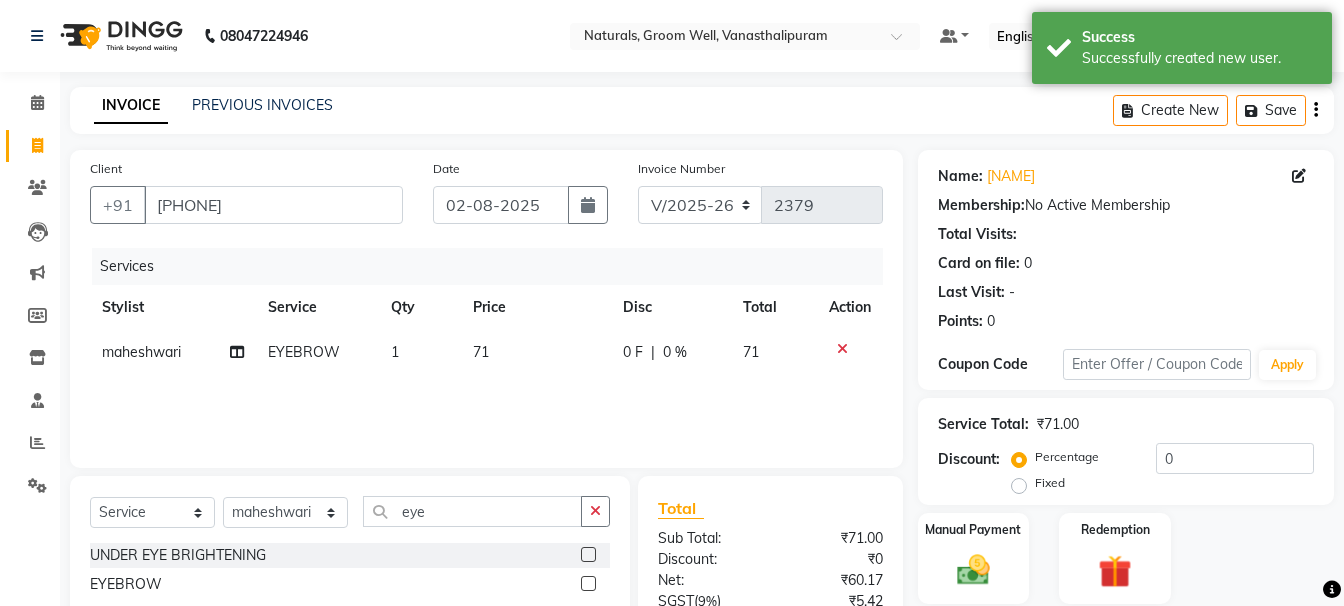 drag, startPoint x: 570, startPoint y: 112, endPoint x: 898, endPoint y: 310, distance: 383.1292 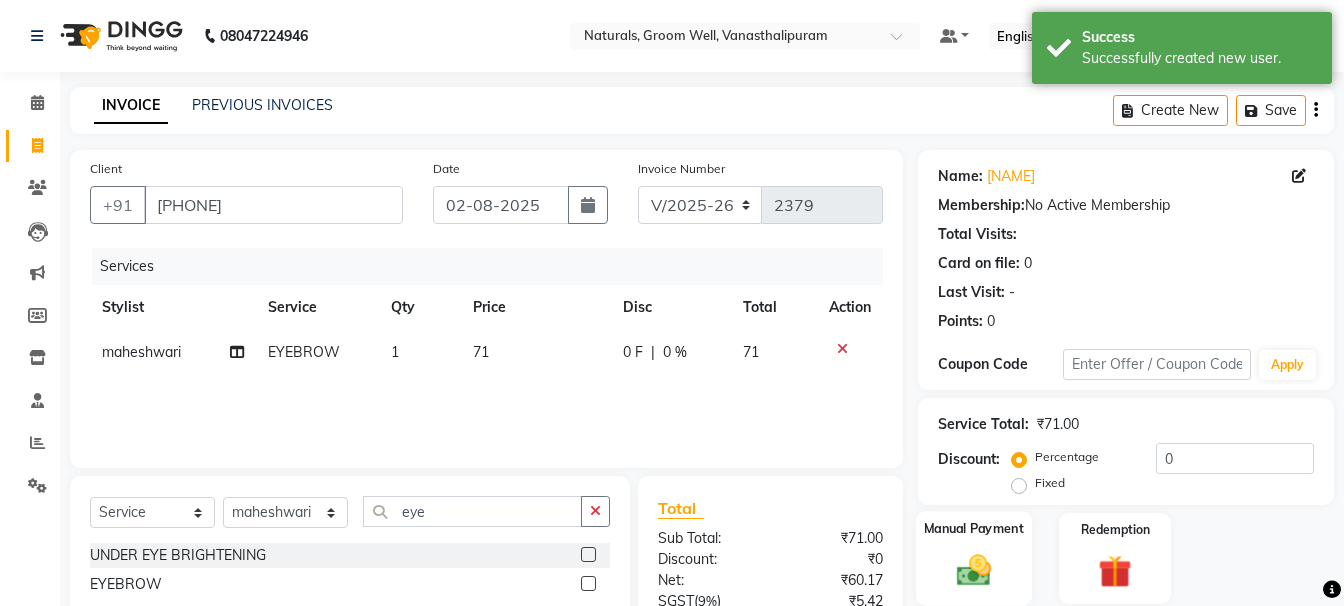 click on "Manual Payment" 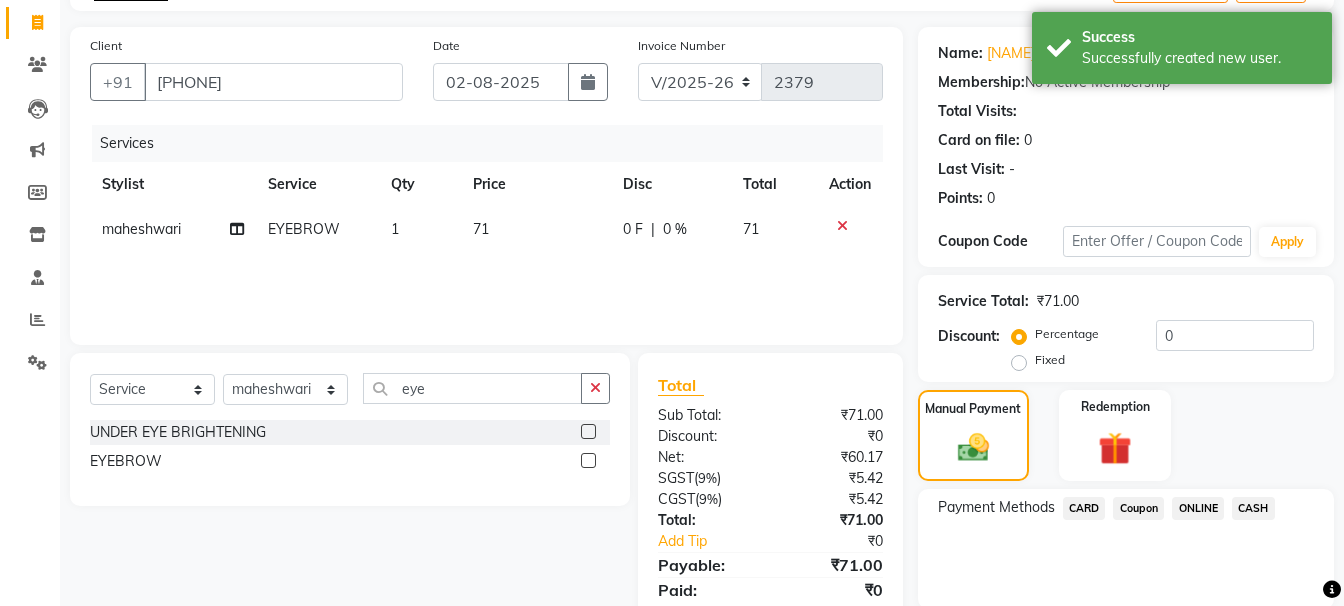 scroll, scrollTop: 197, scrollLeft: 0, axis: vertical 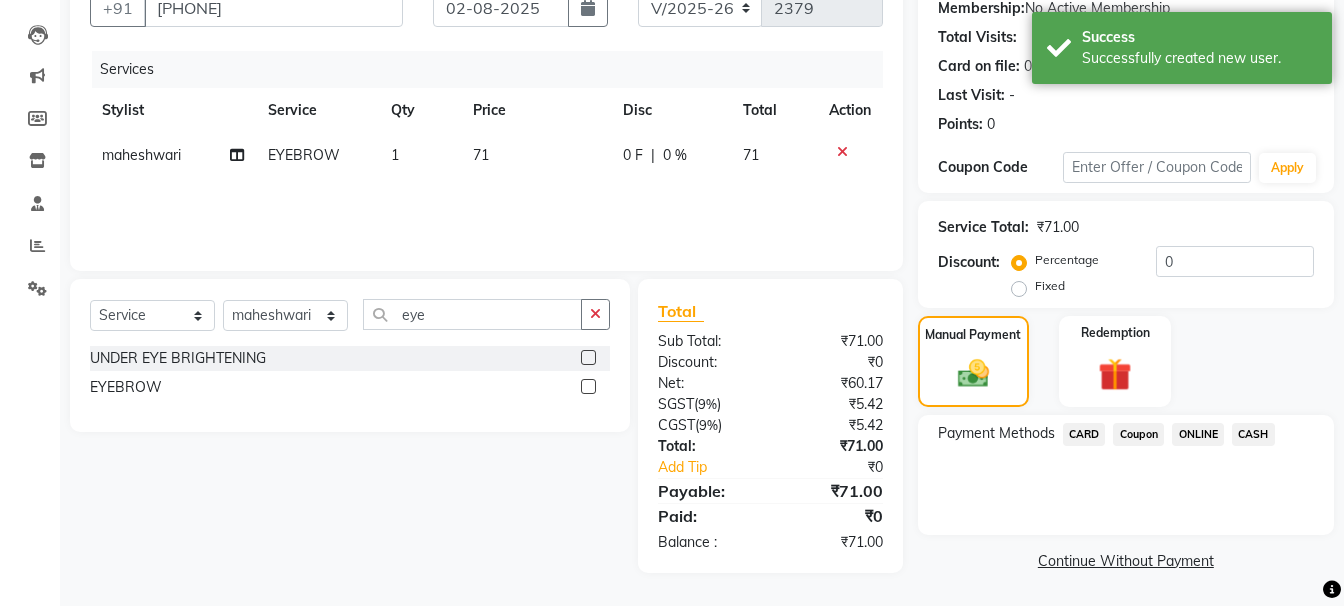 click on "ONLINE" 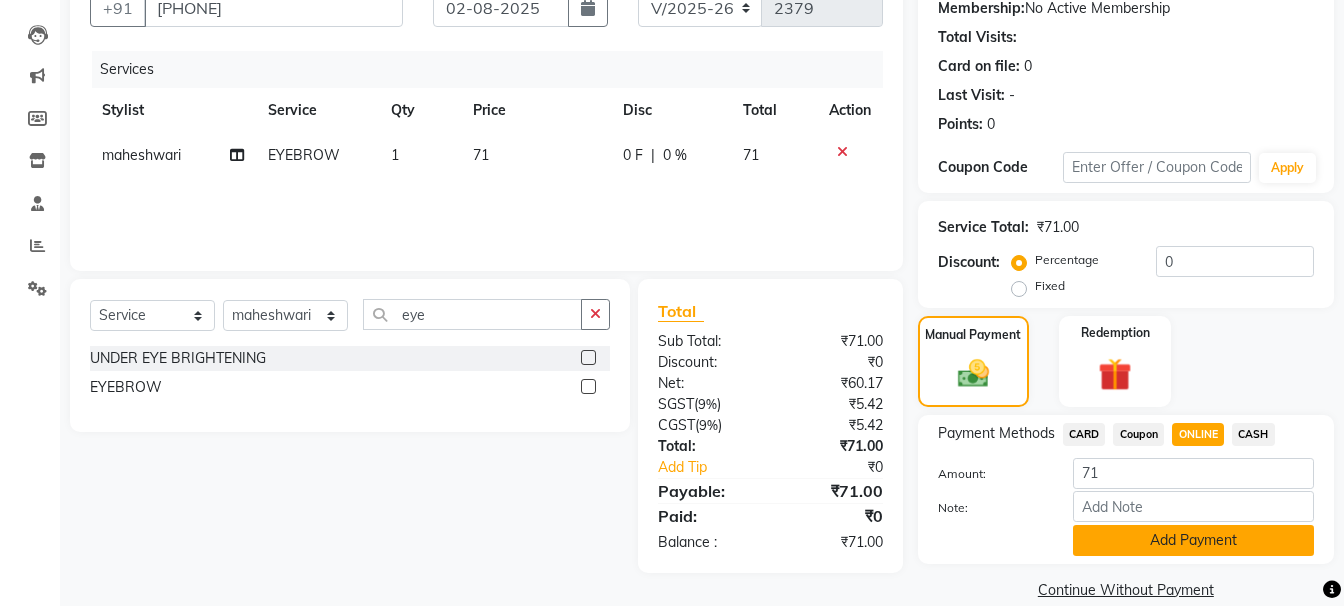 click on "Add Payment" 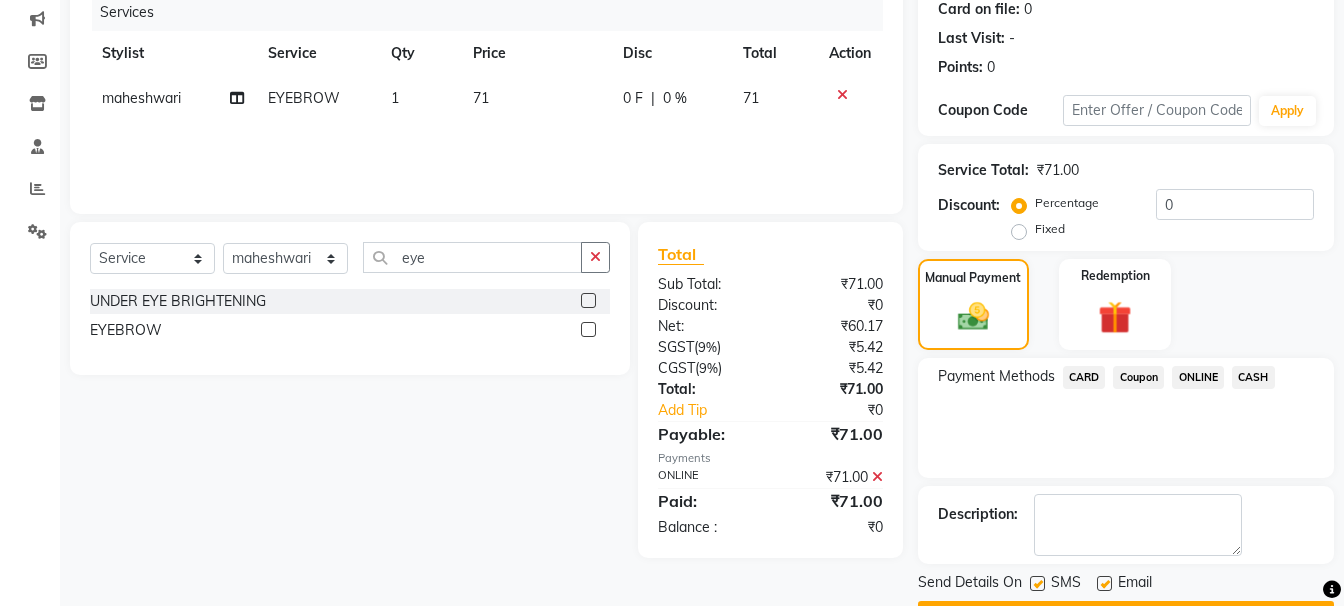 scroll, scrollTop: 310, scrollLeft: 0, axis: vertical 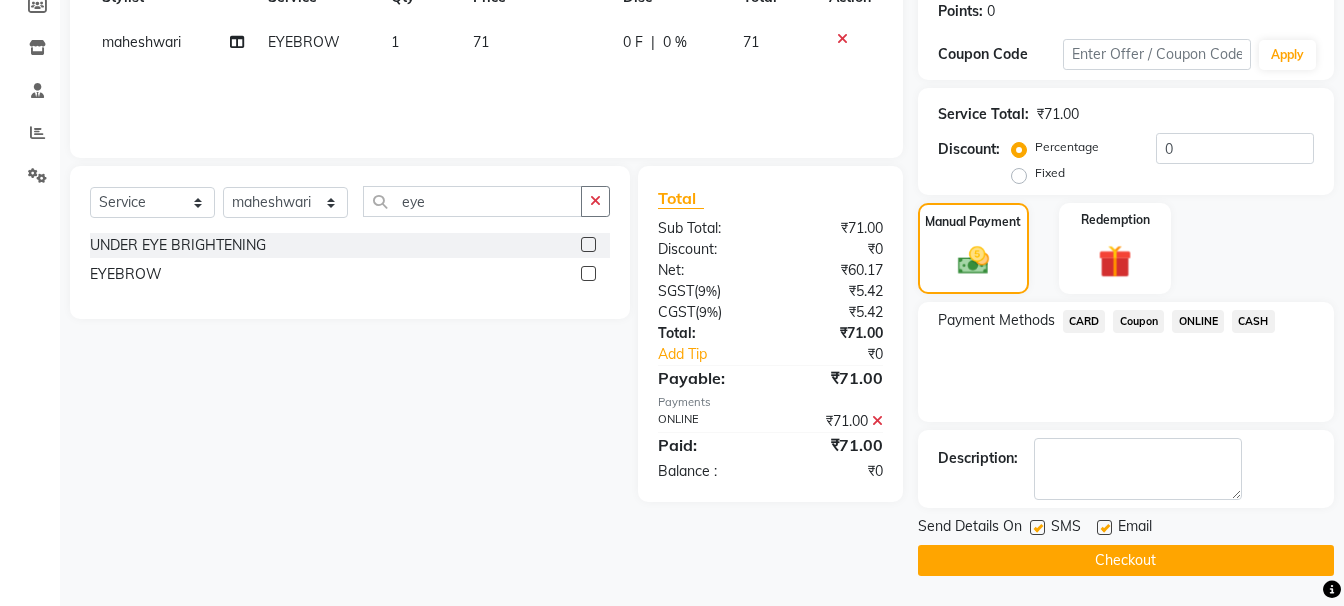 click on "Checkout" 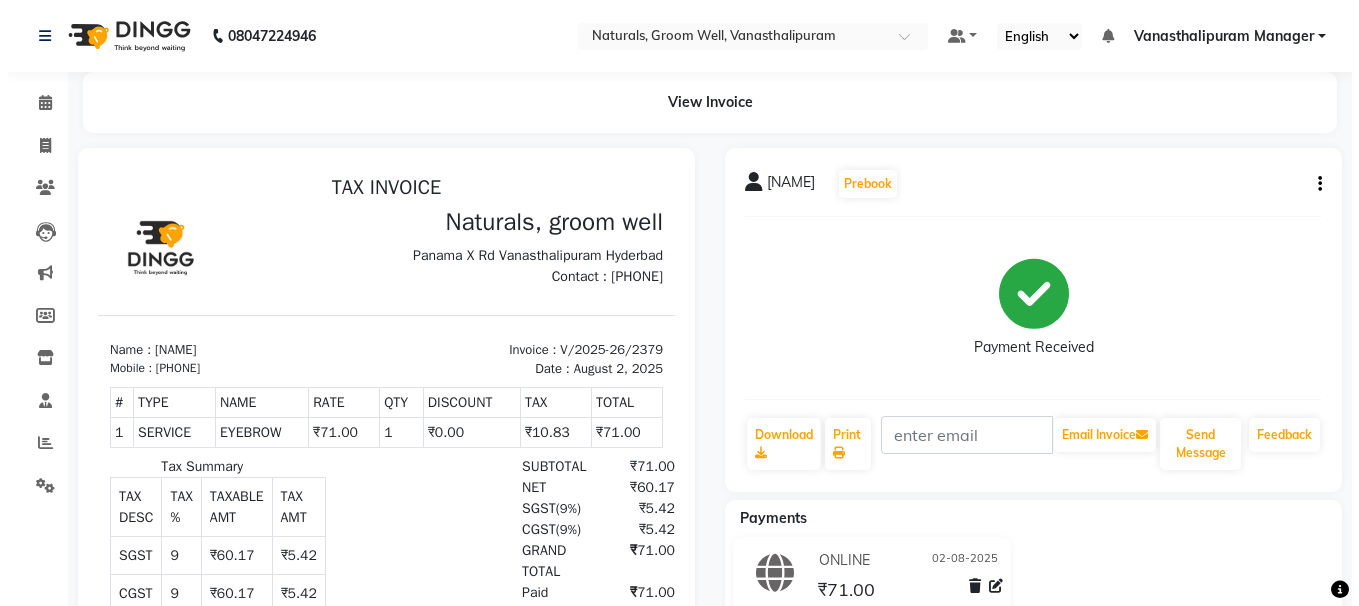 scroll, scrollTop: 0, scrollLeft: 0, axis: both 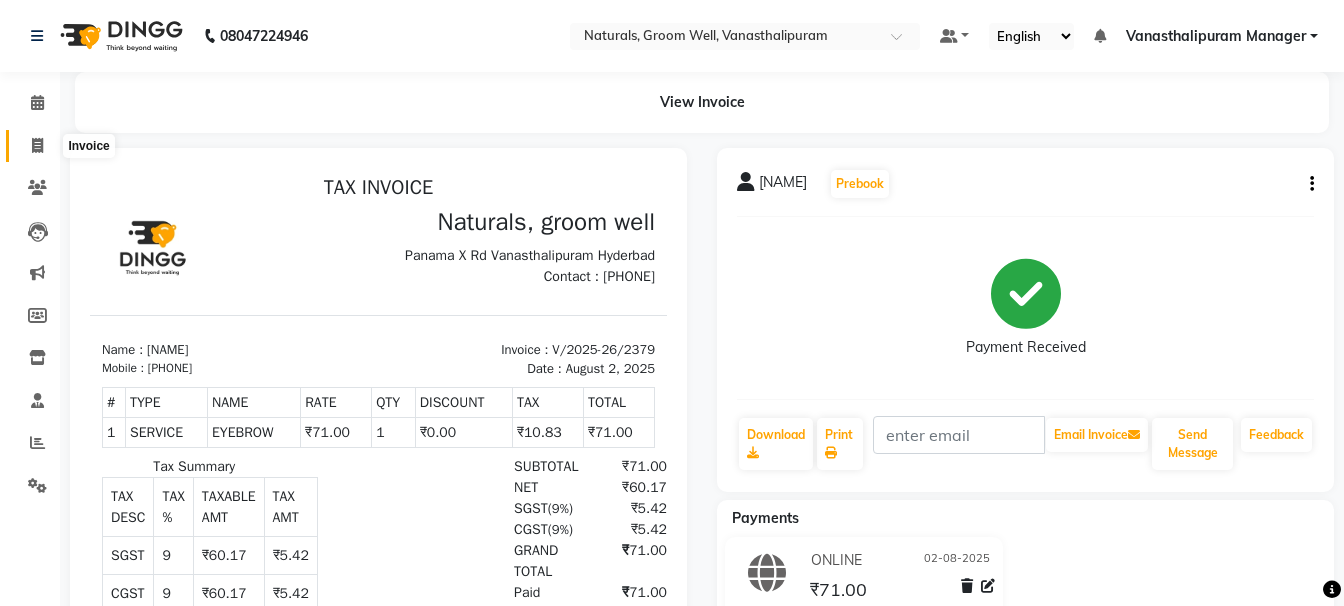 click 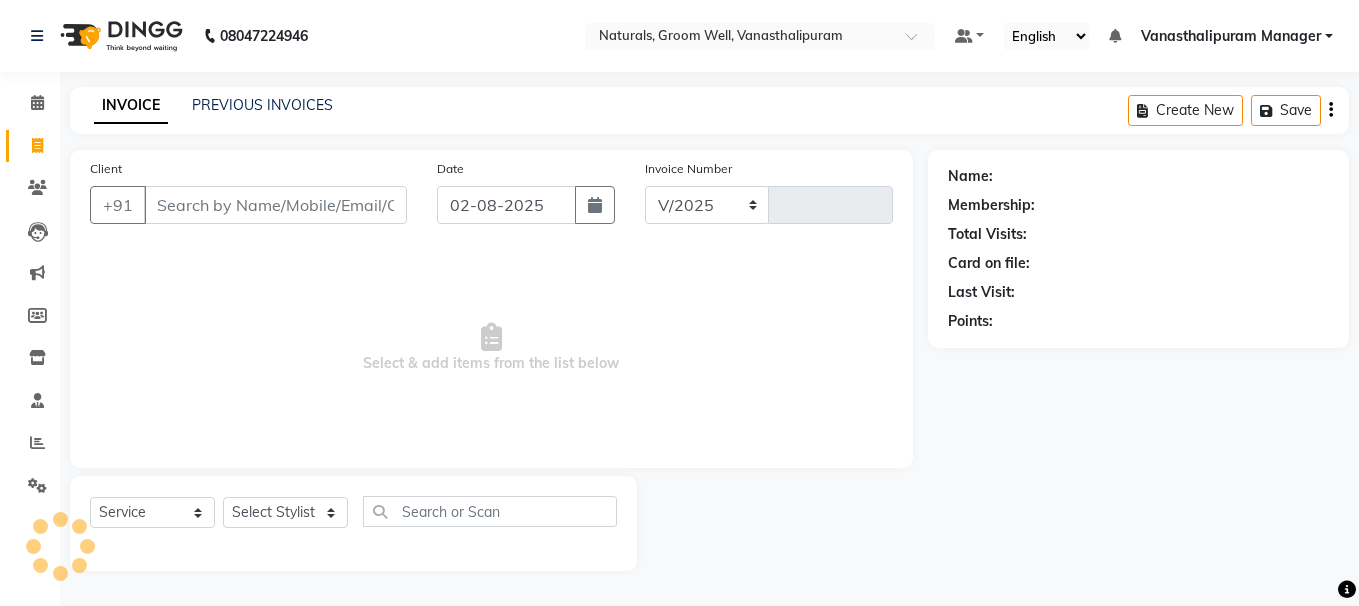 select on "5859" 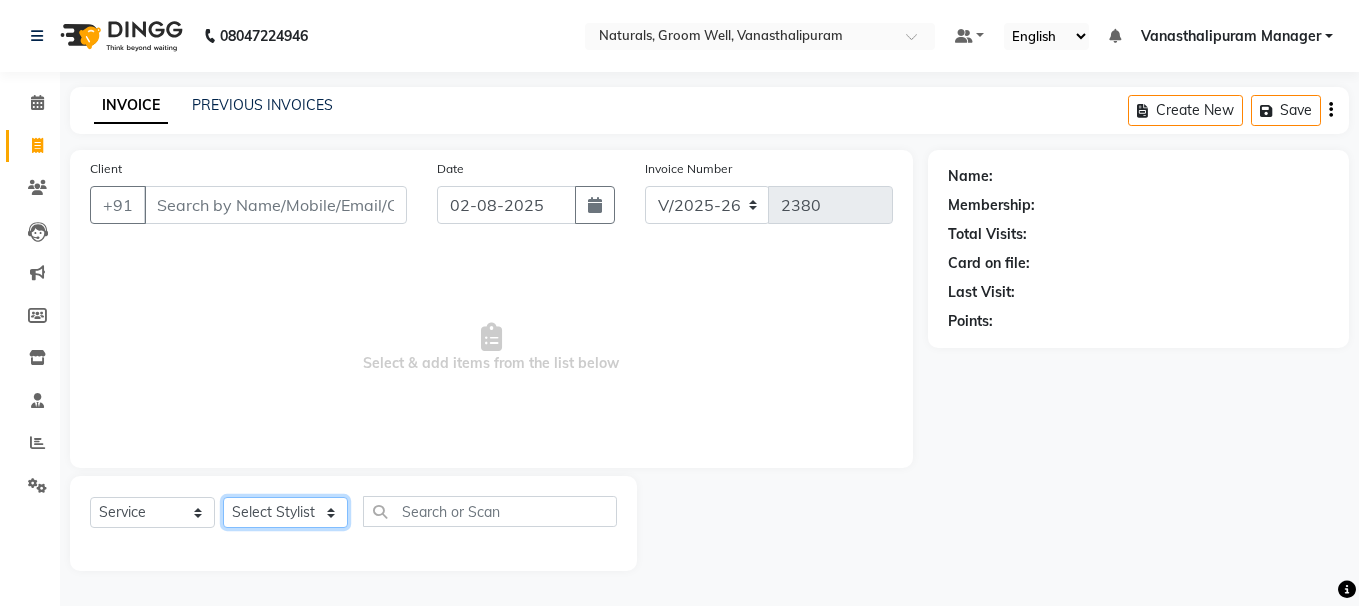 click on "Select Stylist gousiya kiran lavanya maheshwari naresh praveen sameena sandhya Vanasthalipuram Manager vinay" 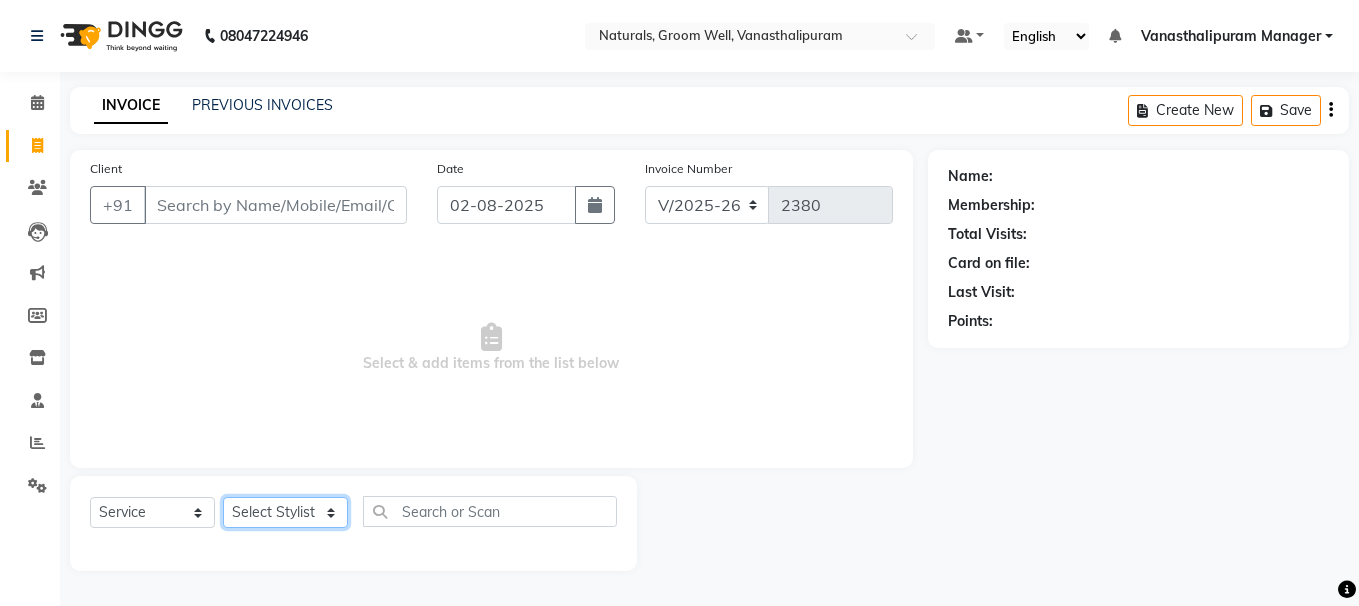 select on "41446" 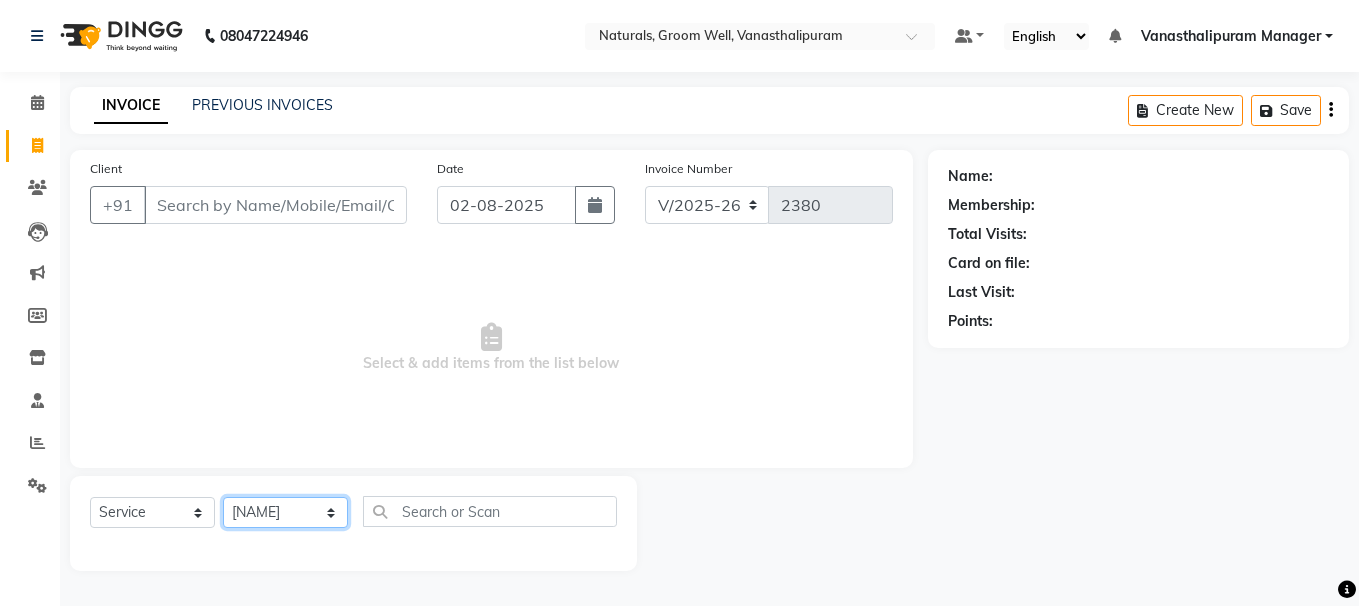 click on "Select Stylist gousiya kiran lavanya maheshwari naresh praveen sameena sandhya Vanasthalipuram Manager vinay" 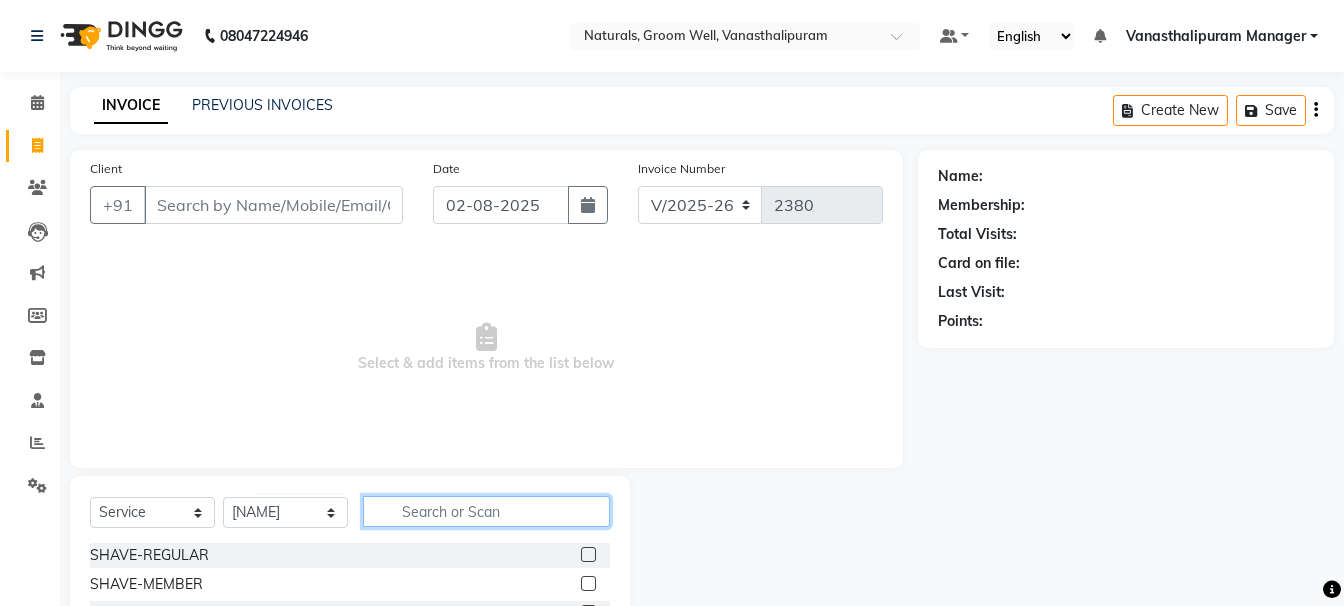 click 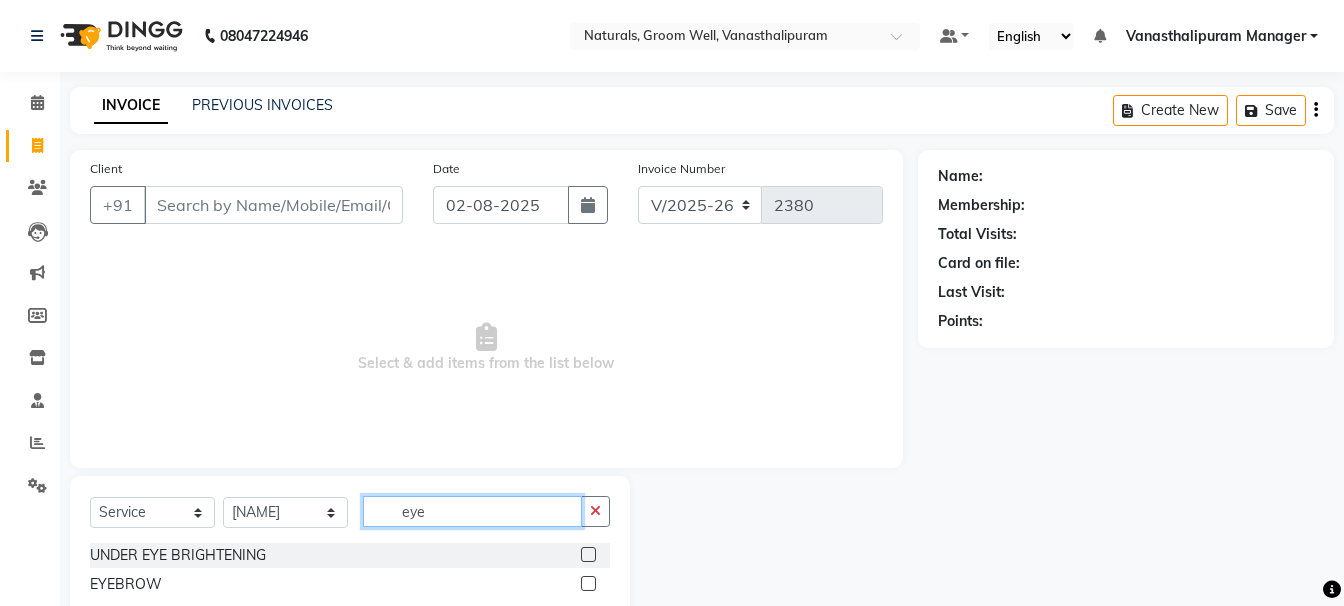 type on "eye" 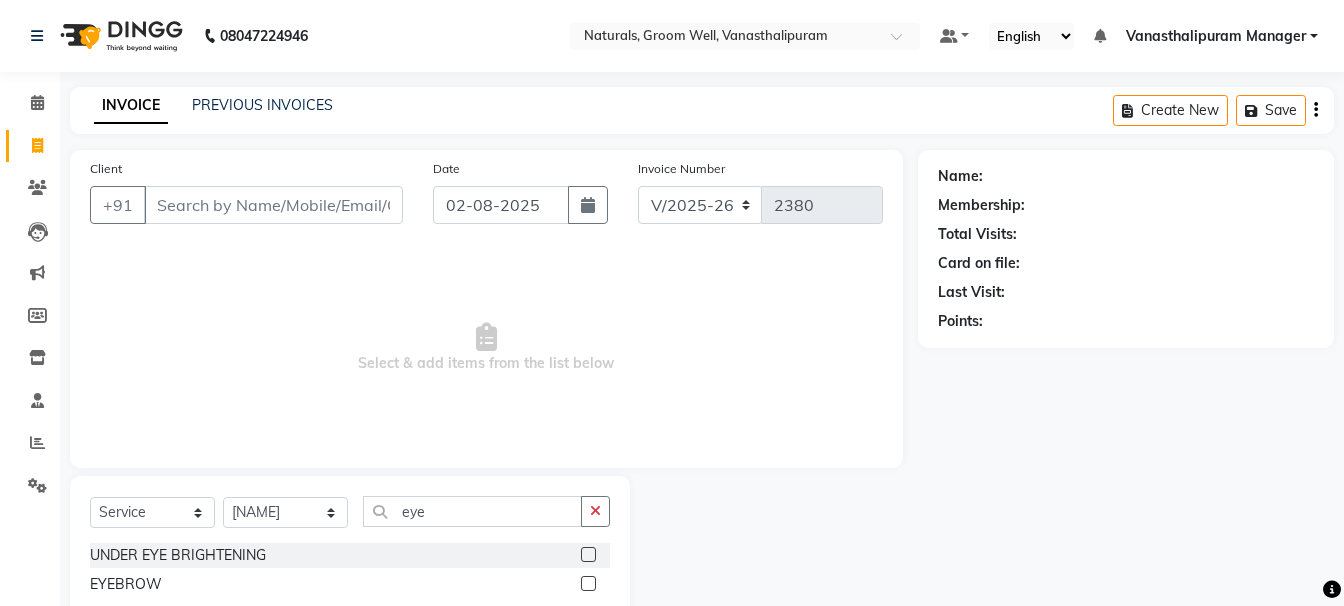 click 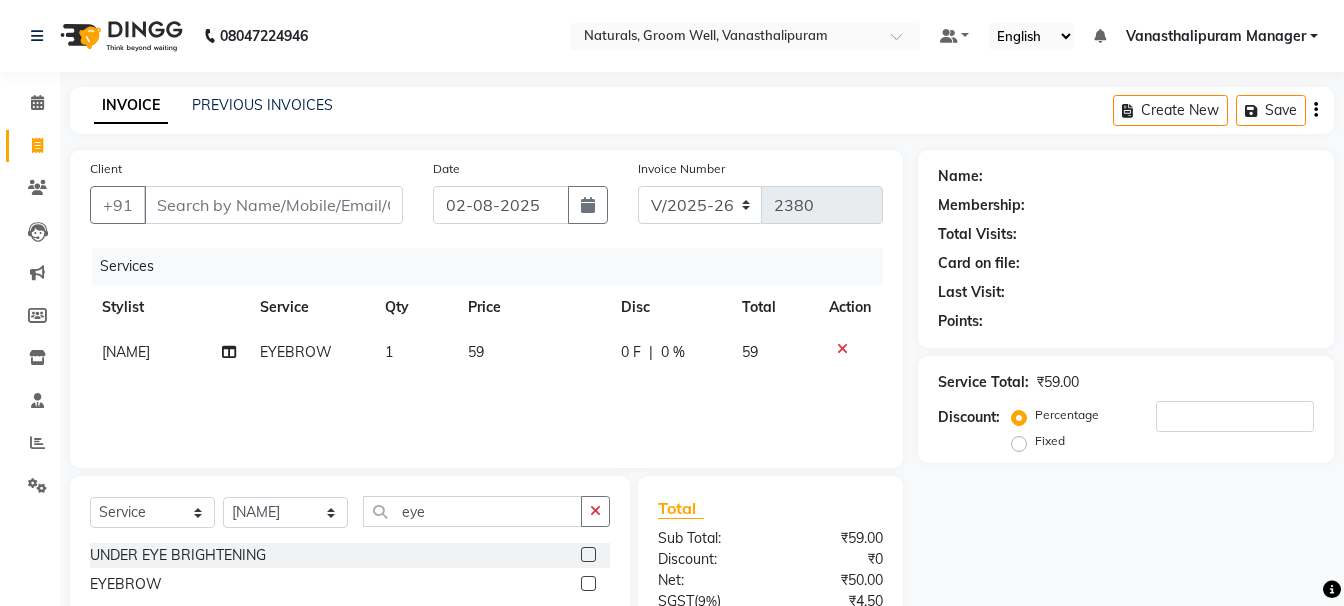 checkbox on "false" 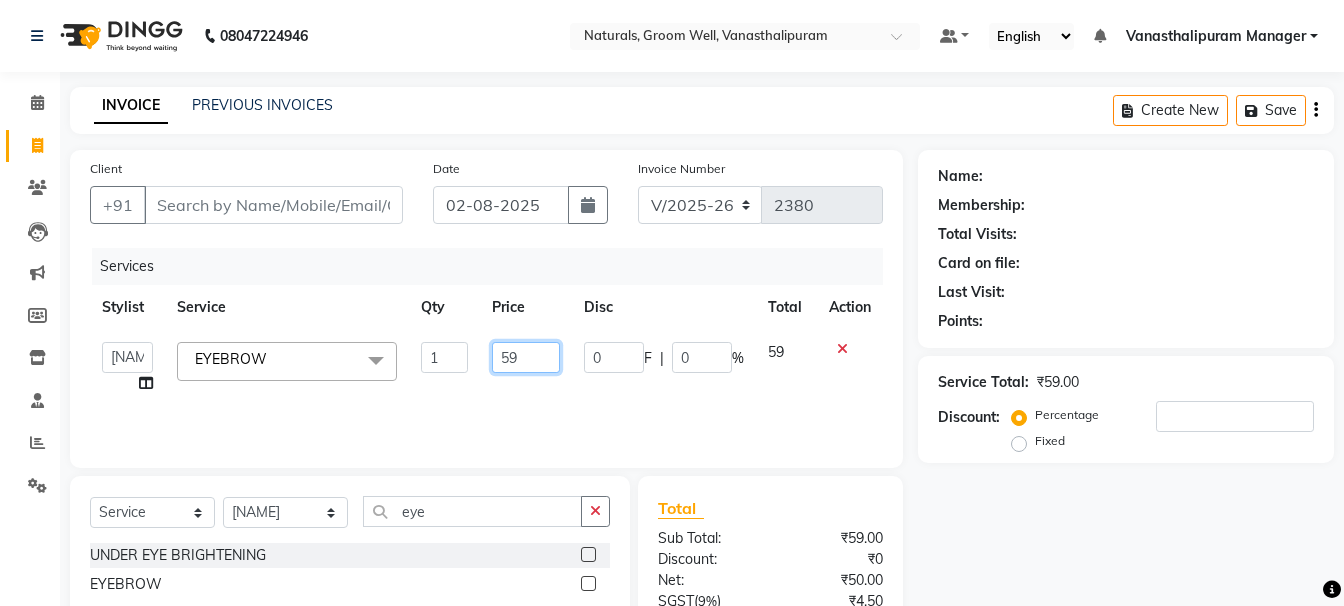 click on "59" 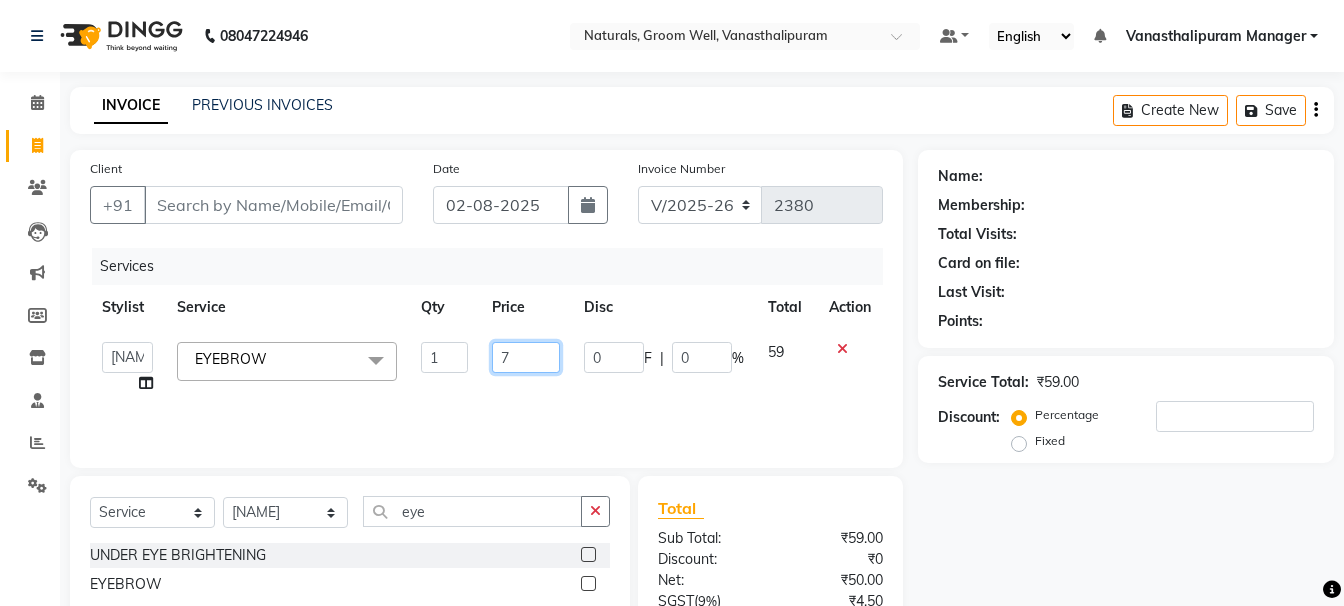 type on "71" 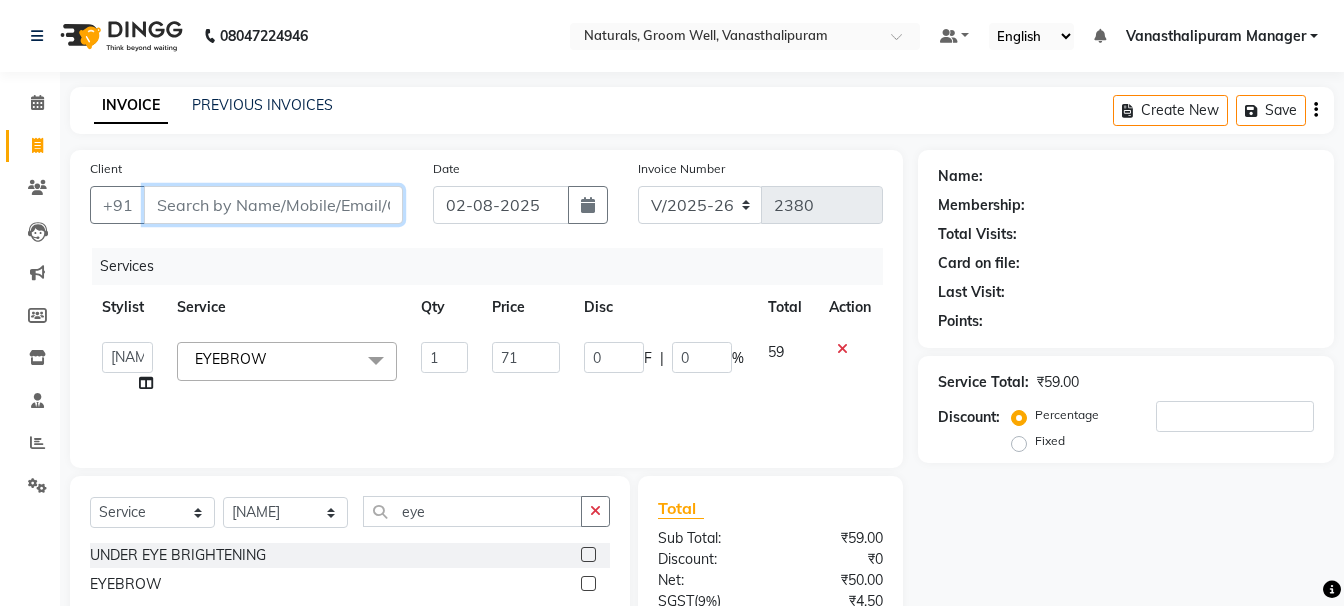click on "Client" at bounding box center (273, 205) 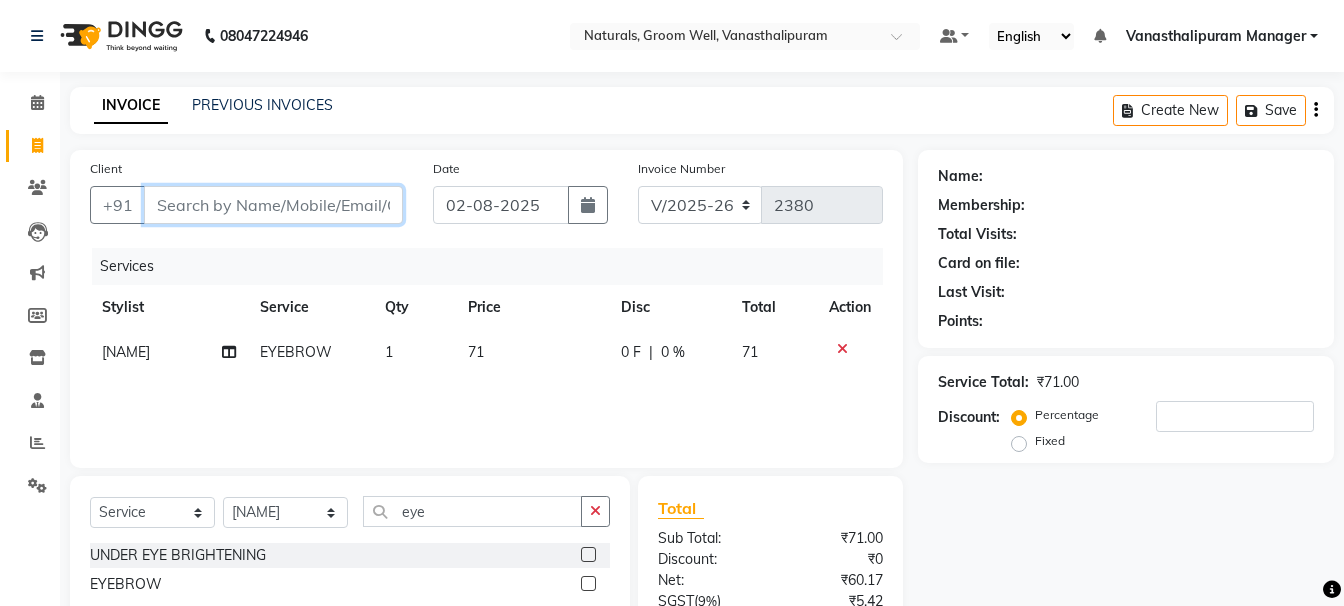 type on "9" 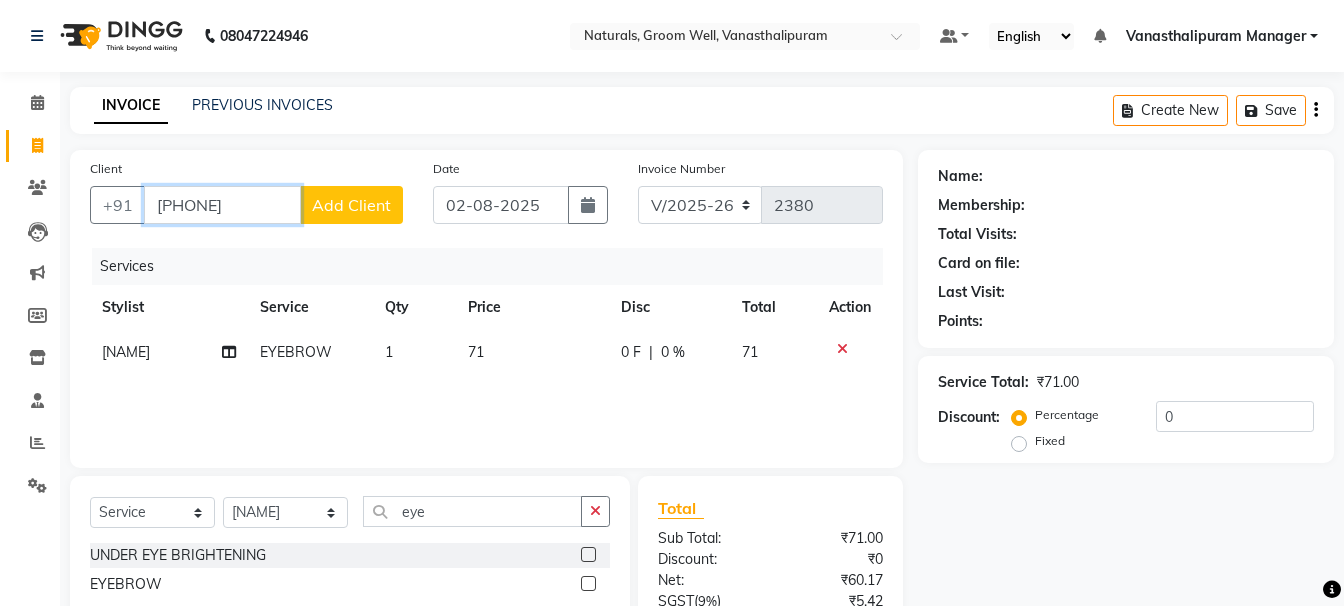 type on "[PHONE]" 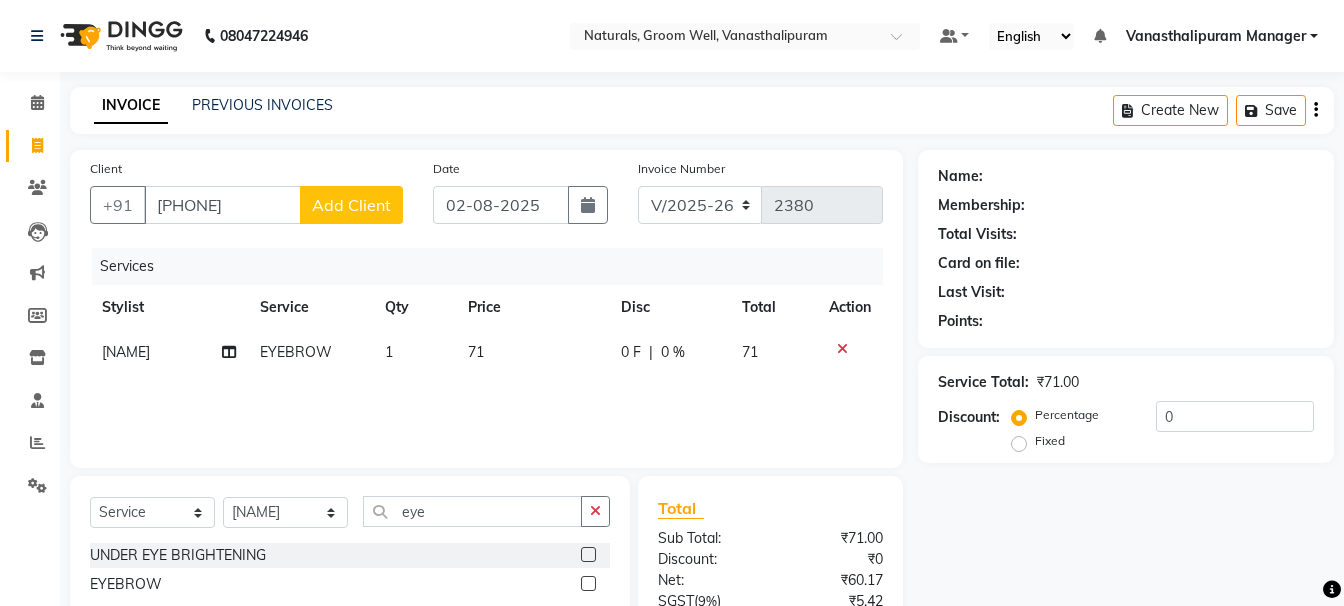 click on "Add Client" 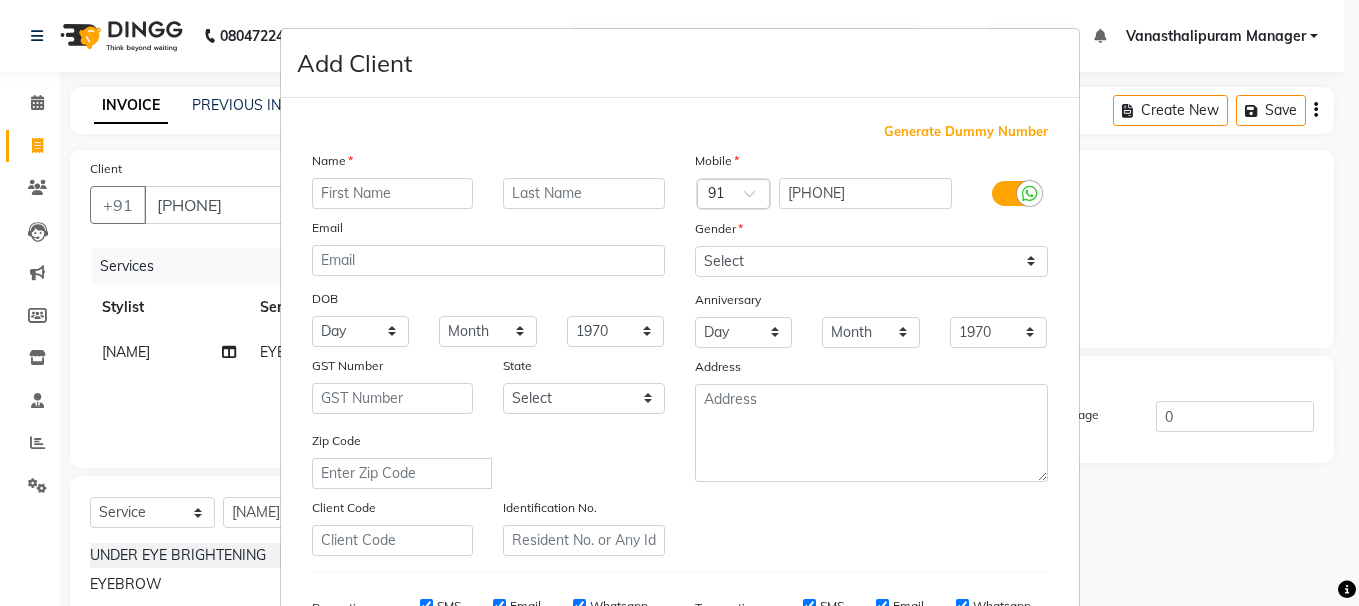 click at bounding box center (393, 193) 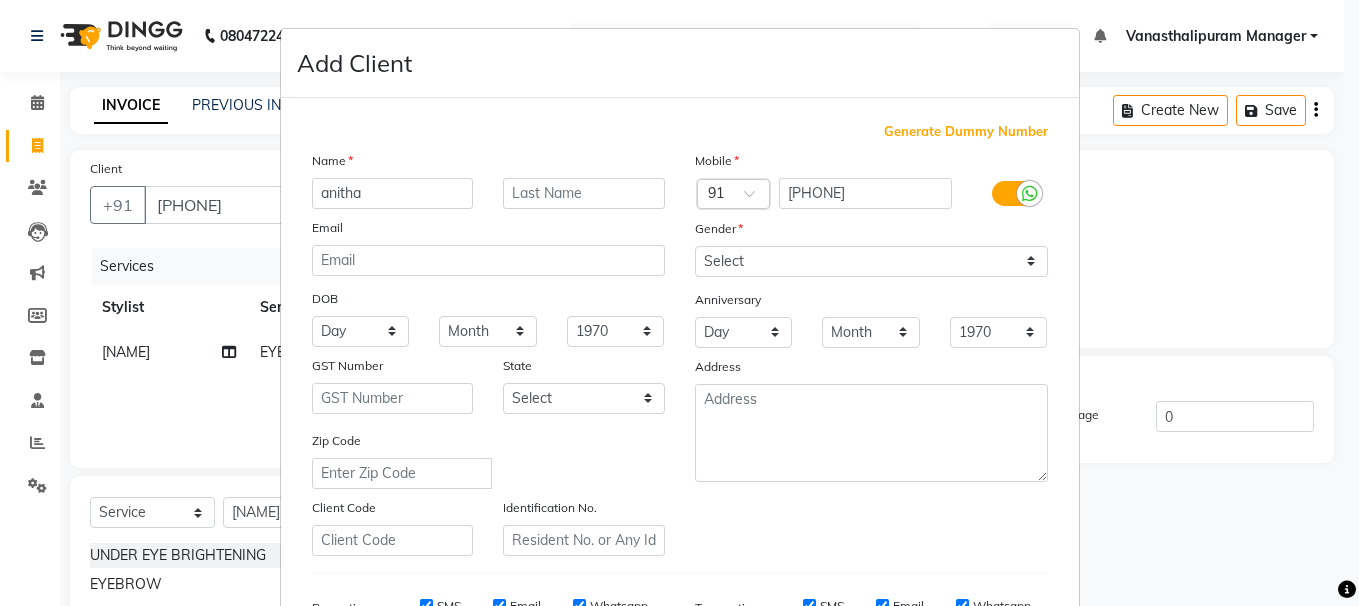 type on "anitha" 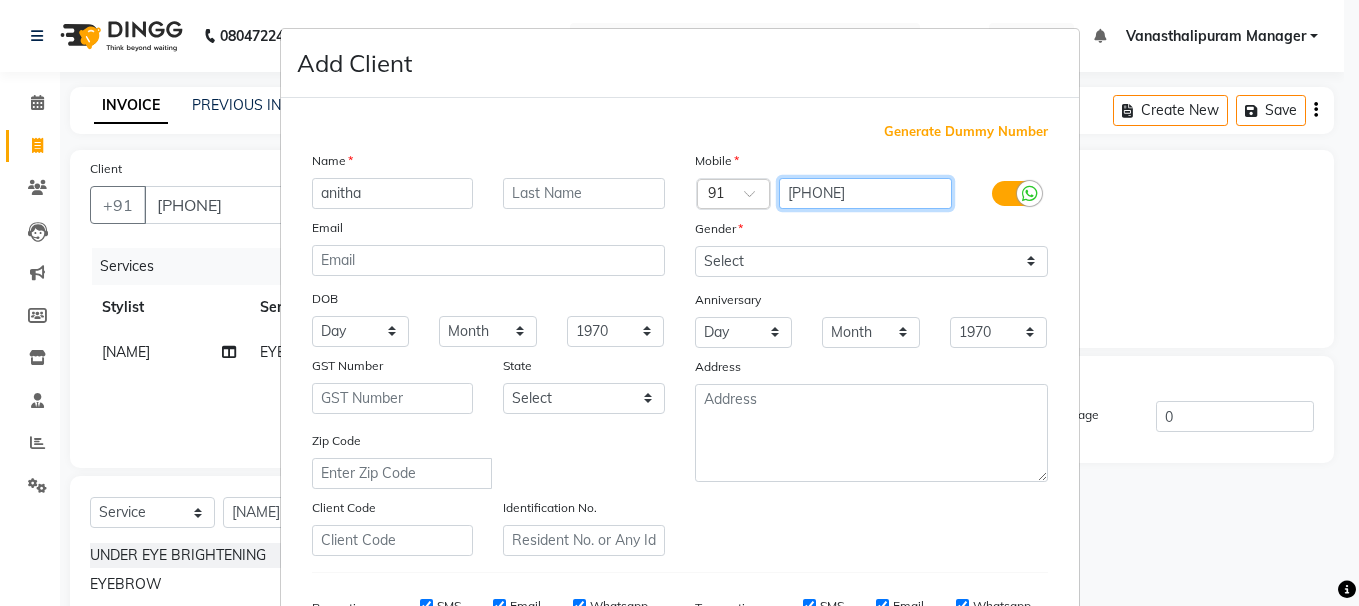 click on "[PHONE]" at bounding box center (865, 193) 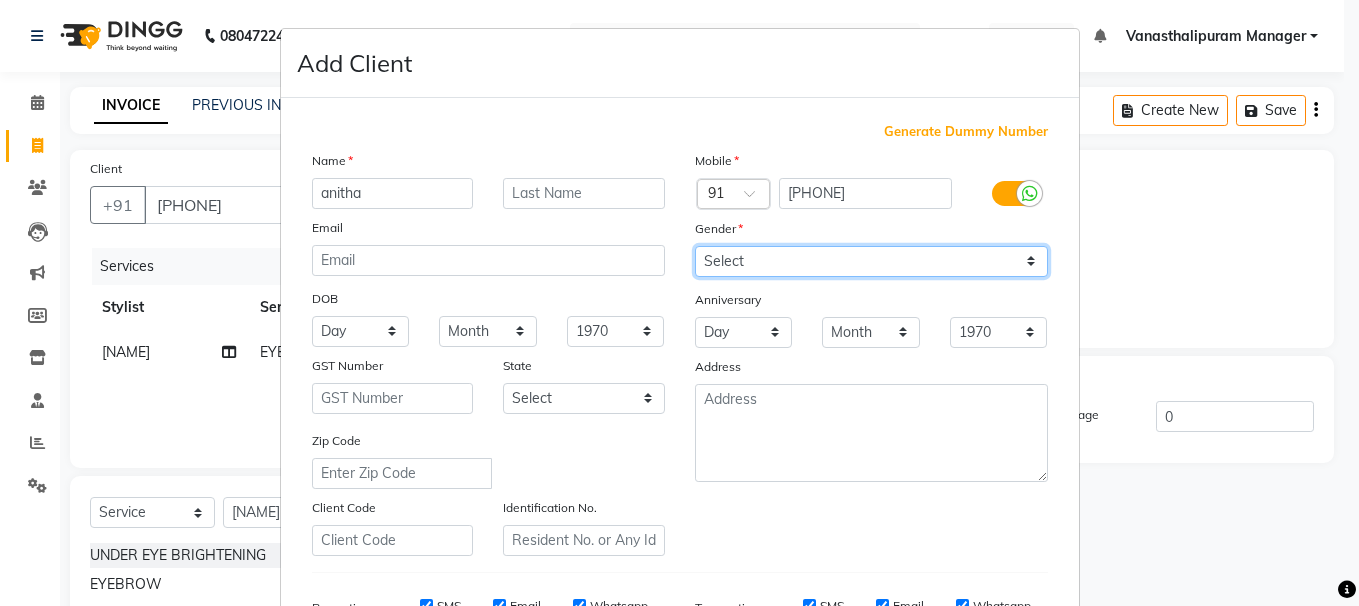 click on "Select Male Female Other Prefer Not To Say" at bounding box center (871, 261) 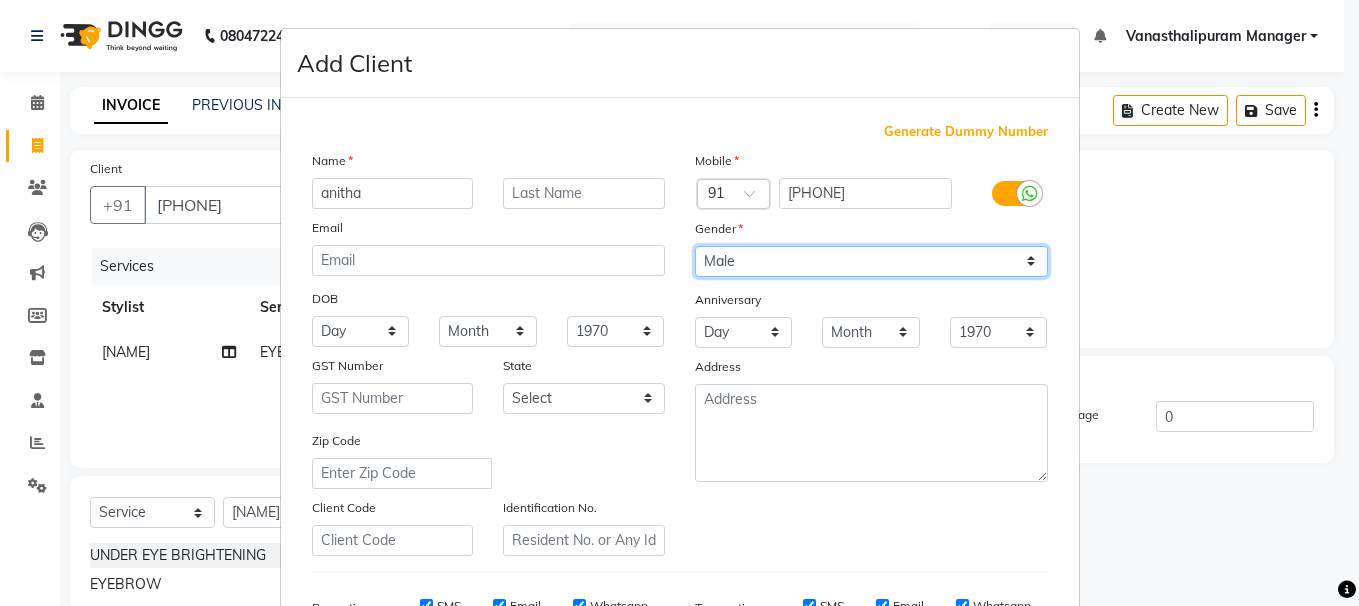 click on "Select Male Female Other Prefer Not To Say" at bounding box center (871, 261) 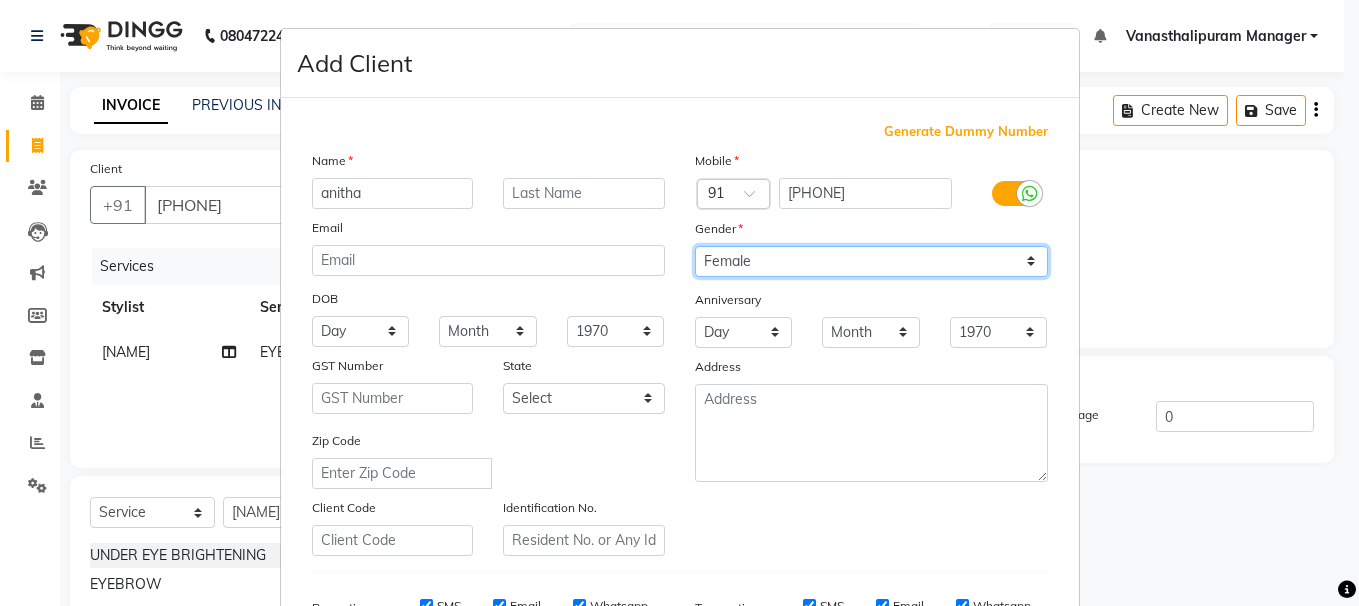 click on "Select Male Female Other Prefer Not To Say" at bounding box center [871, 261] 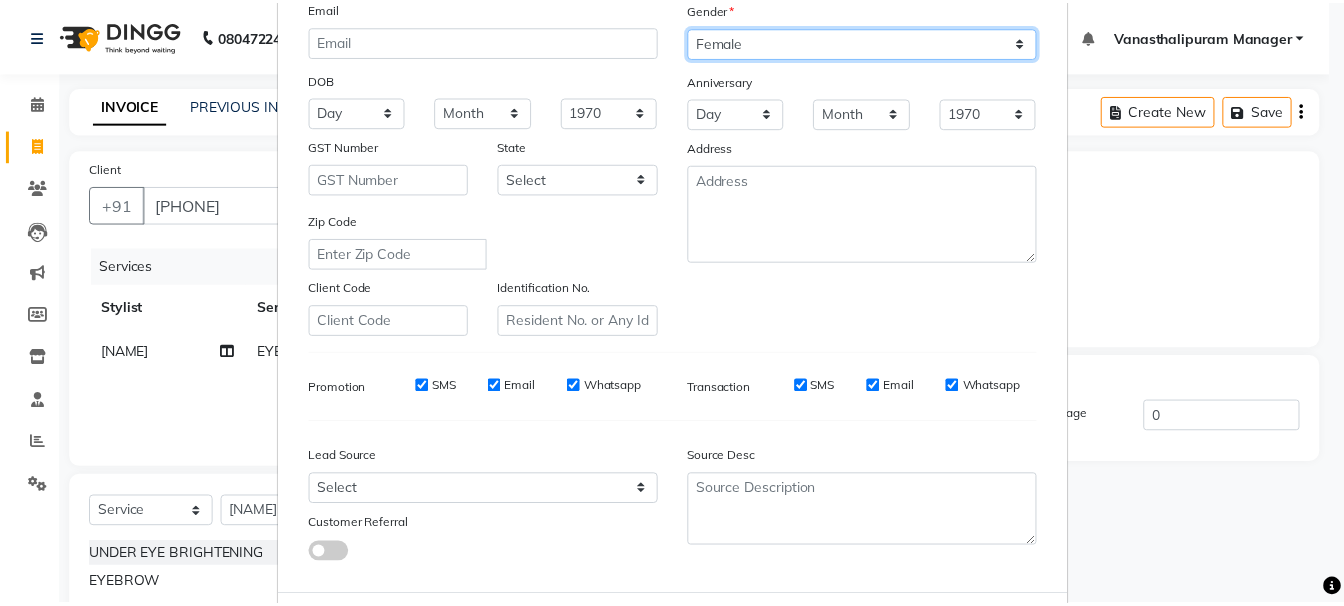 scroll, scrollTop: 317, scrollLeft: 0, axis: vertical 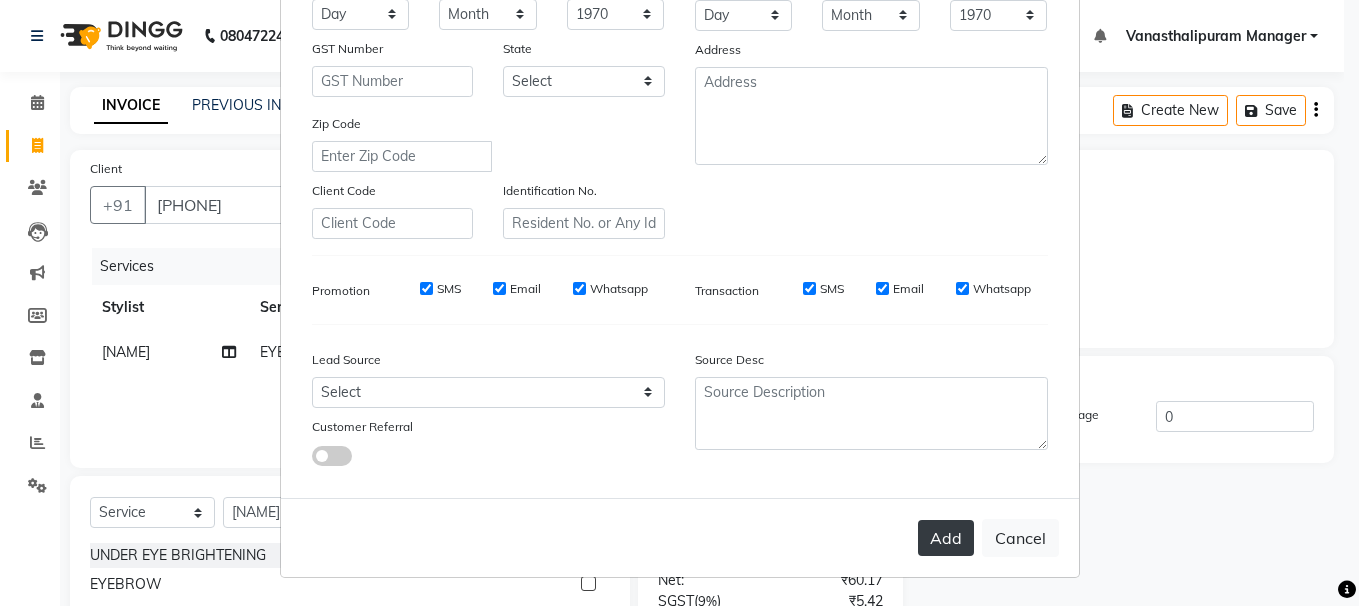 click on "Add" at bounding box center [946, 538] 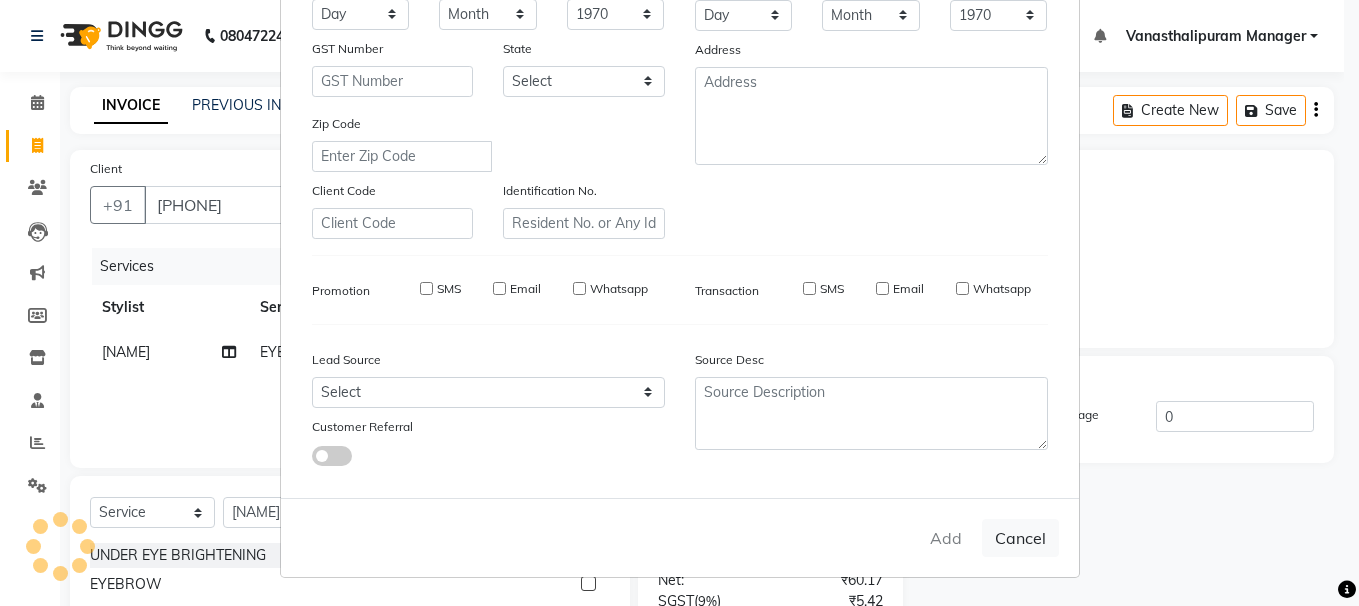 type 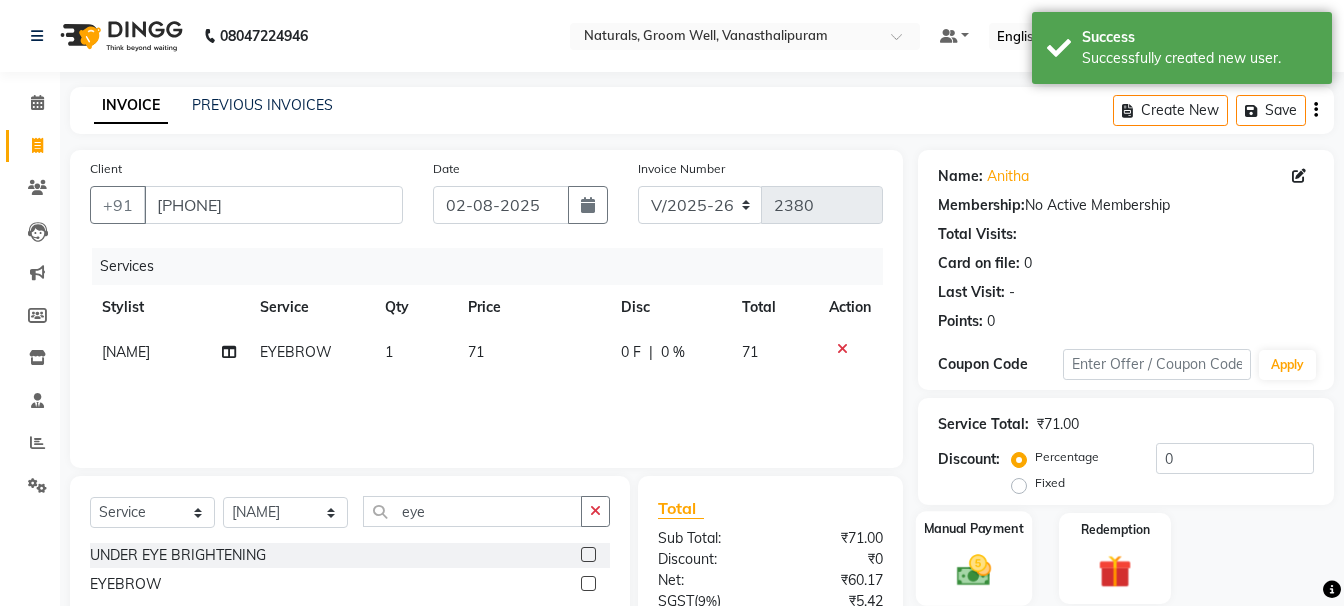click on "Manual Payment" 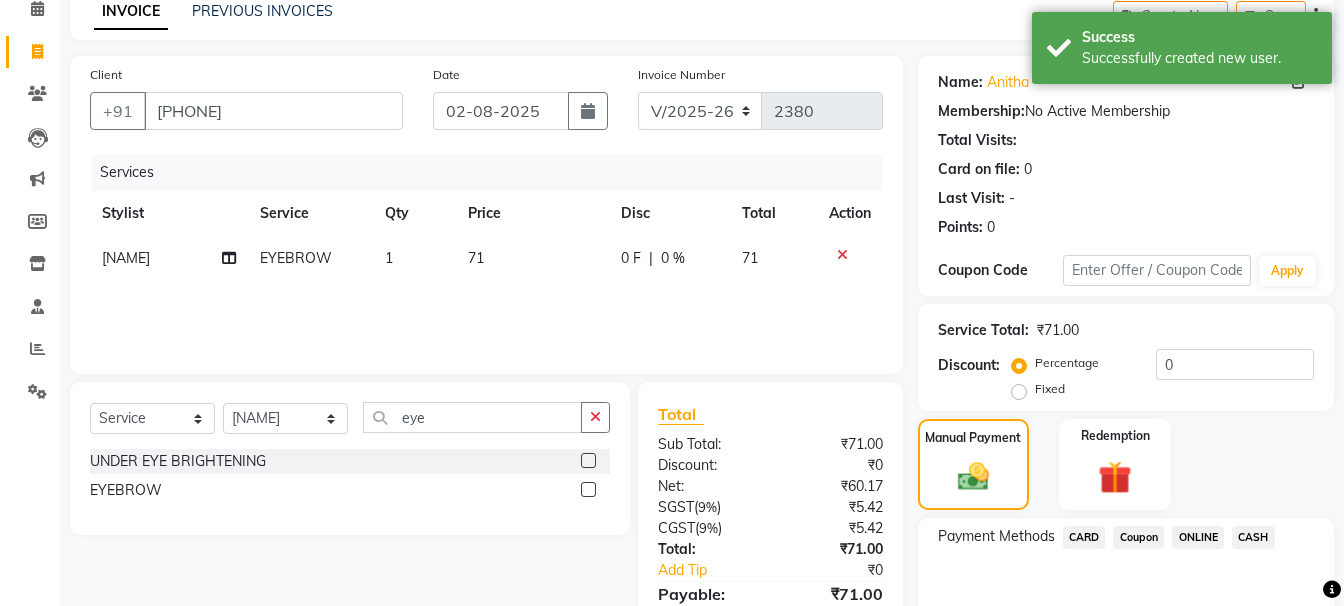 scroll, scrollTop: 97, scrollLeft: 0, axis: vertical 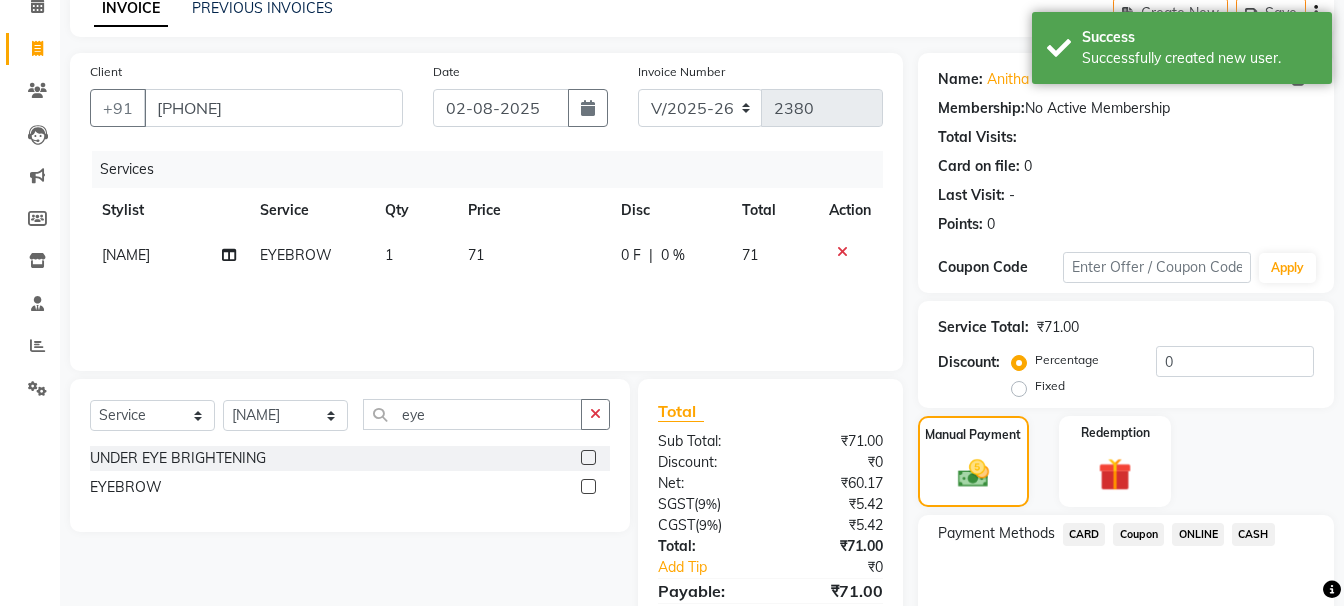 click on "ONLINE" 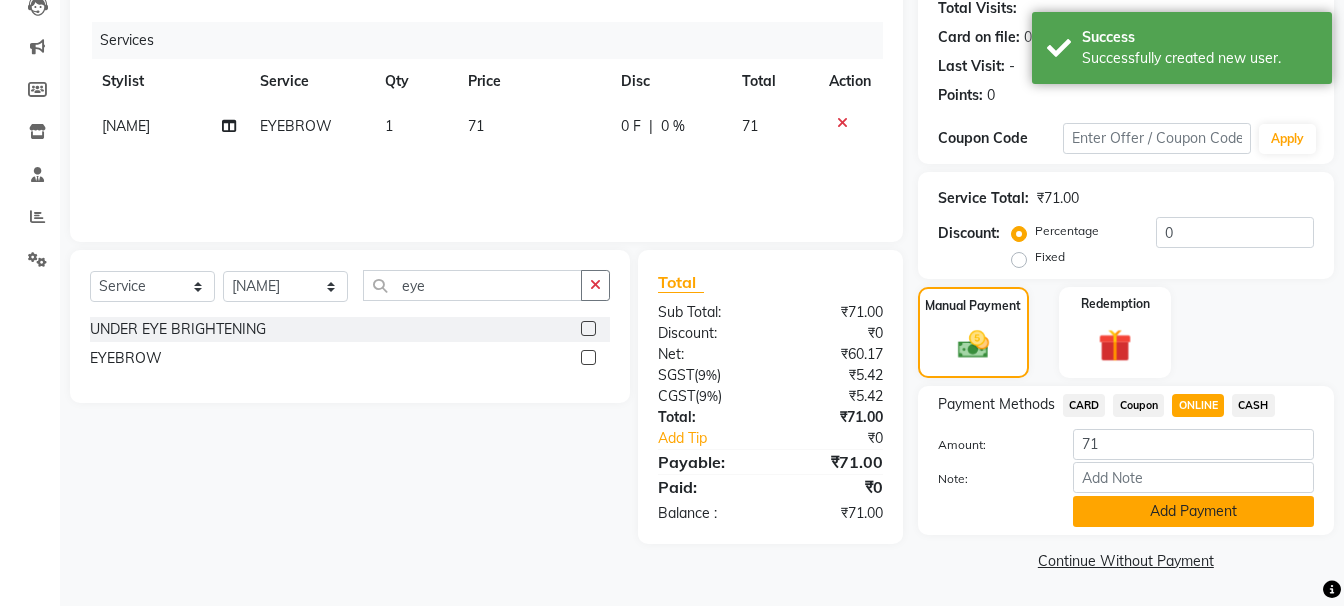 click on "Add Payment" 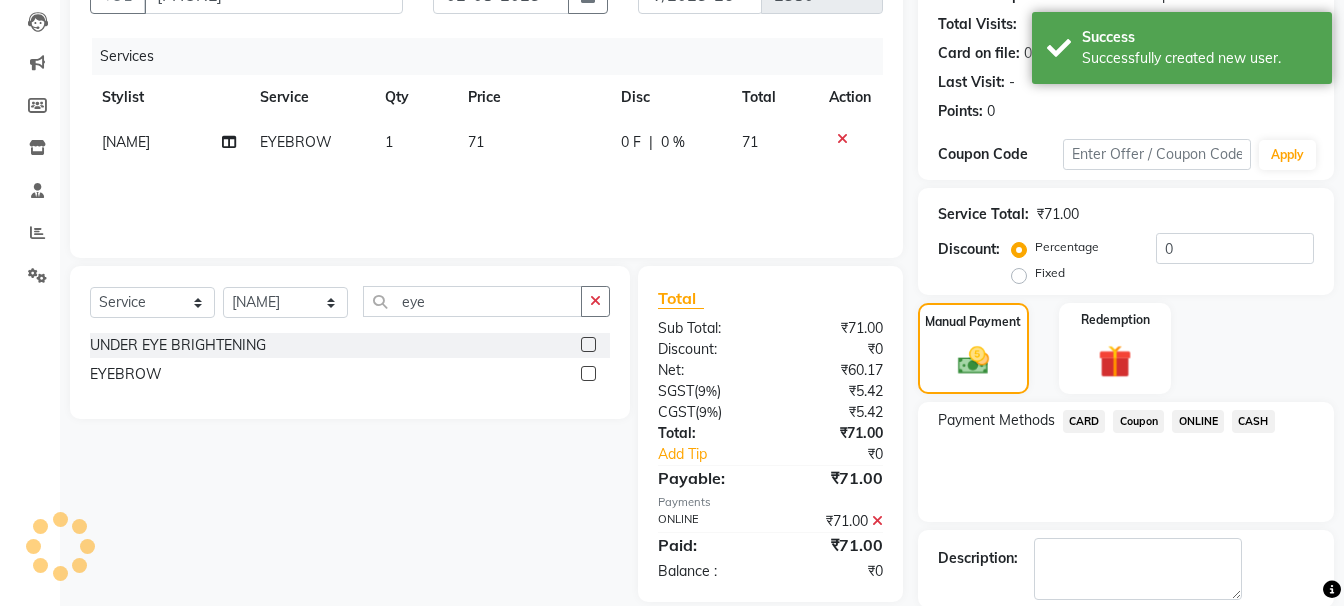 scroll, scrollTop: 310, scrollLeft: 0, axis: vertical 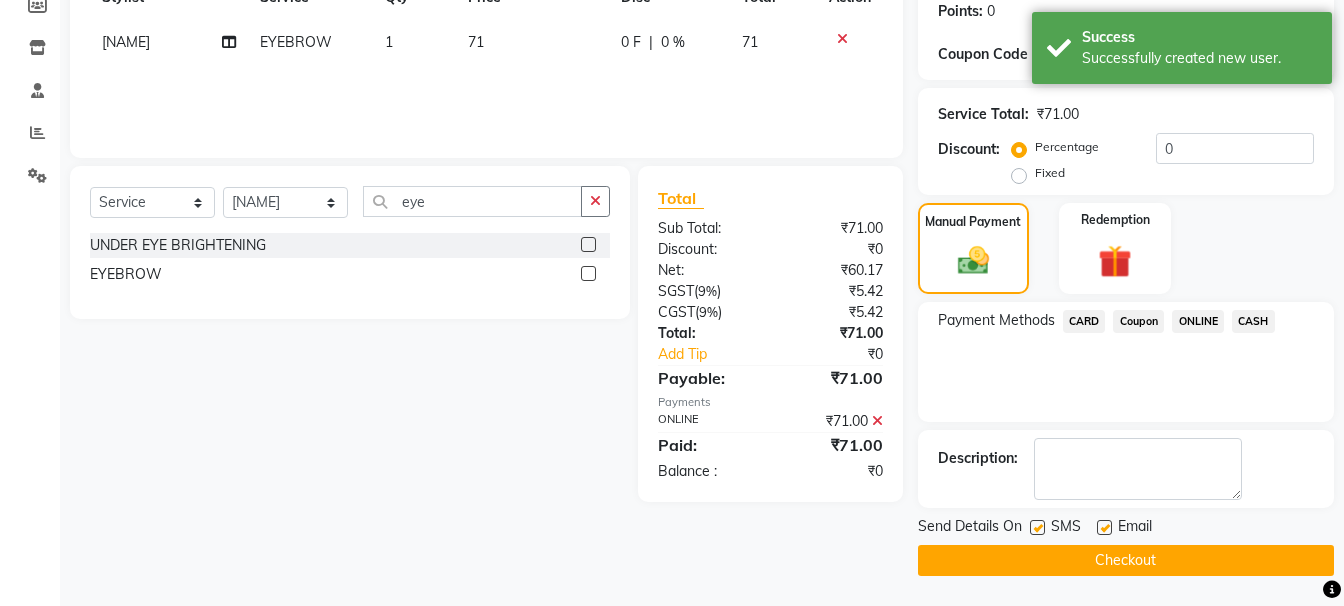 click on "Checkout" 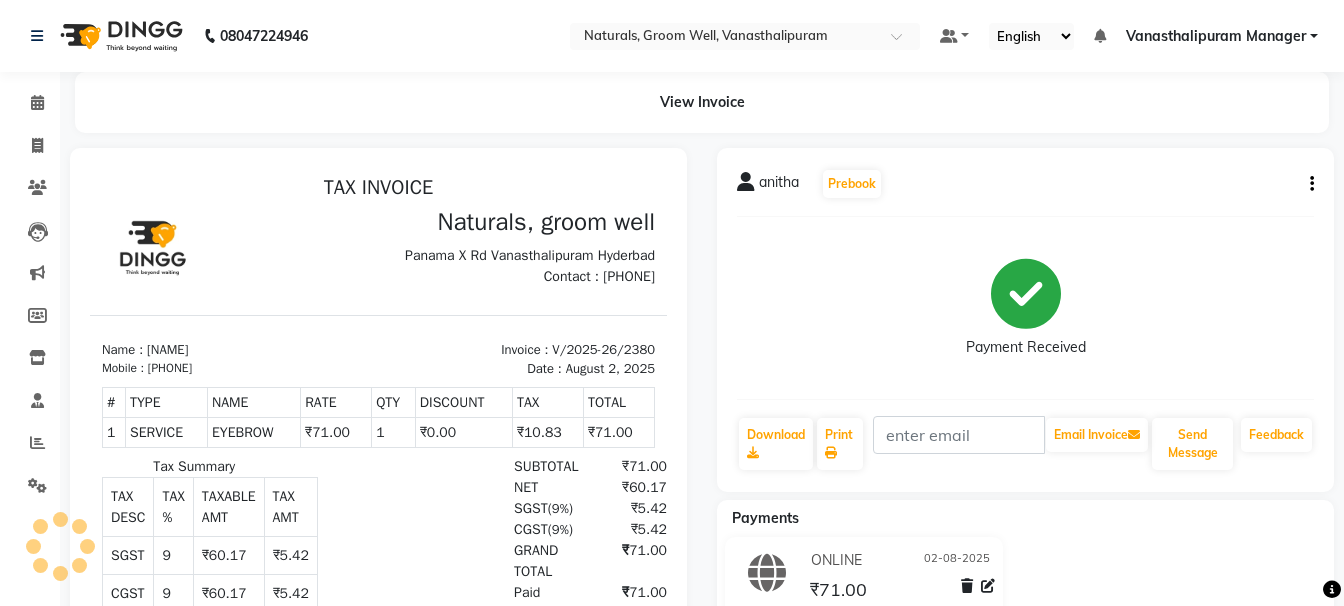 scroll, scrollTop: 0, scrollLeft: 0, axis: both 